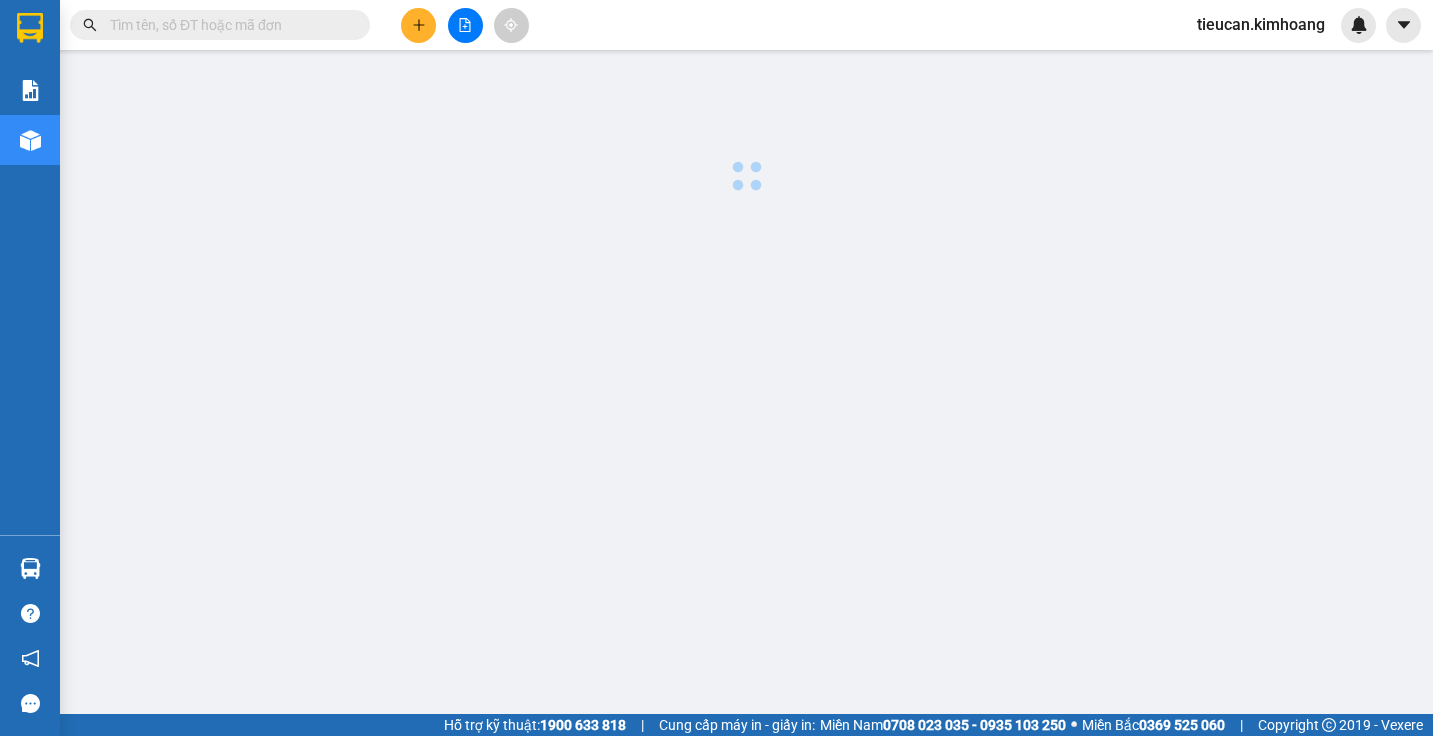 scroll, scrollTop: 0, scrollLeft: 0, axis: both 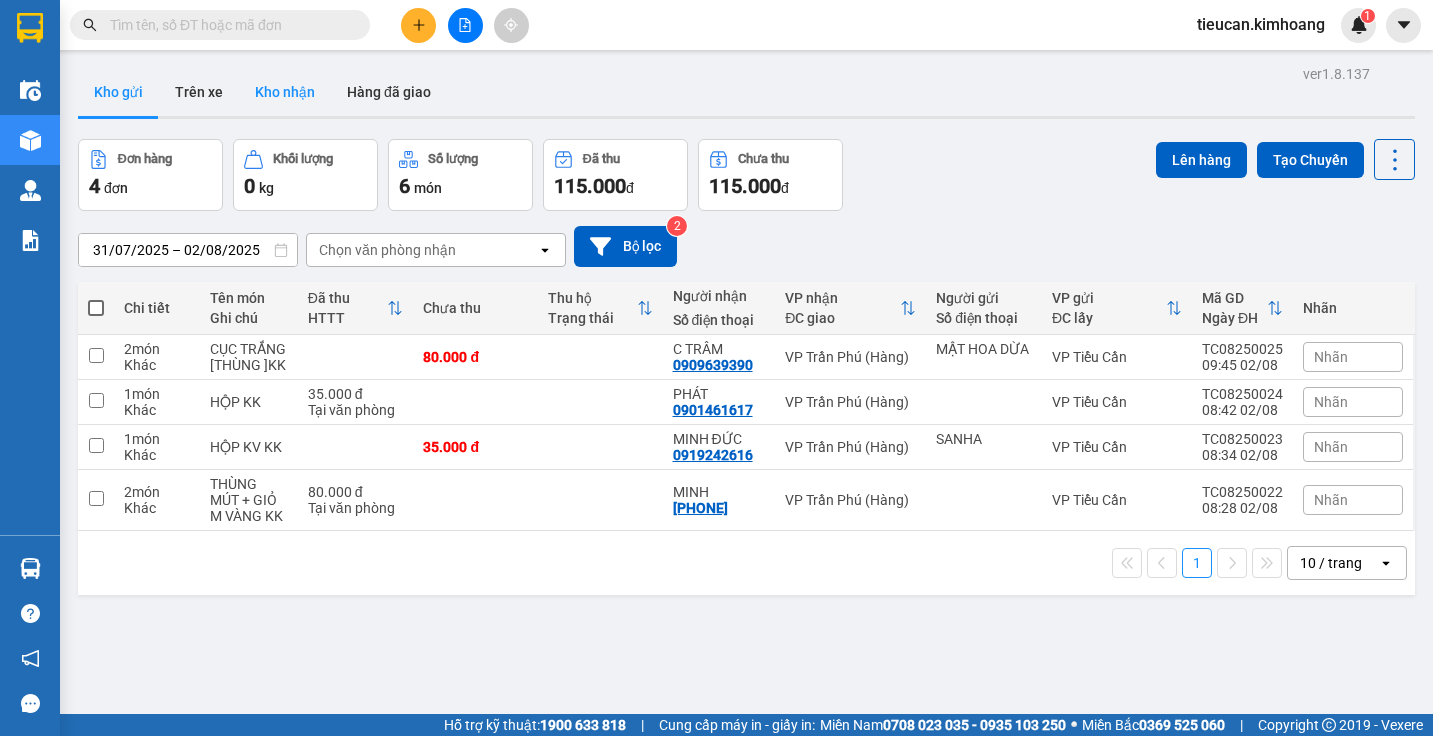 click on "Kho nhận" at bounding box center (285, 92) 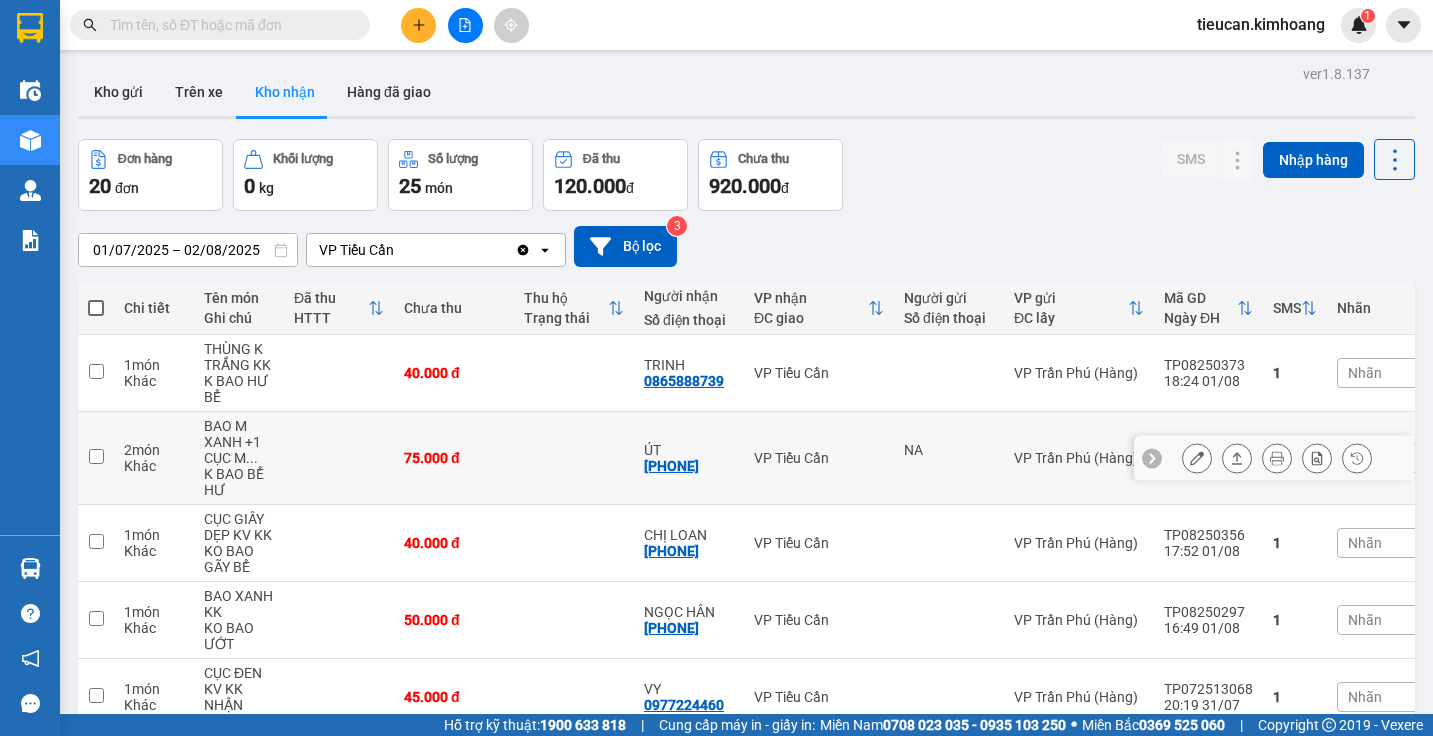 click at bounding box center (1277, 458) 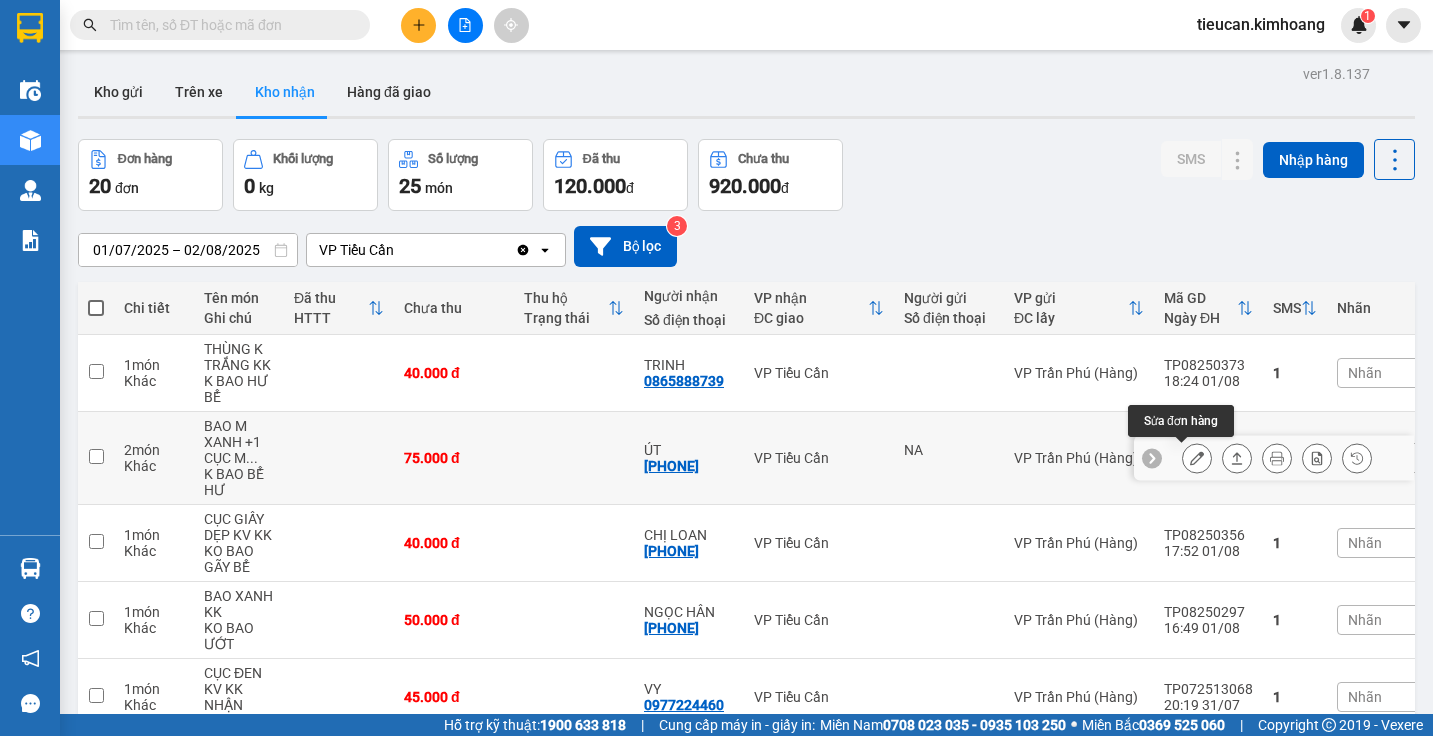 click 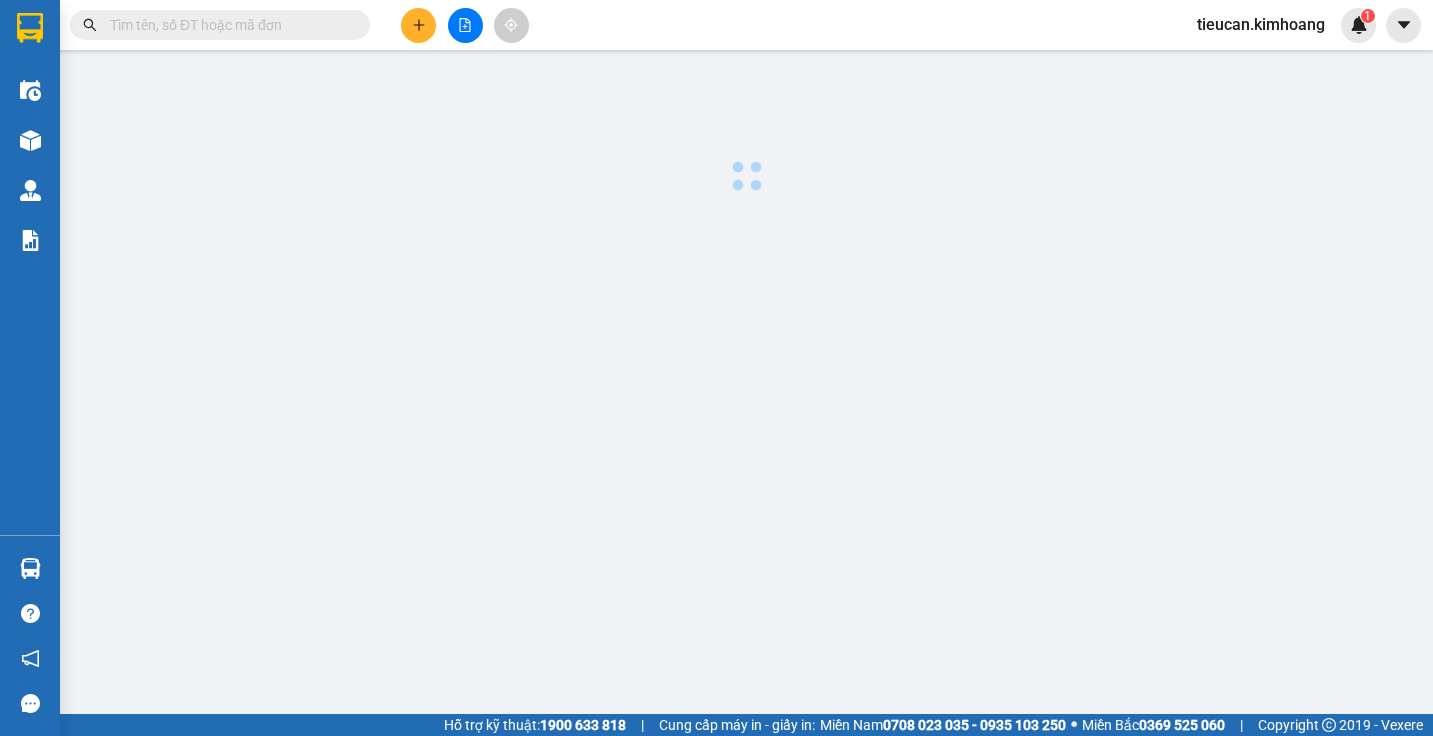 click on "Hỗ trợ kỹ thuật:  1900 633 818 | Cung cấp máy in - giấy in:  Miền Nam  0708 023 035 - 0935 103 250 ⚪️ Miền Bắc  0369 525 060 | Copyright   2019 - Vexere Thông báo Thông báo của bạn Tính năng mới Chưa có thông báo mới" at bounding box center [716, 368] 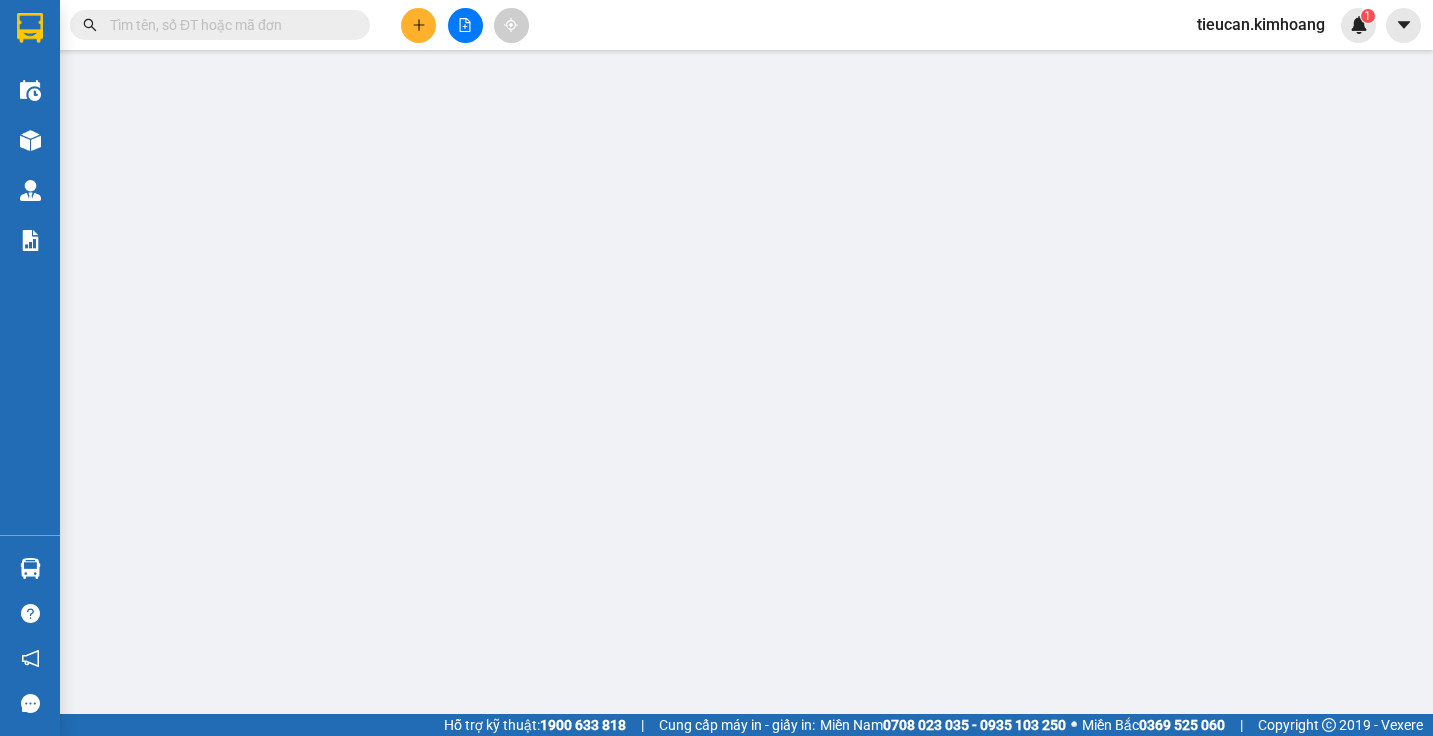 type on "NA" 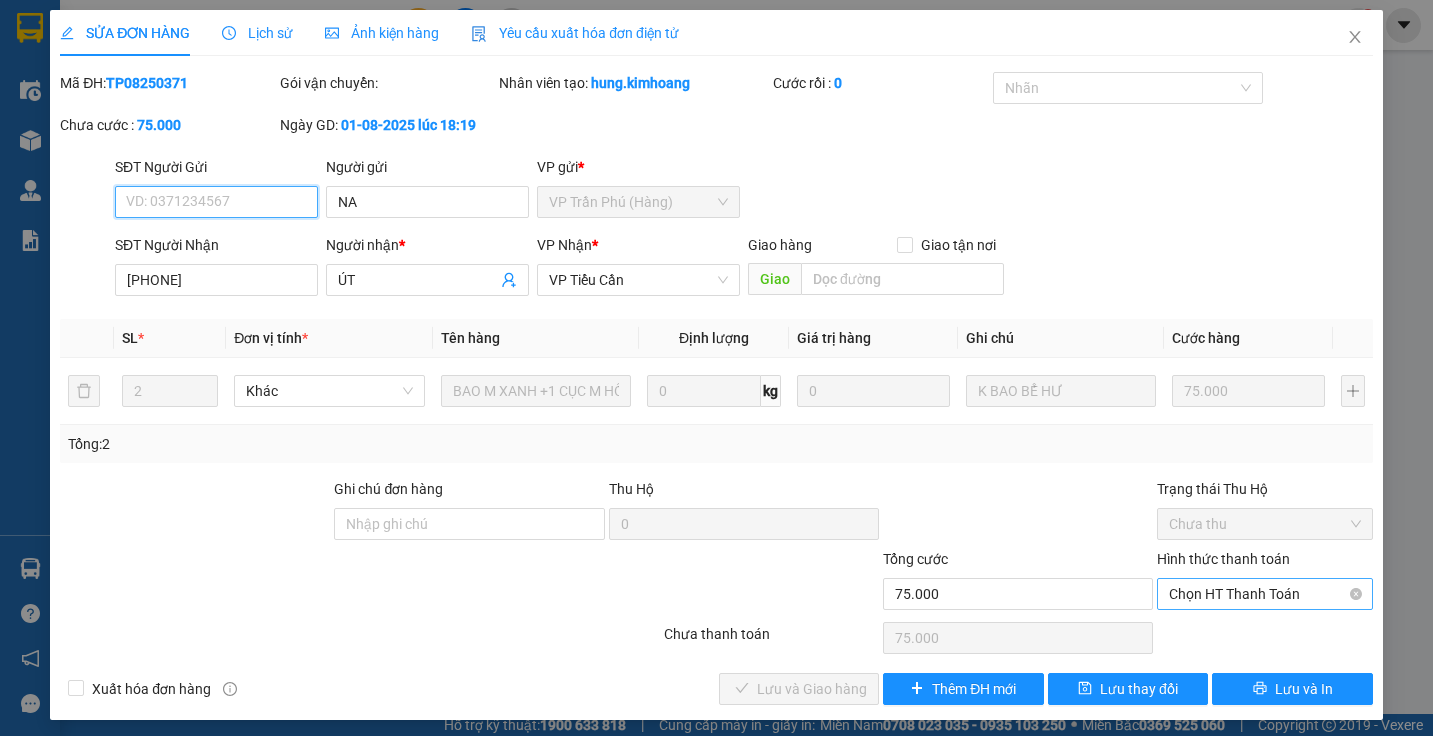 click on "Chọn HT Thanh Toán" at bounding box center [1264, 594] 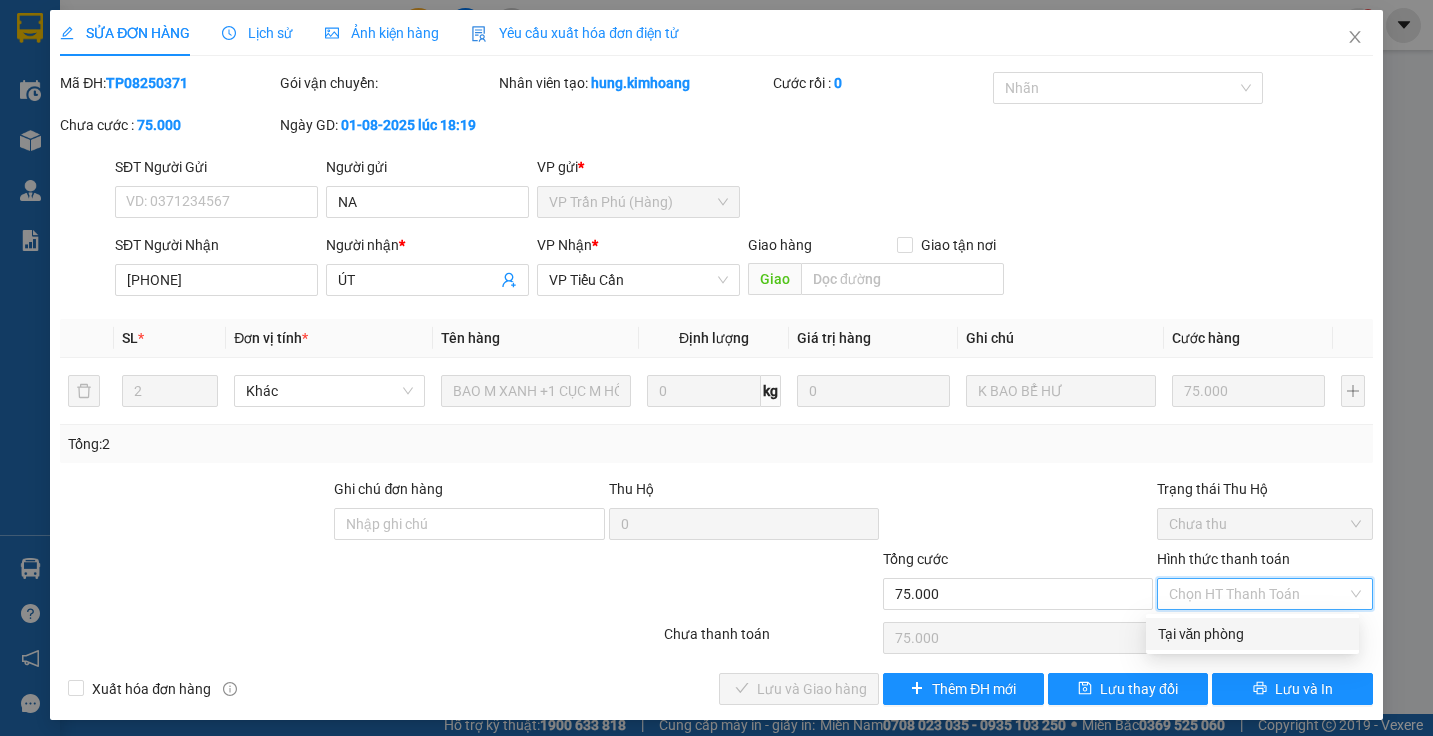 click on "Tại văn phòng" at bounding box center [1252, 634] 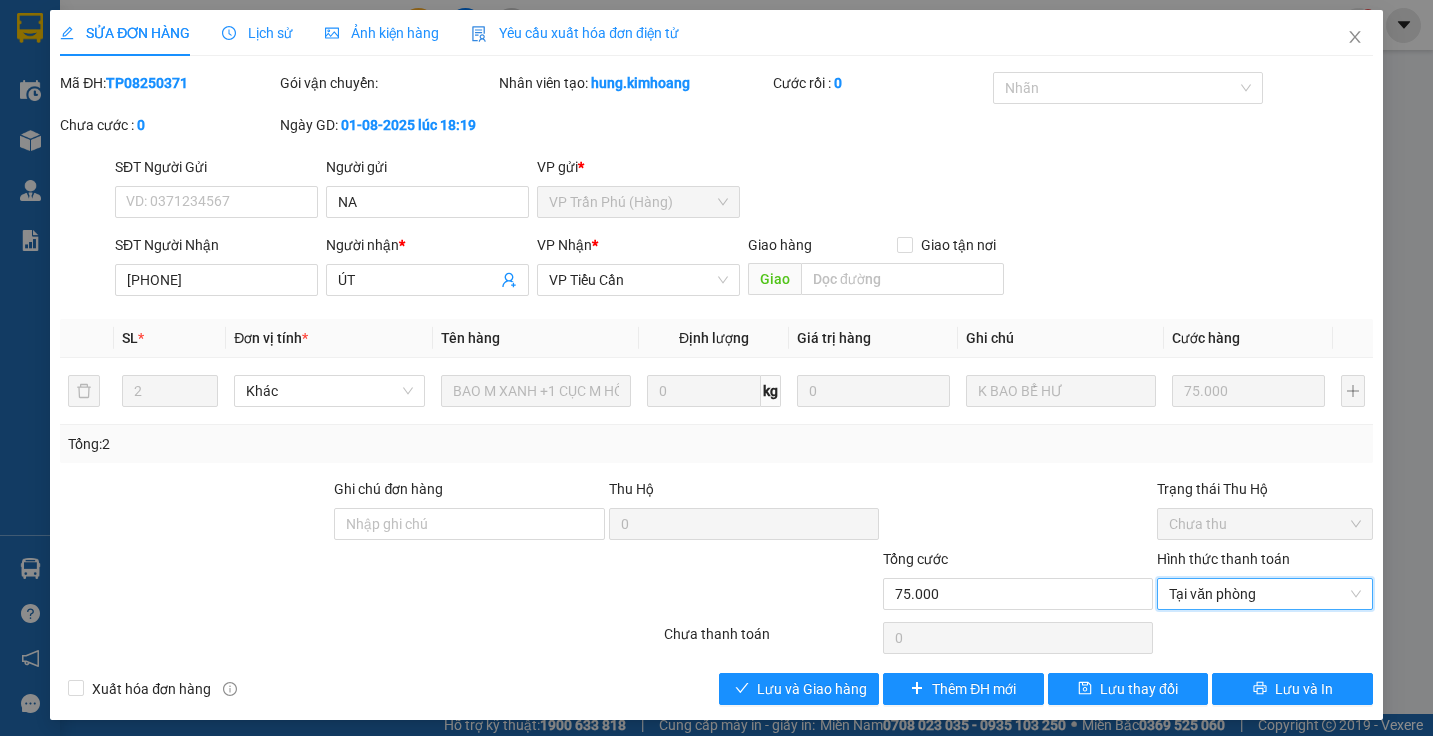 click at bounding box center [1264, 638] 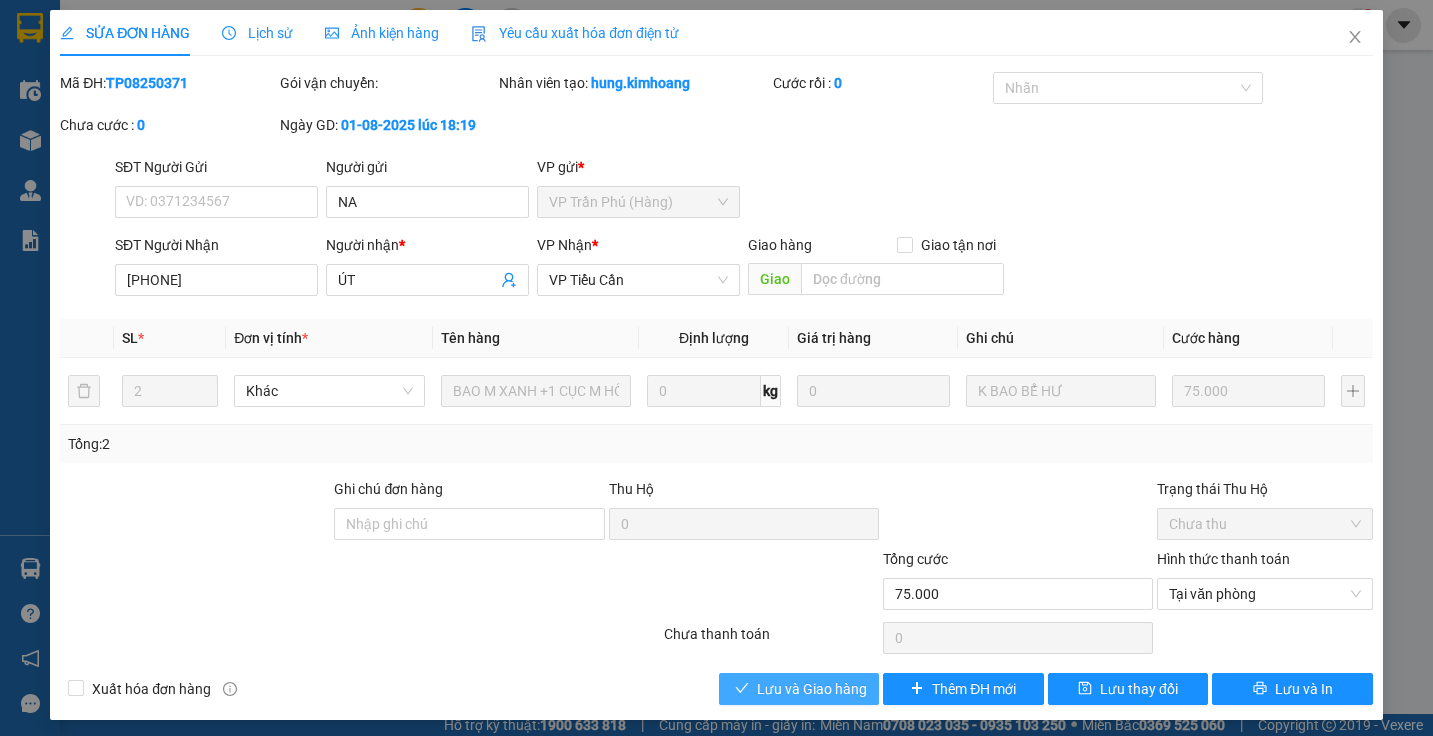 click on "Lưu và Giao hàng" at bounding box center [812, 689] 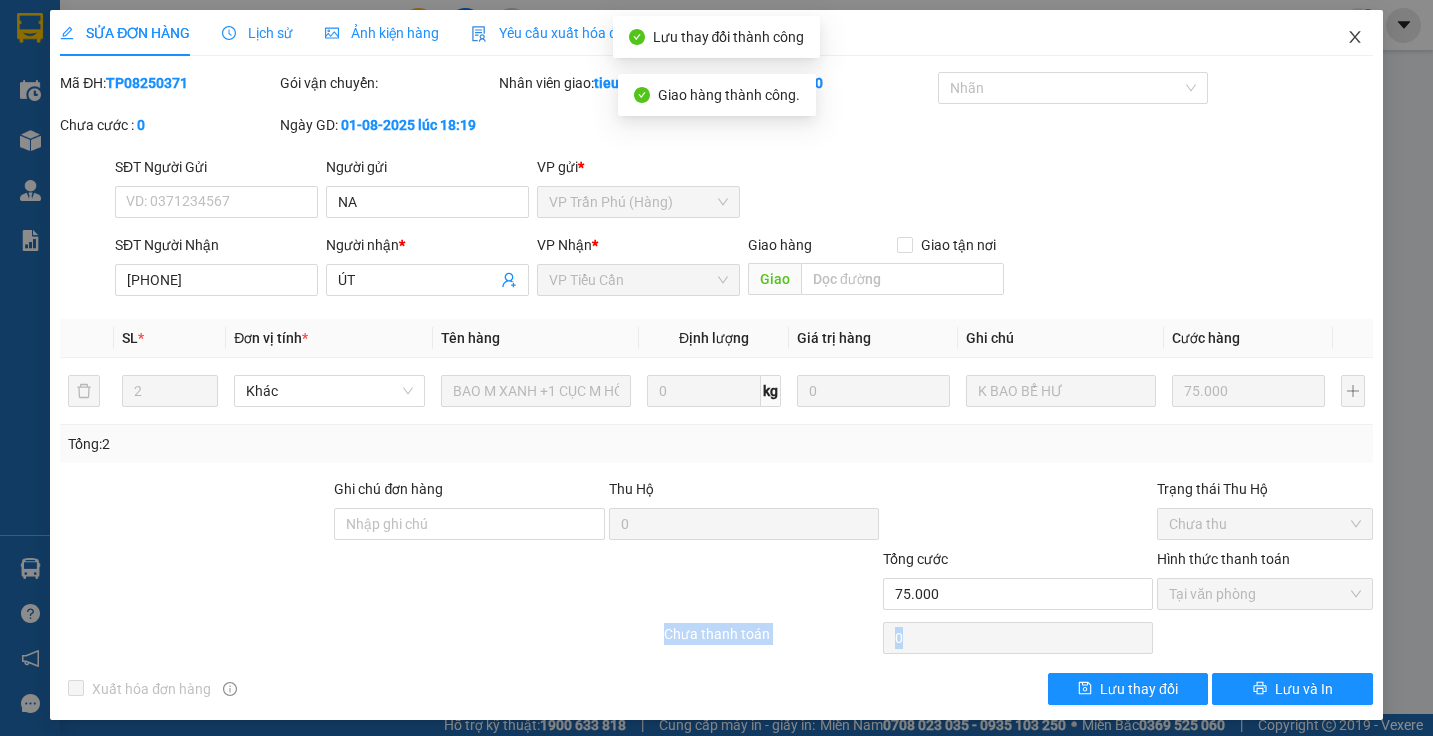 click at bounding box center (1355, 38) 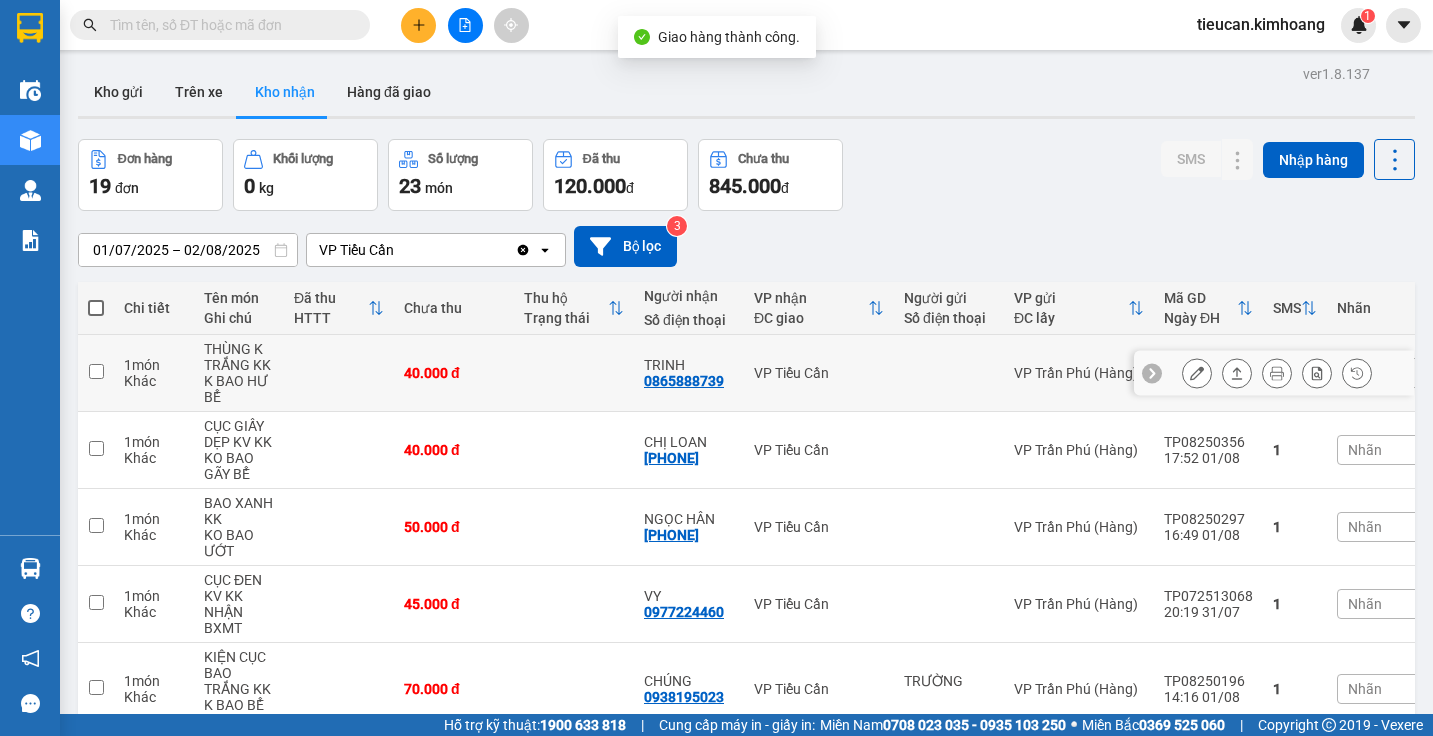 scroll, scrollTop: 200, scrollLeft: 0, axis: vertical 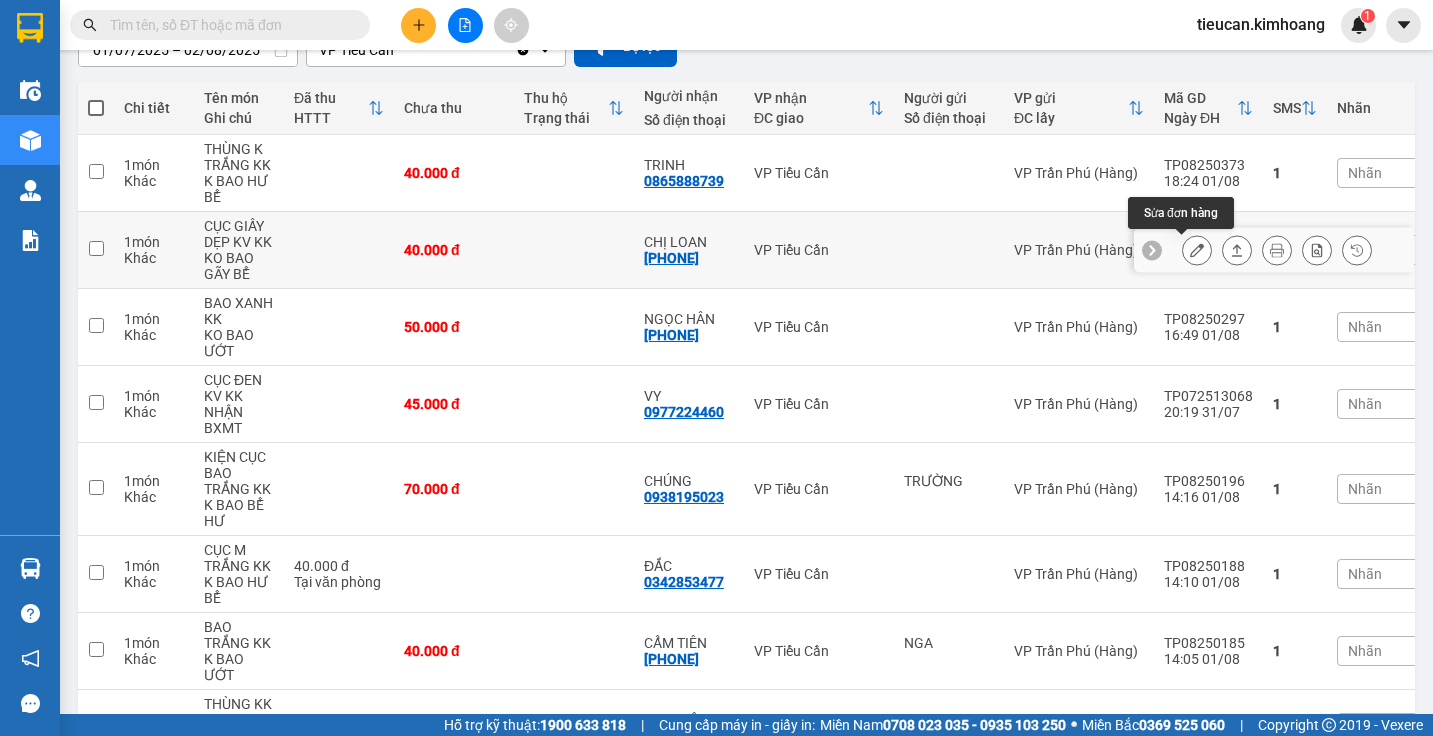click 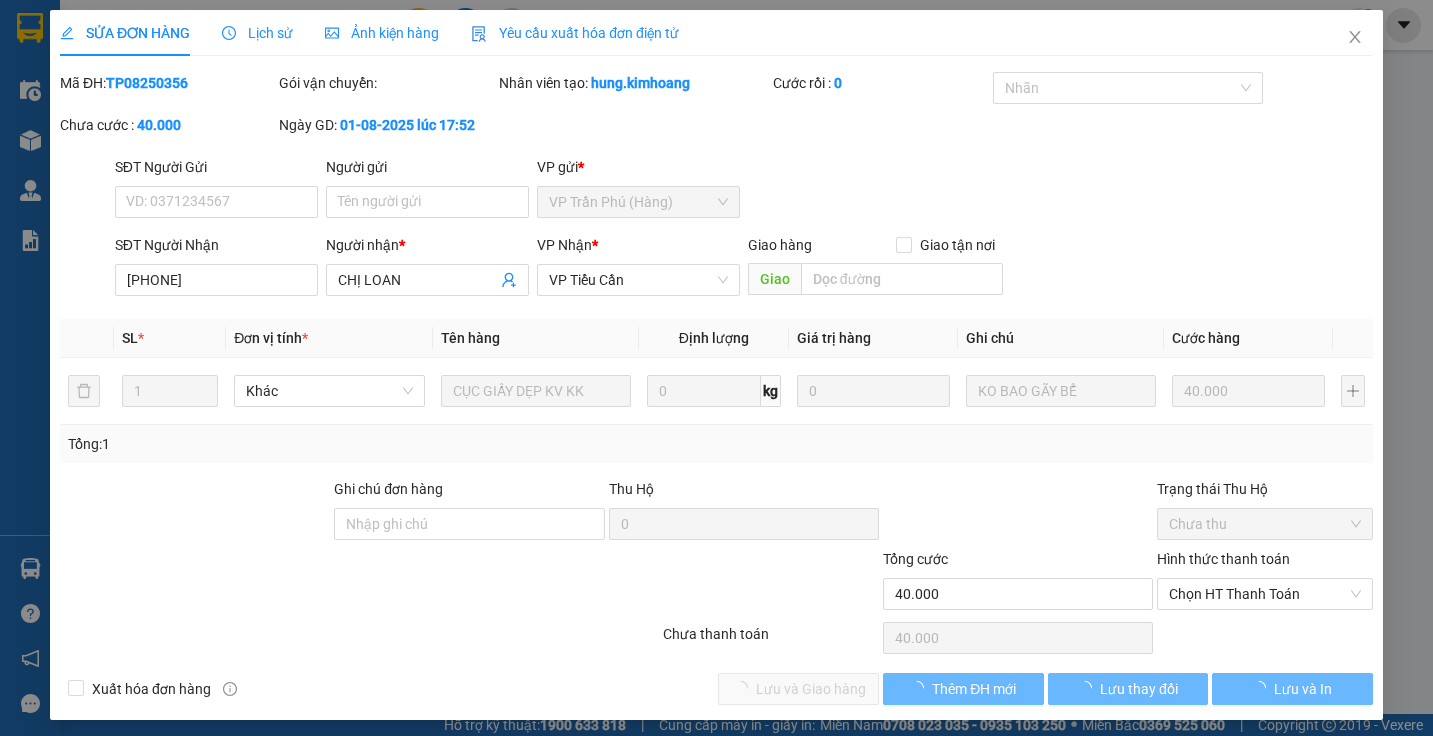 scroll, scrollTop: 0, scrollLeft: 0, axis: both 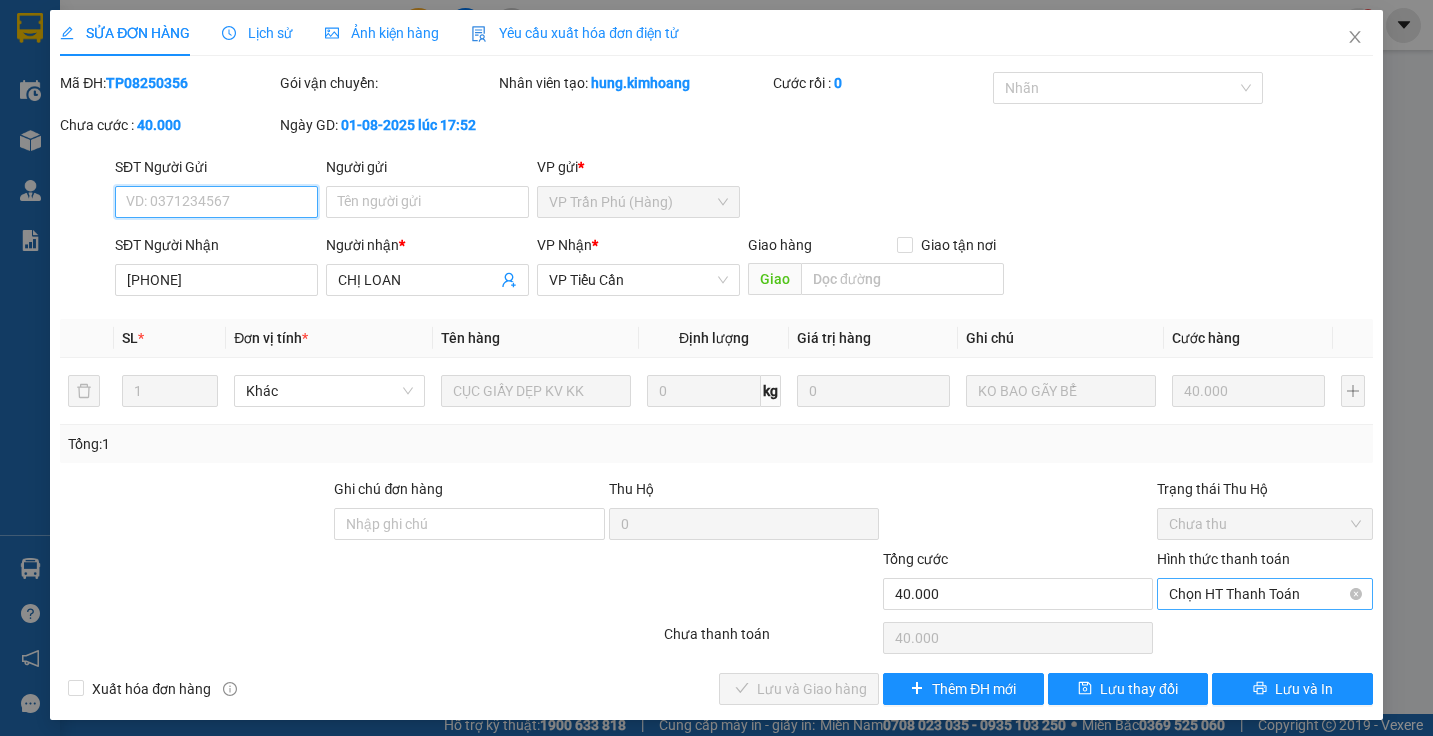 click on "Chọn HT Thanh Toán" at bounding box center (1264, 594) 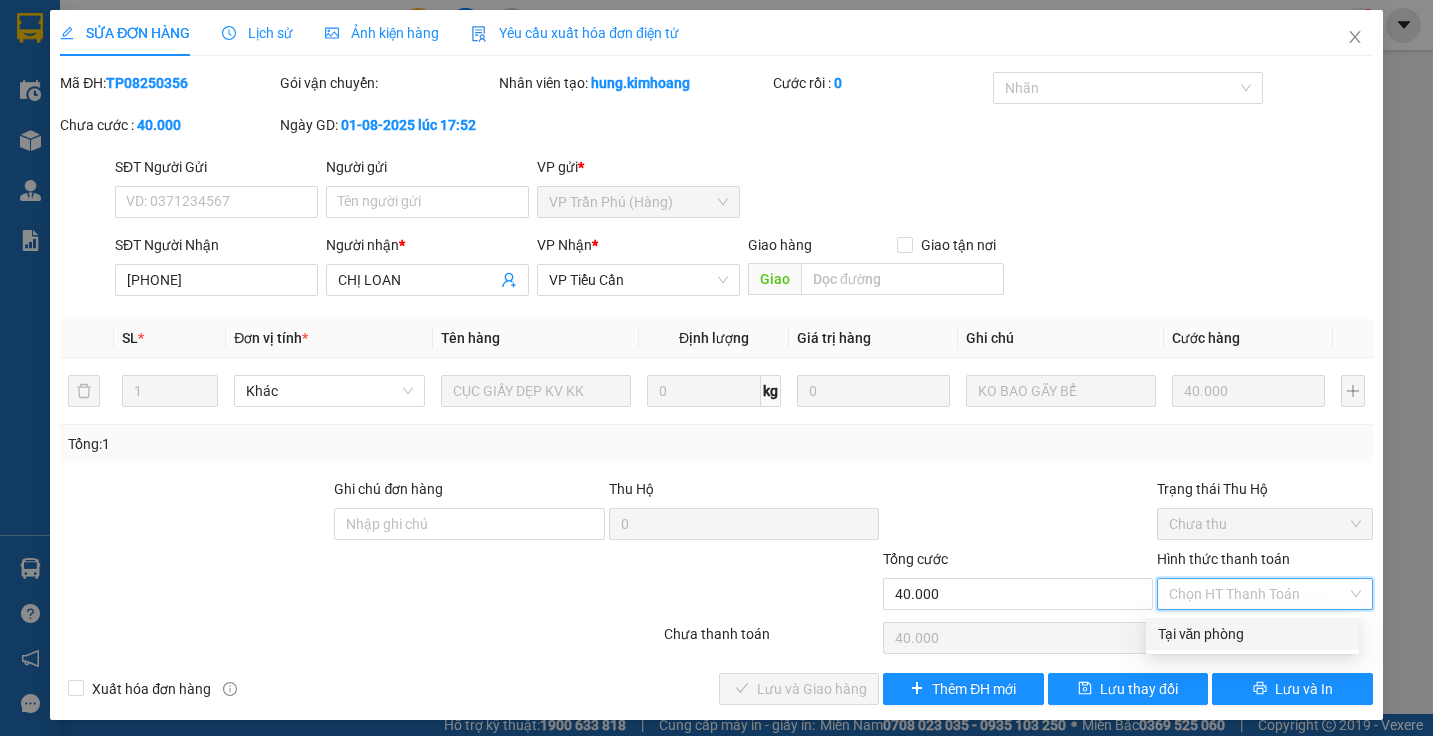 click on "Tại văn phòng" at bounding box center [1252, 634] 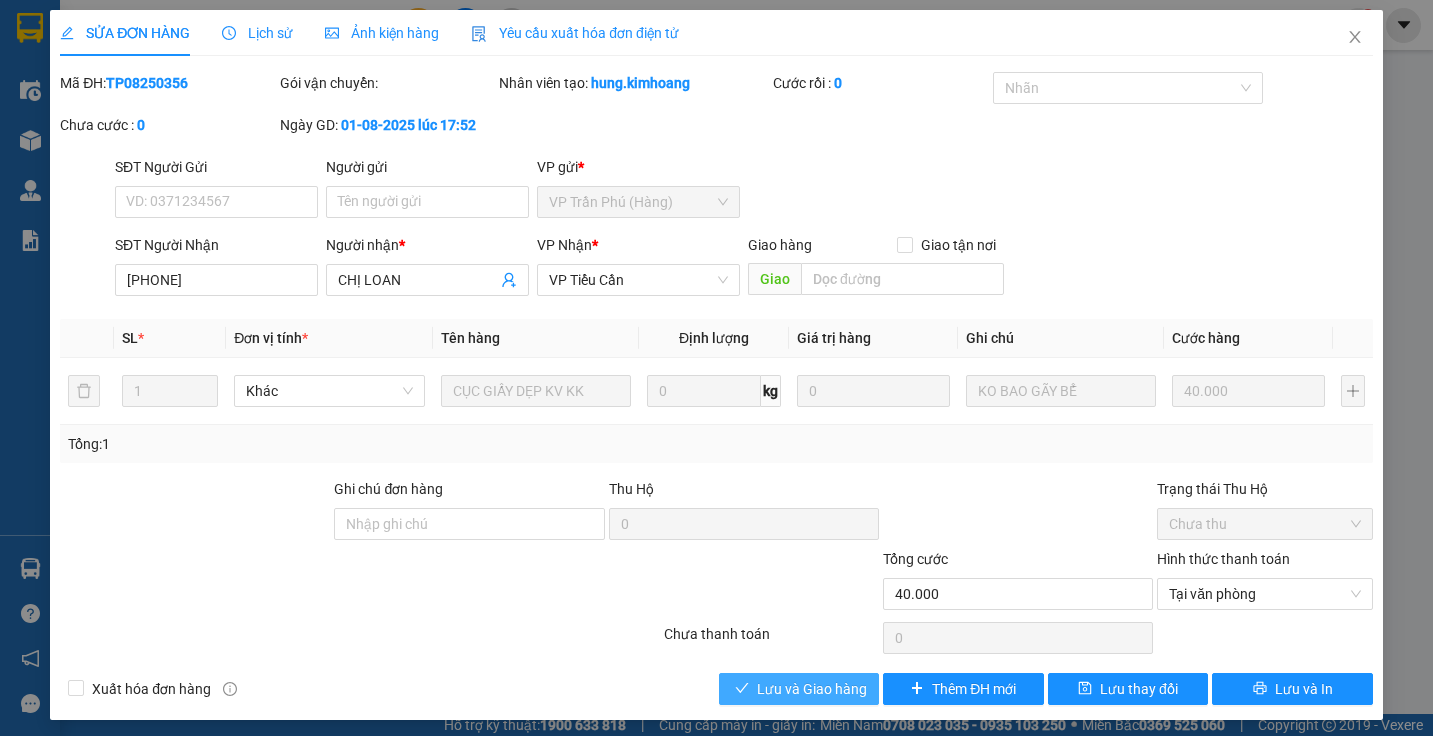 click on "Lưu và Giao hàng" at bounding box center [812, 689] 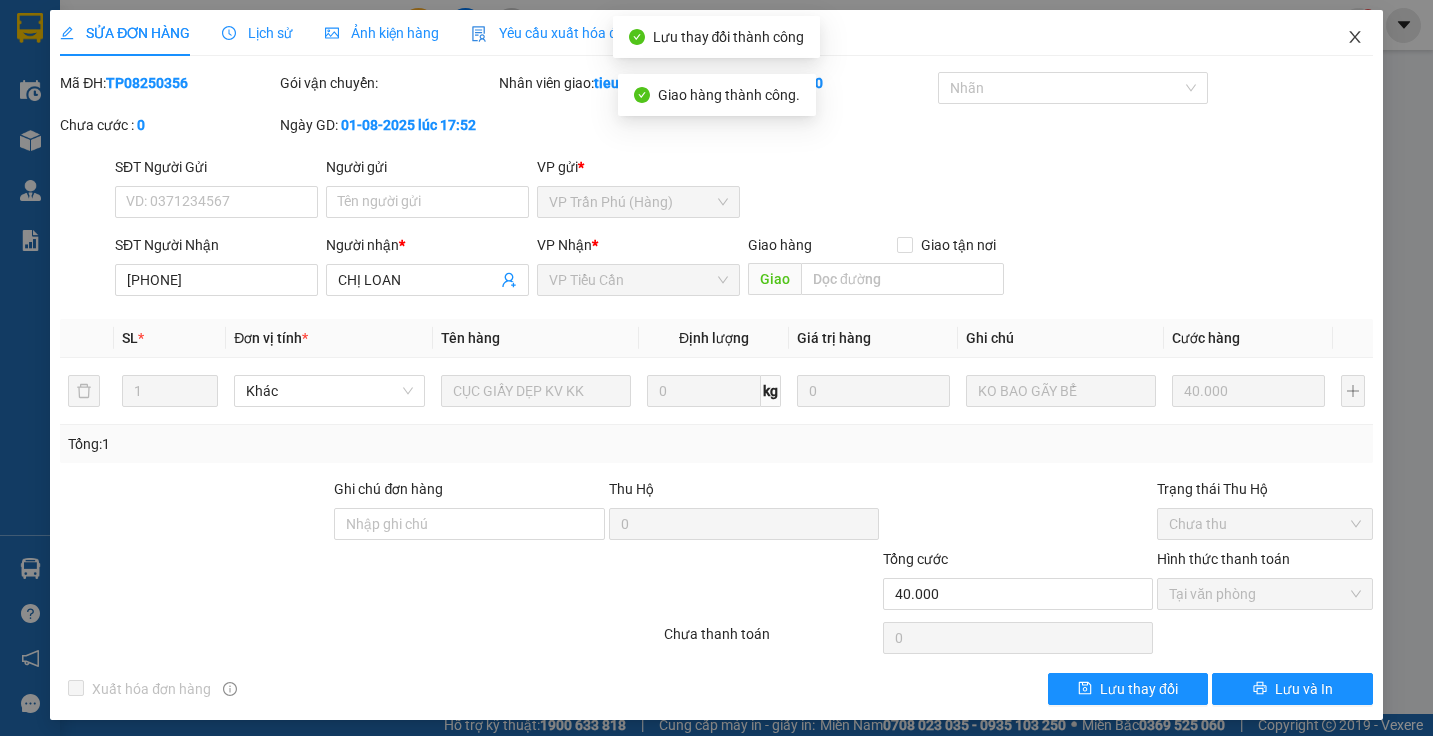 click 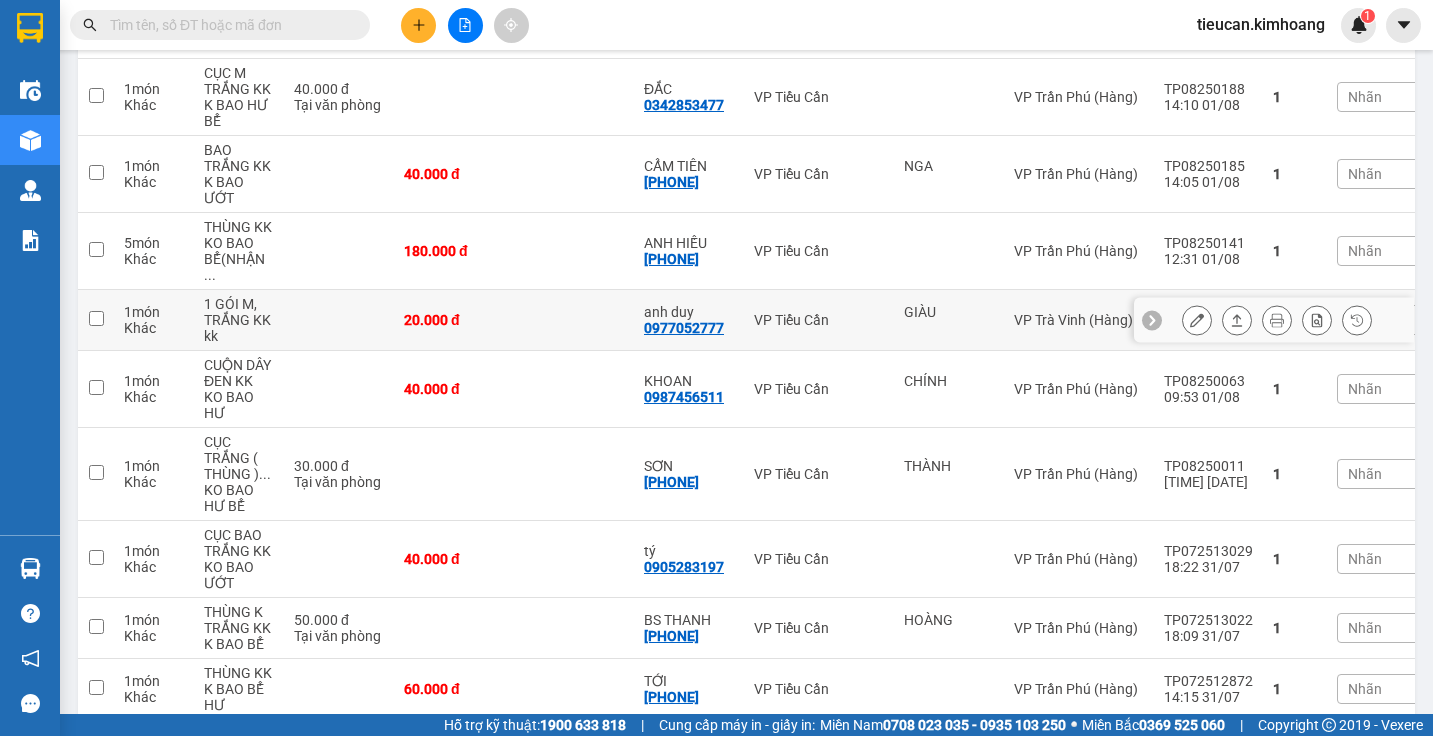 scroll, scrollTop: 900, scrollLeft: 0, axis: vertical 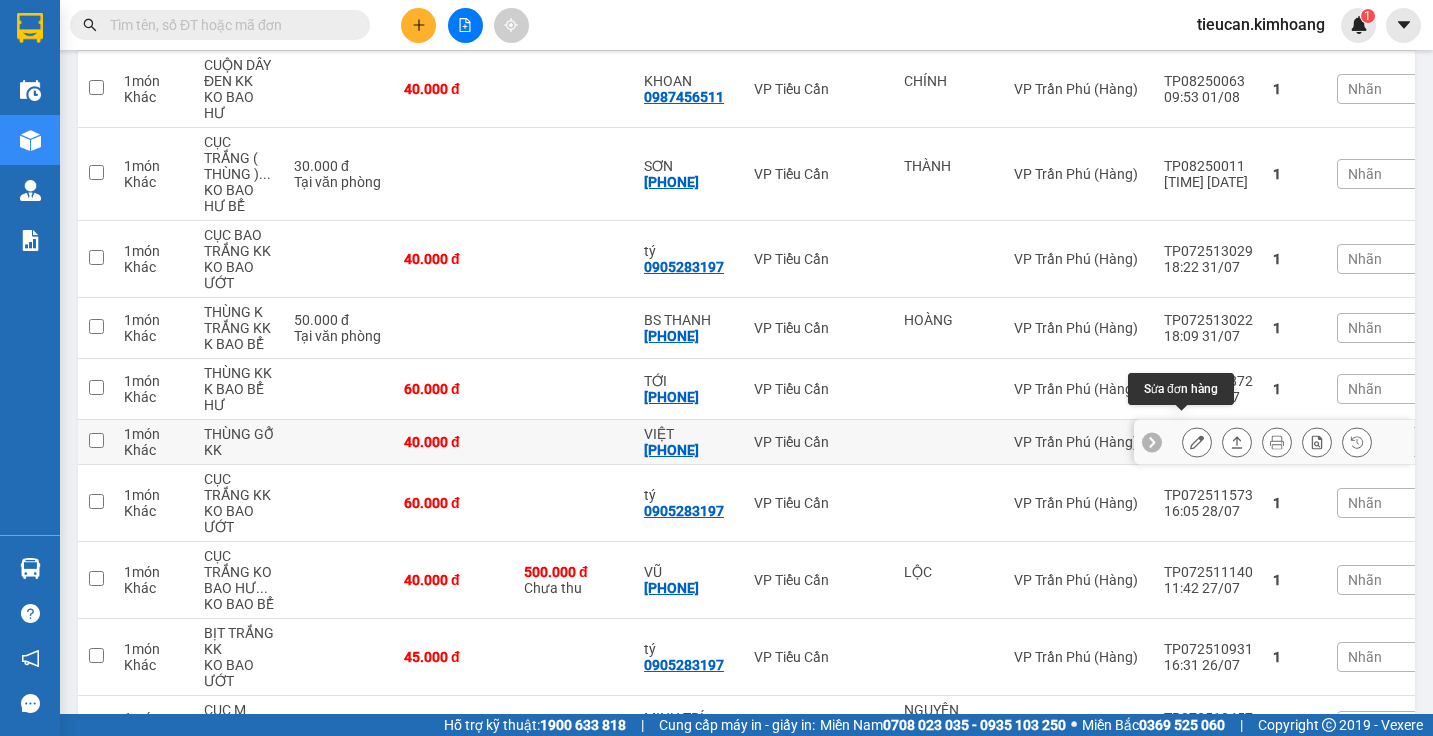 click 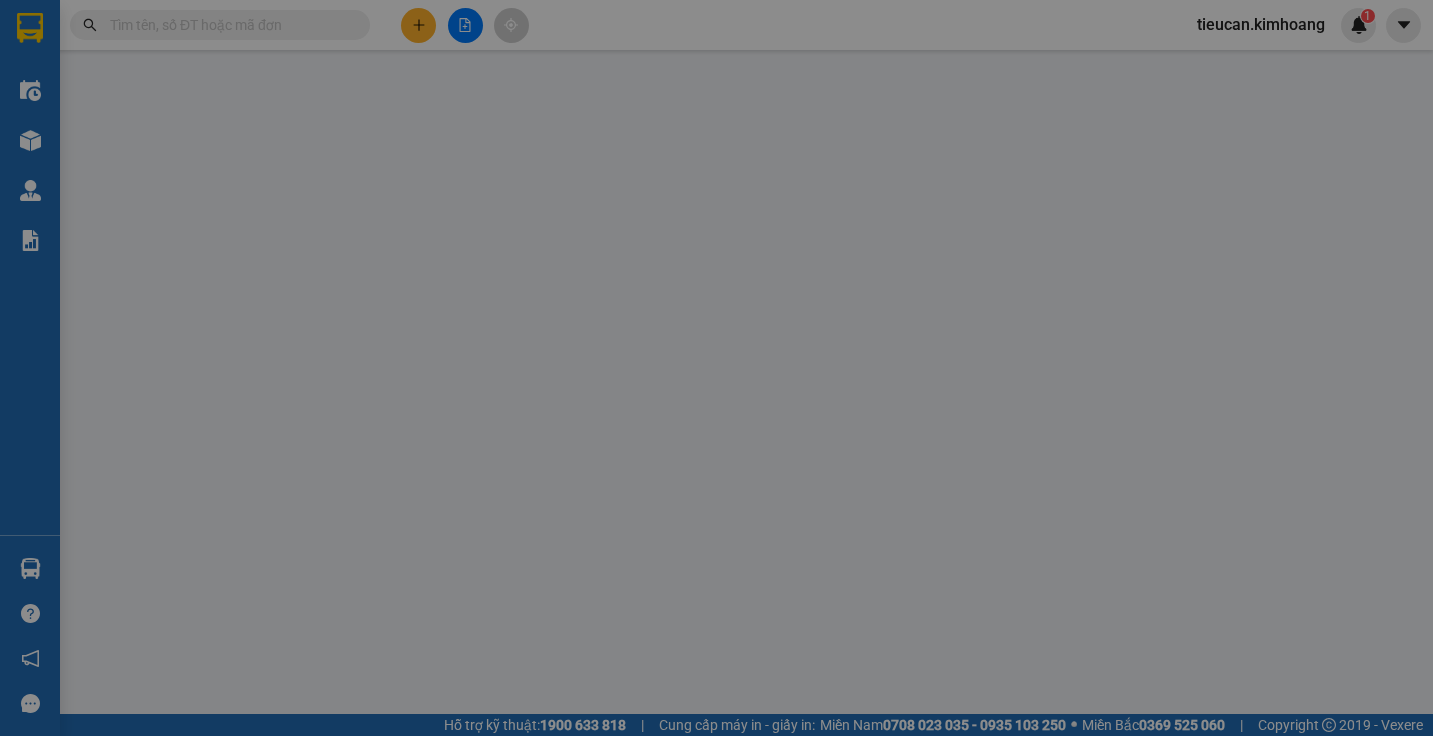 type on "[PHONE]" 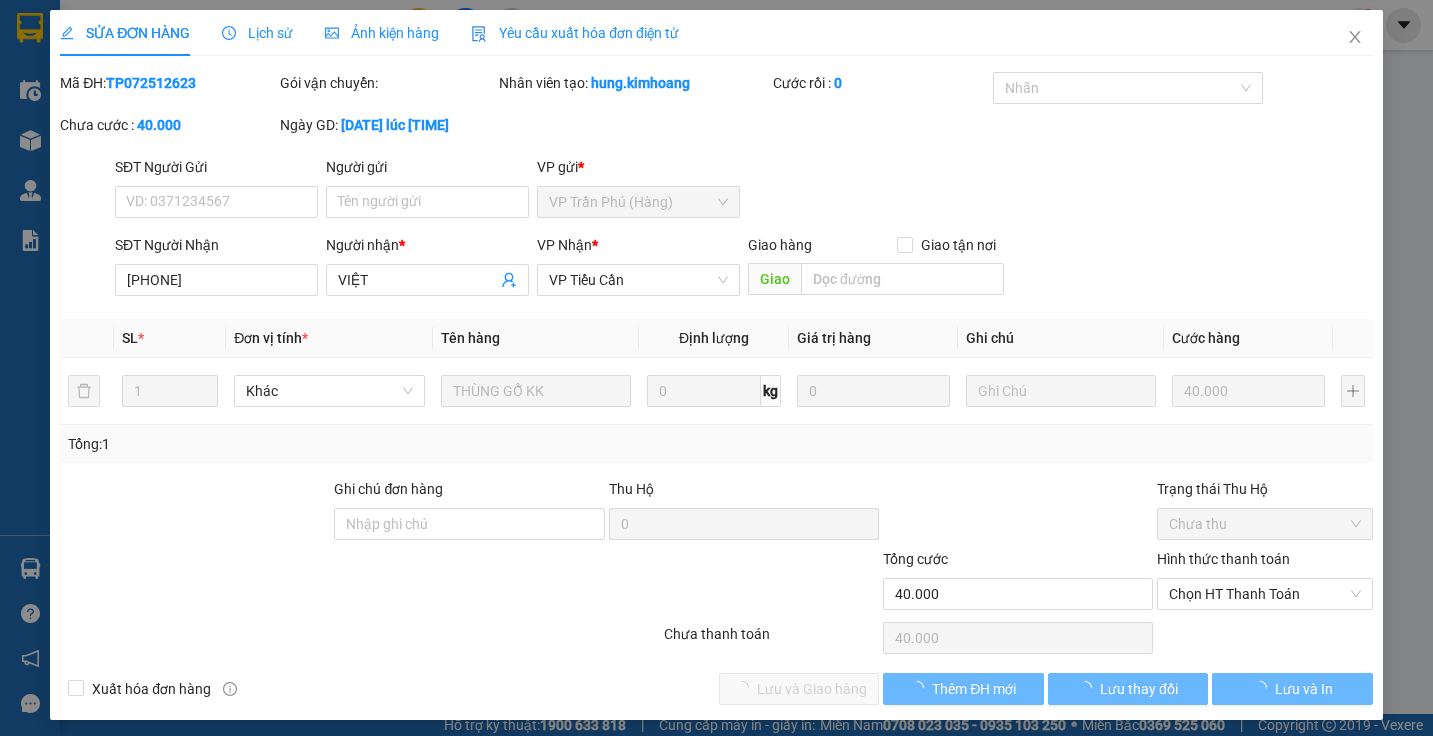 scroll, scrollTop: 0, scrollLeft: 0, axis: both 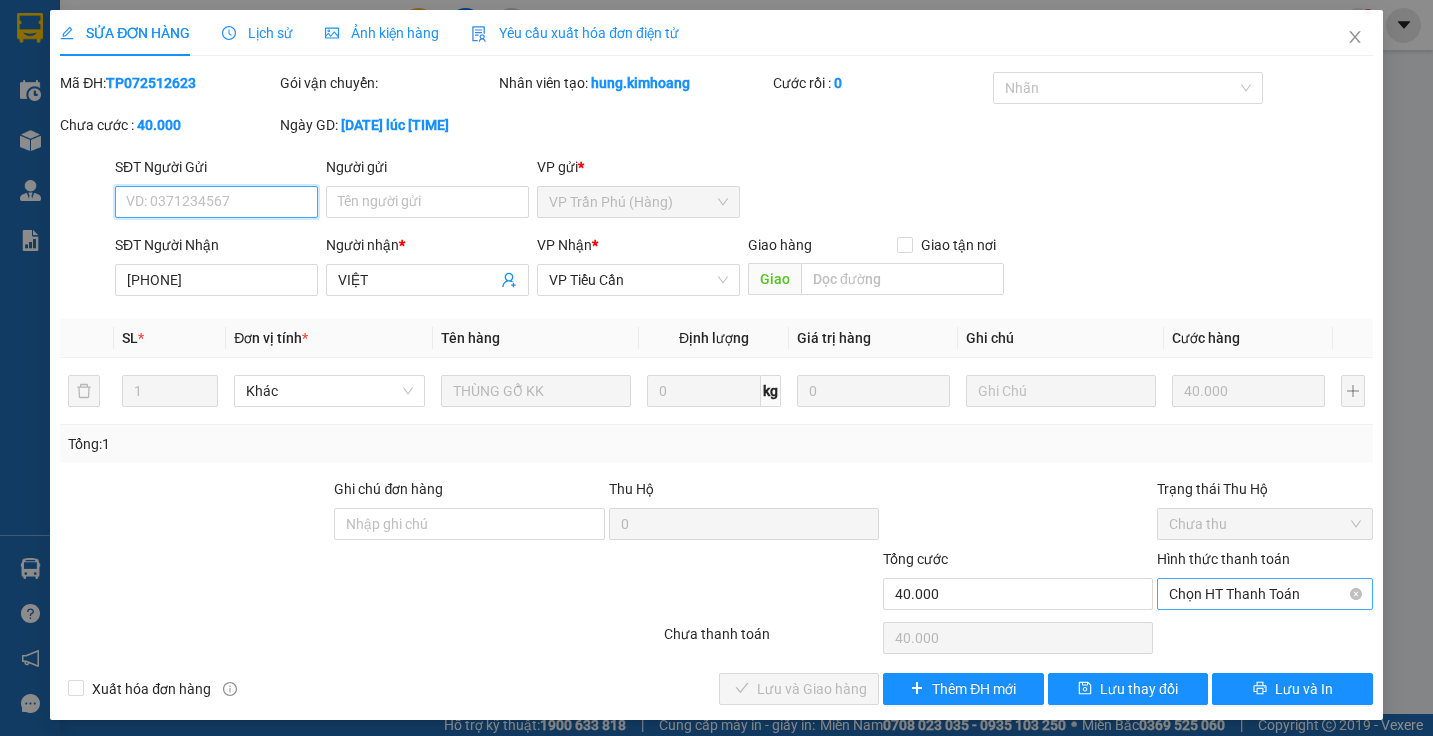 click on "Chọn HT Thanh Toán" at bounding box center (1264, 594) 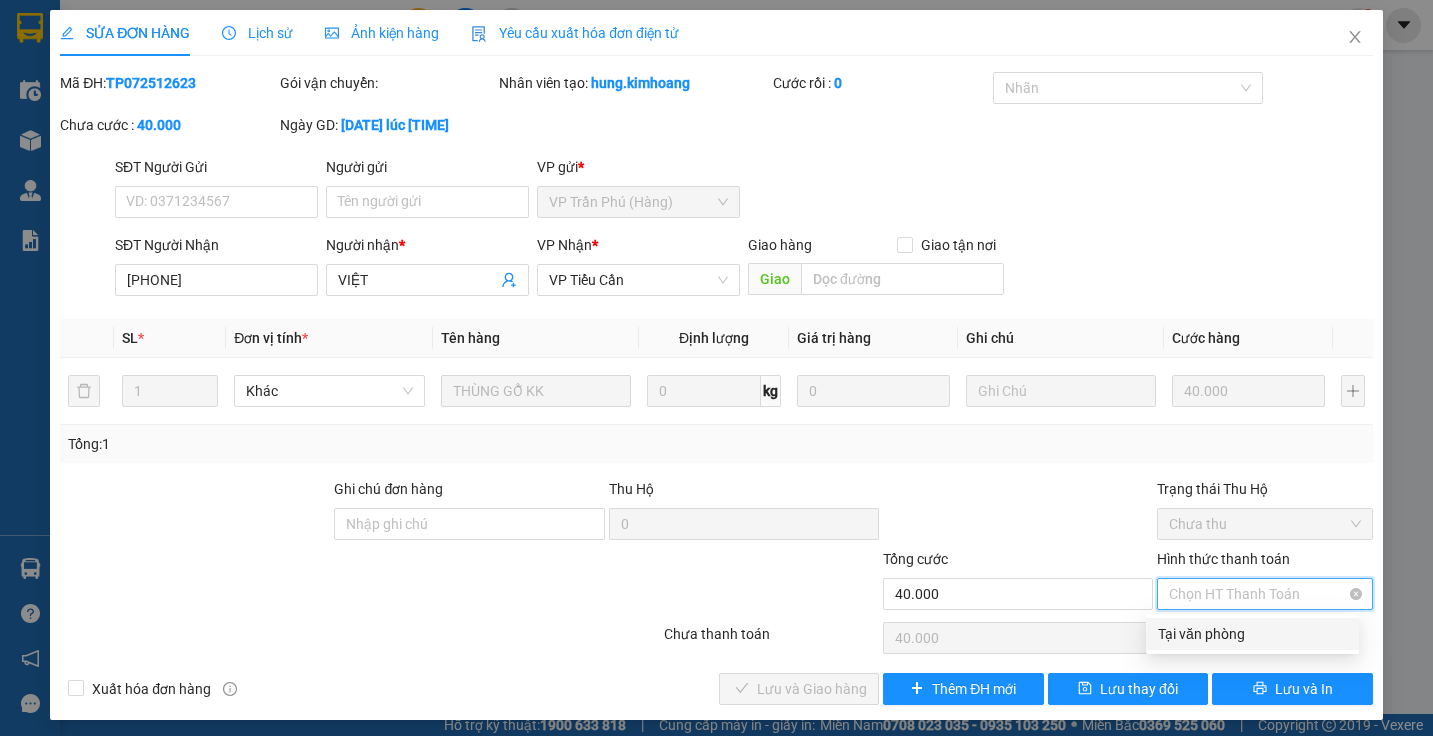 click on "Chọn HT Thanh Toán" at bounding box center [1264, 594] 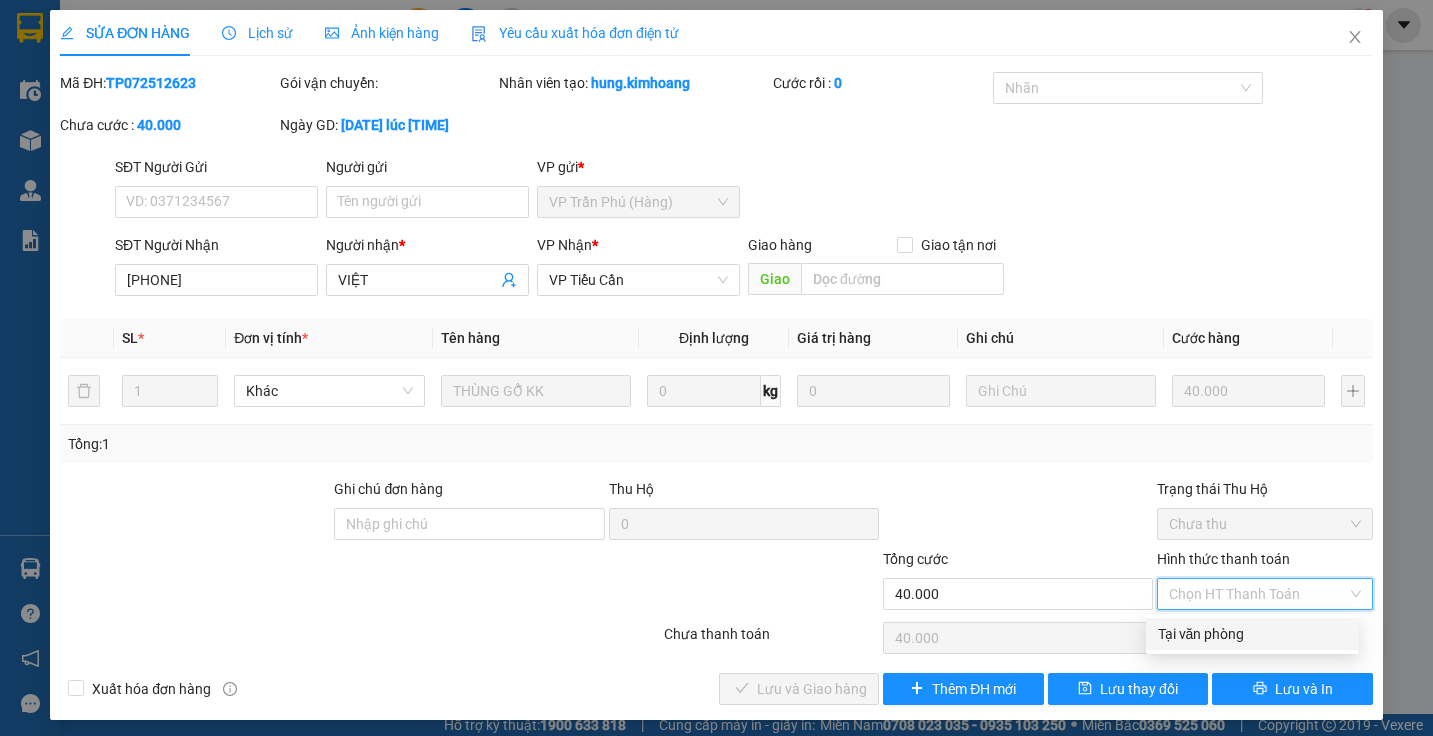 click on "Tại văn phòng" at bounding box center [1252, 634] 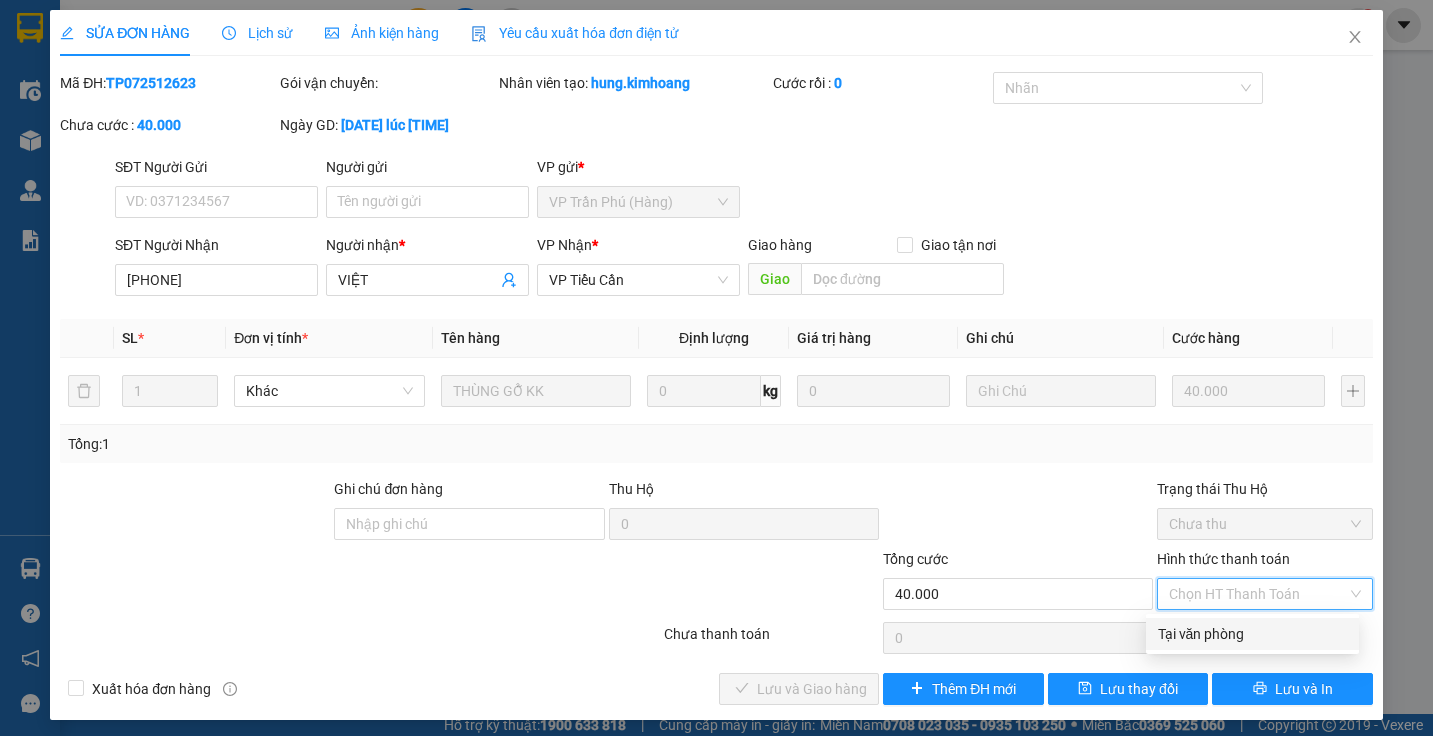 click on "Chọn HT Thanh Toán" at bounding box center [1264, 638] 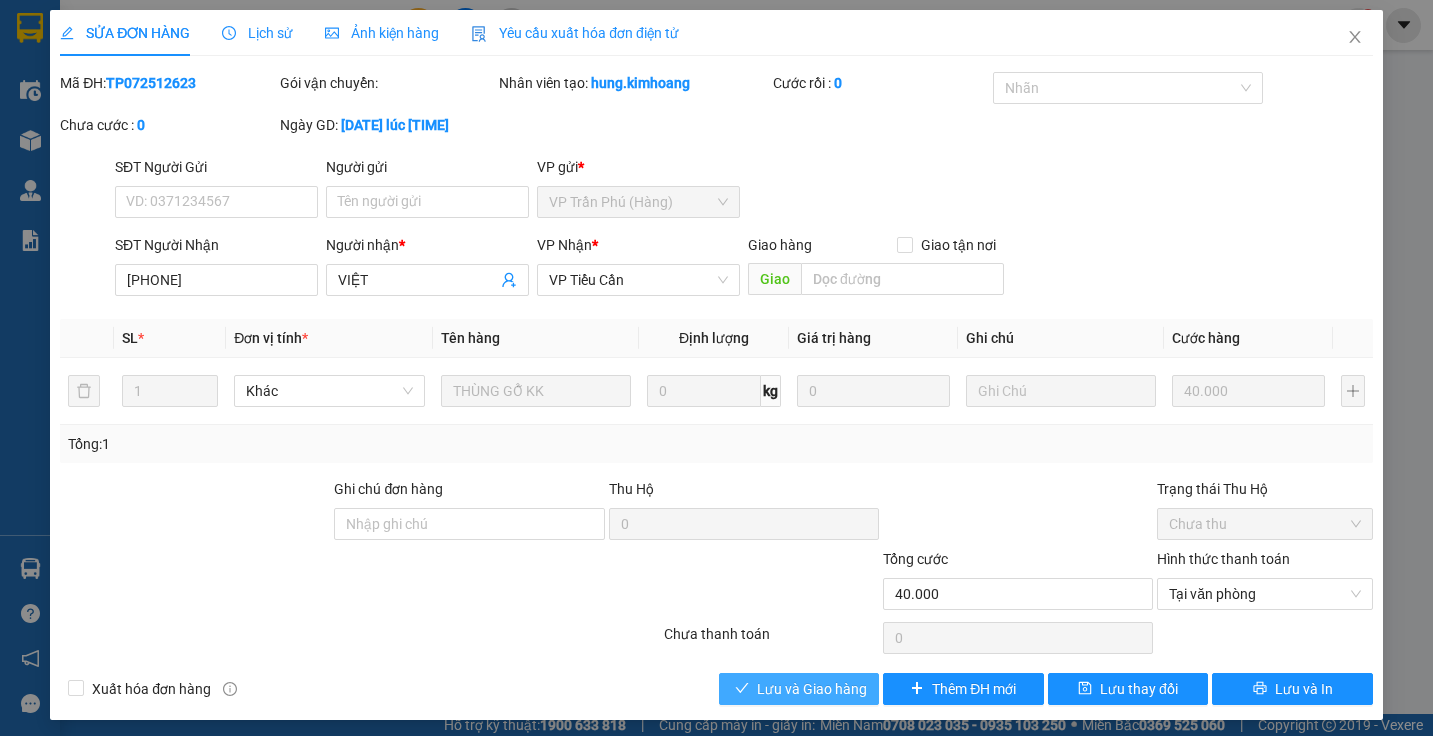 click on "Lưu và Giao hàng" at bounding box center [812, 689] 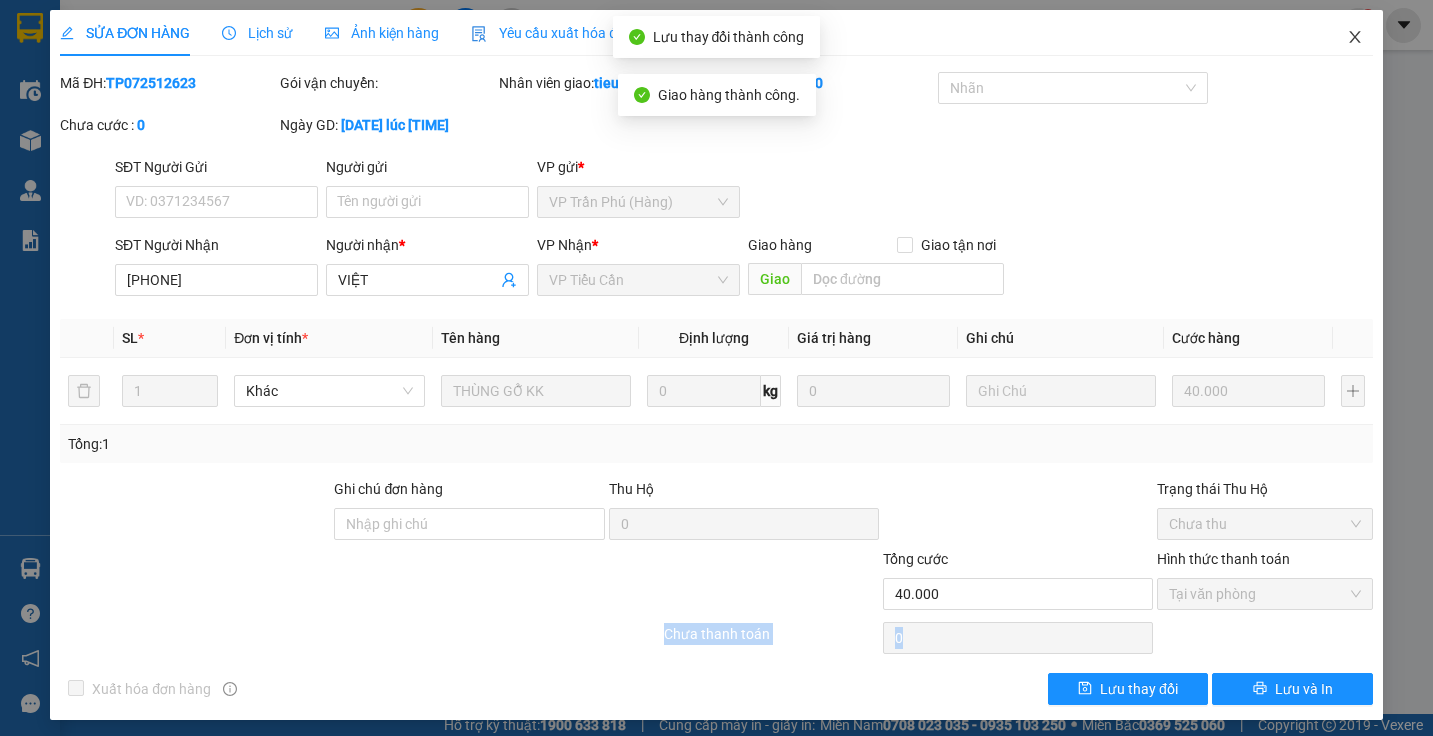 click 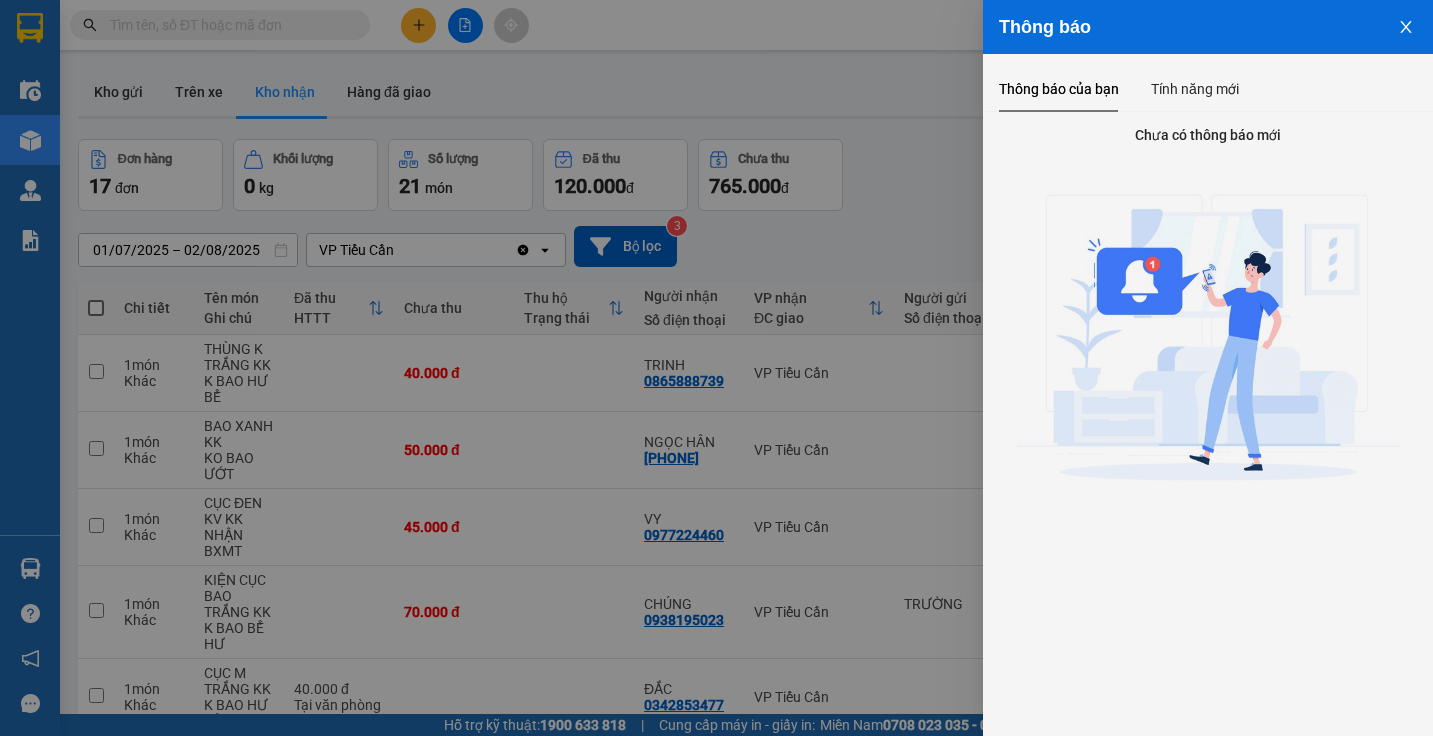 click 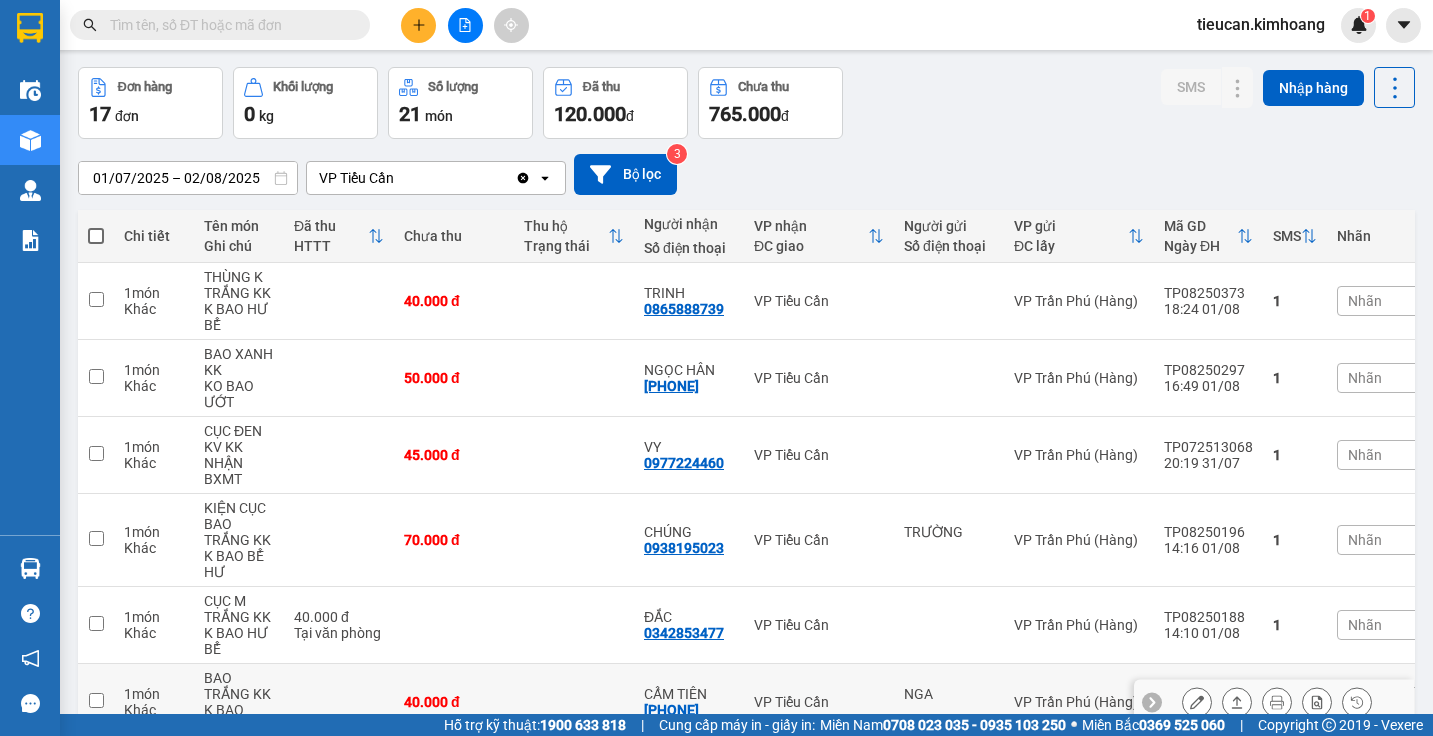 scroll, scrollTop: 0, scrollLeft: 0, axis: both 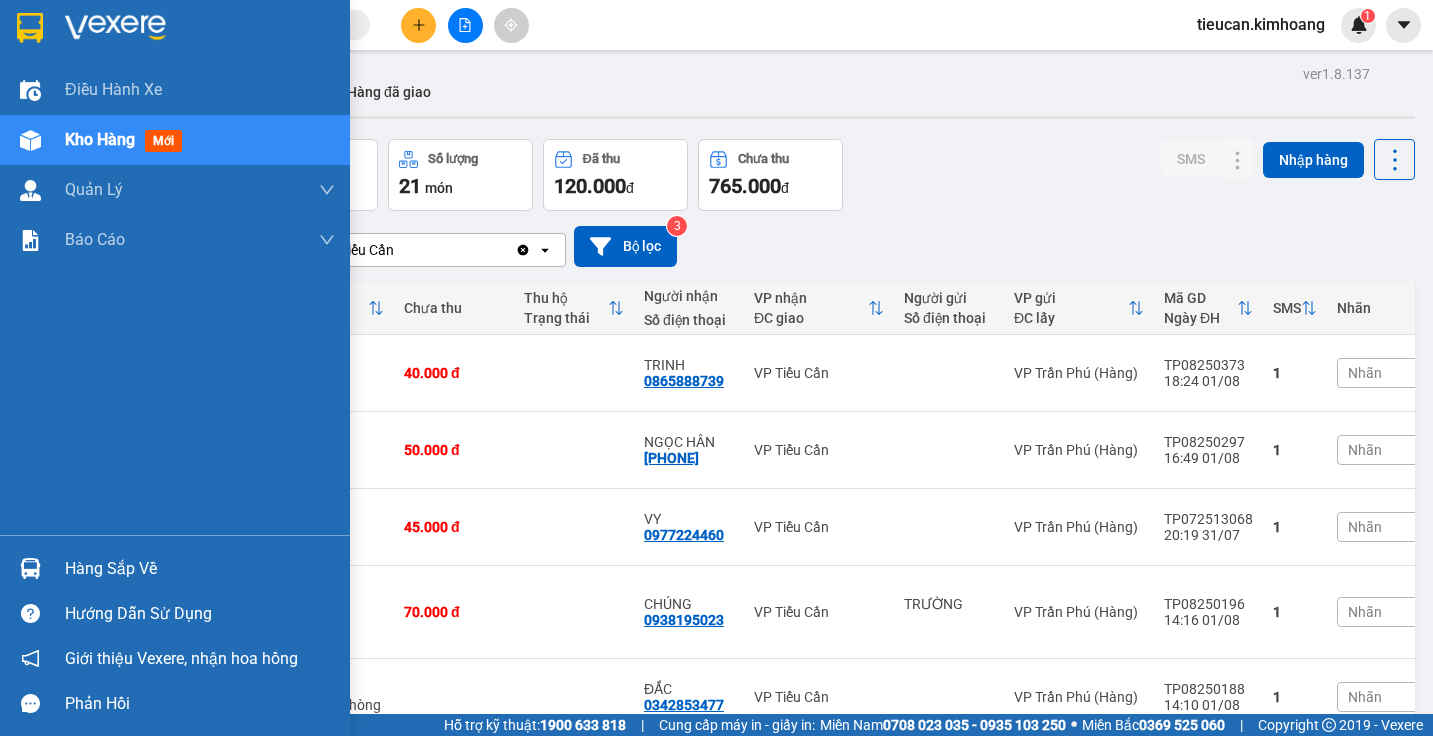 click on "Hàng sắp về" at bounding box center [200, 569] 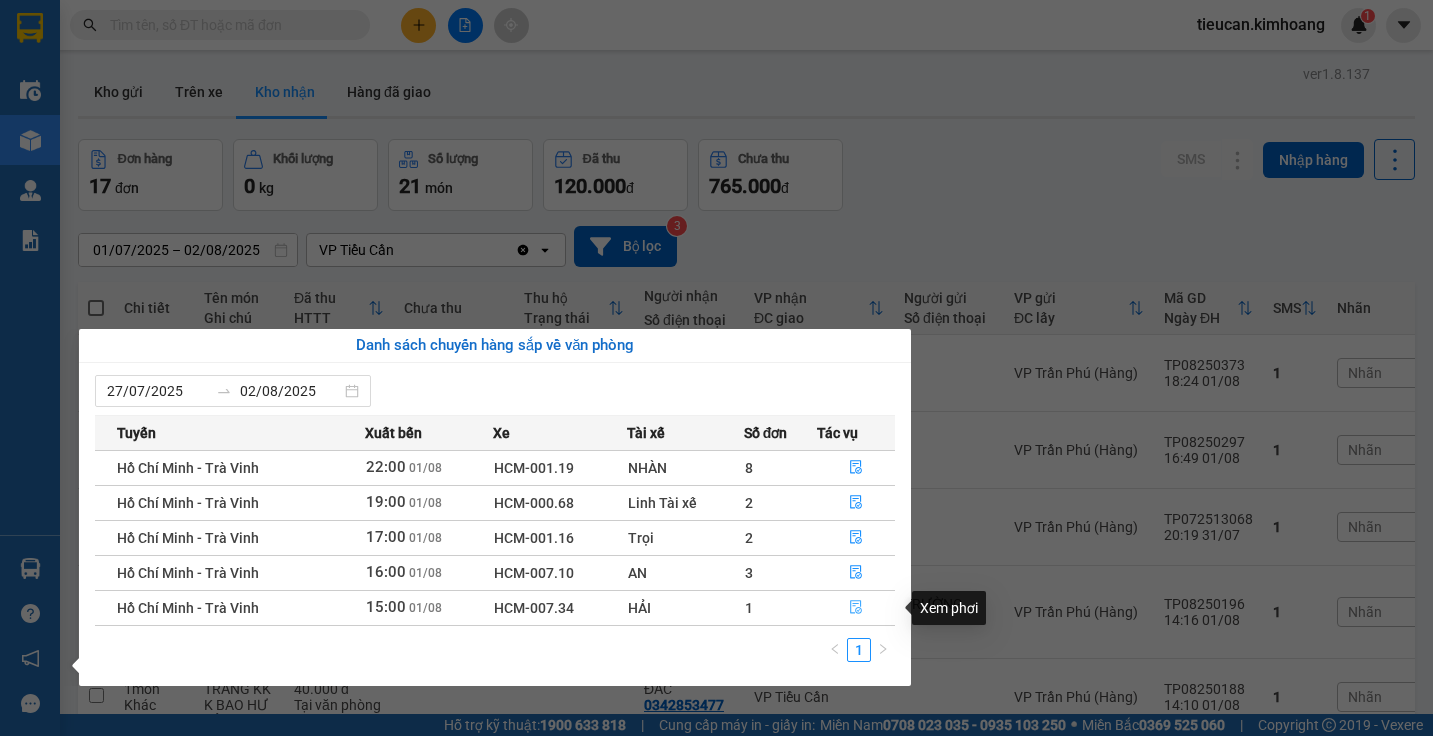 click 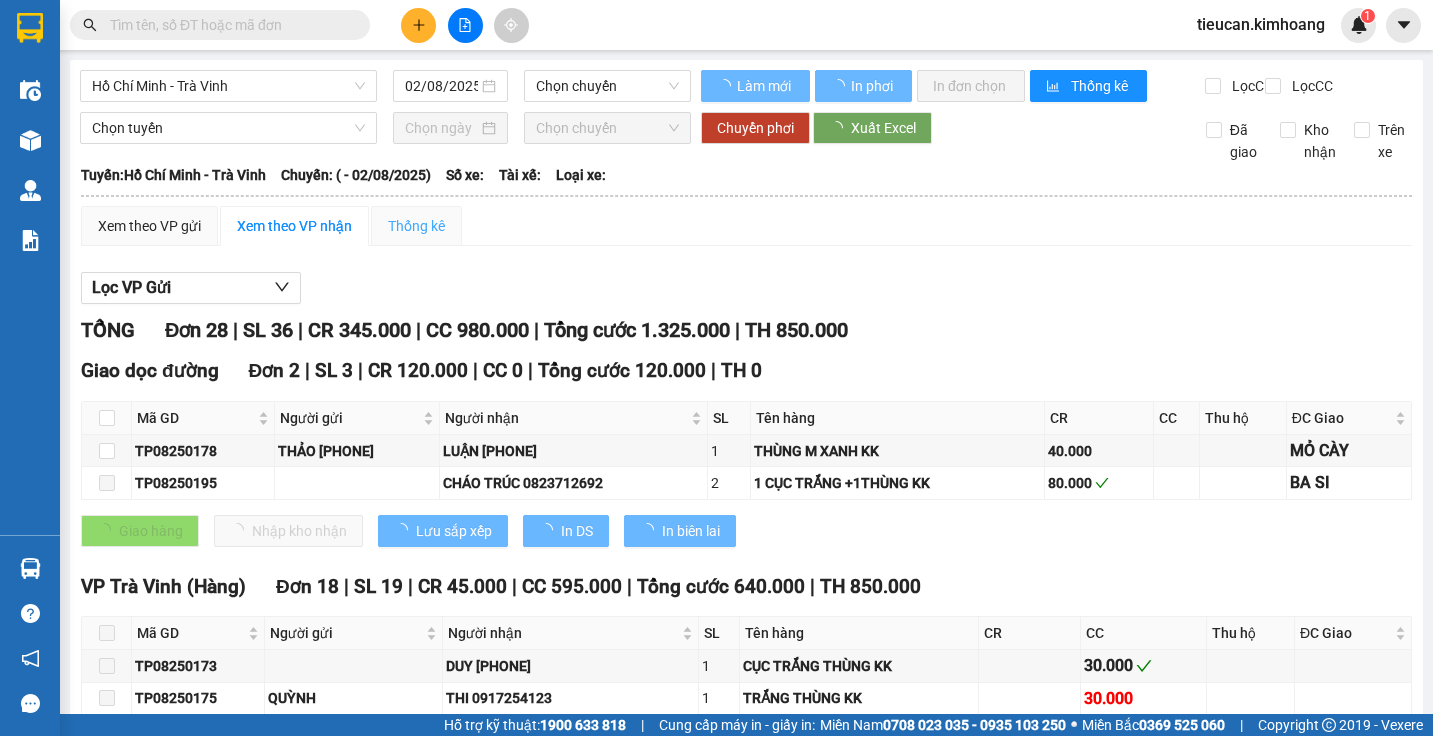 type on "01/08/2025" 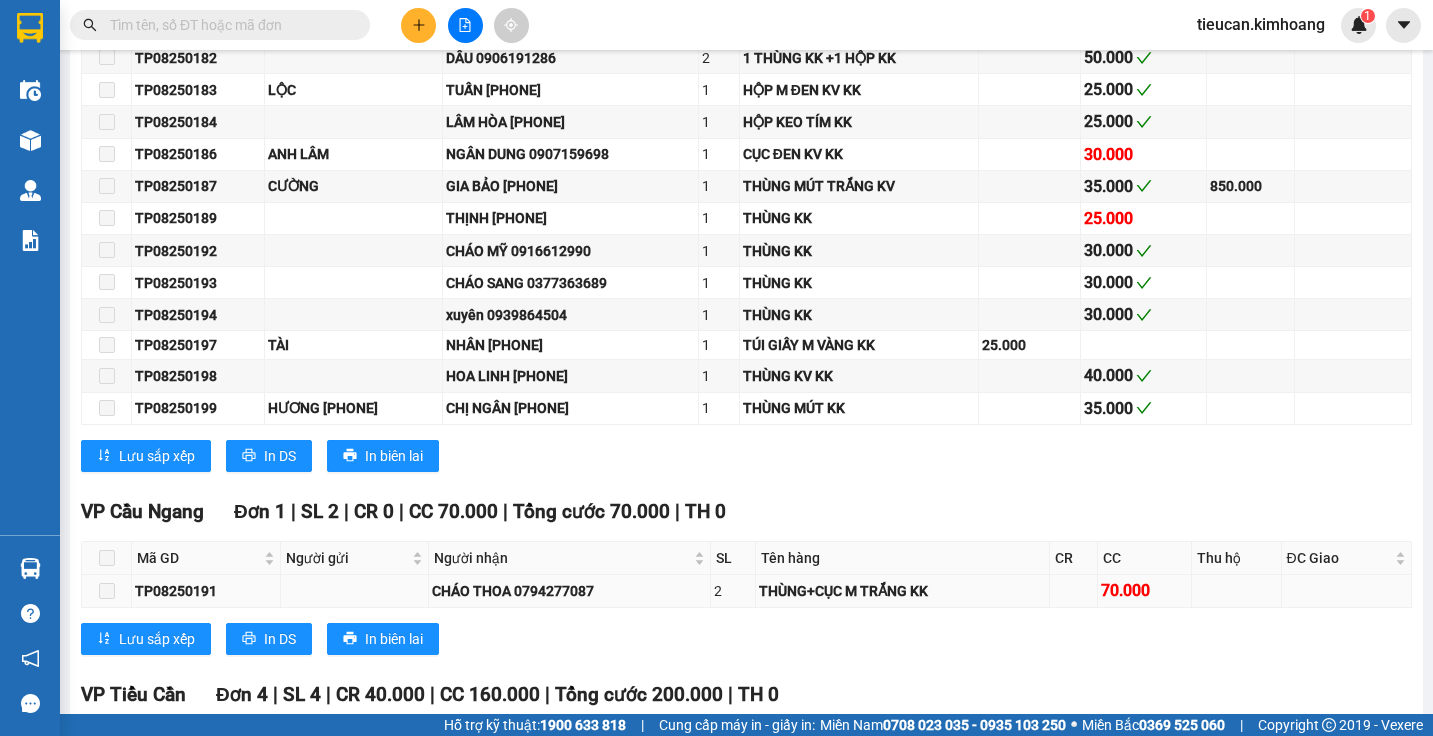 scroll, scrollTop: 1200, scrollLeft: 0, axis: vertical 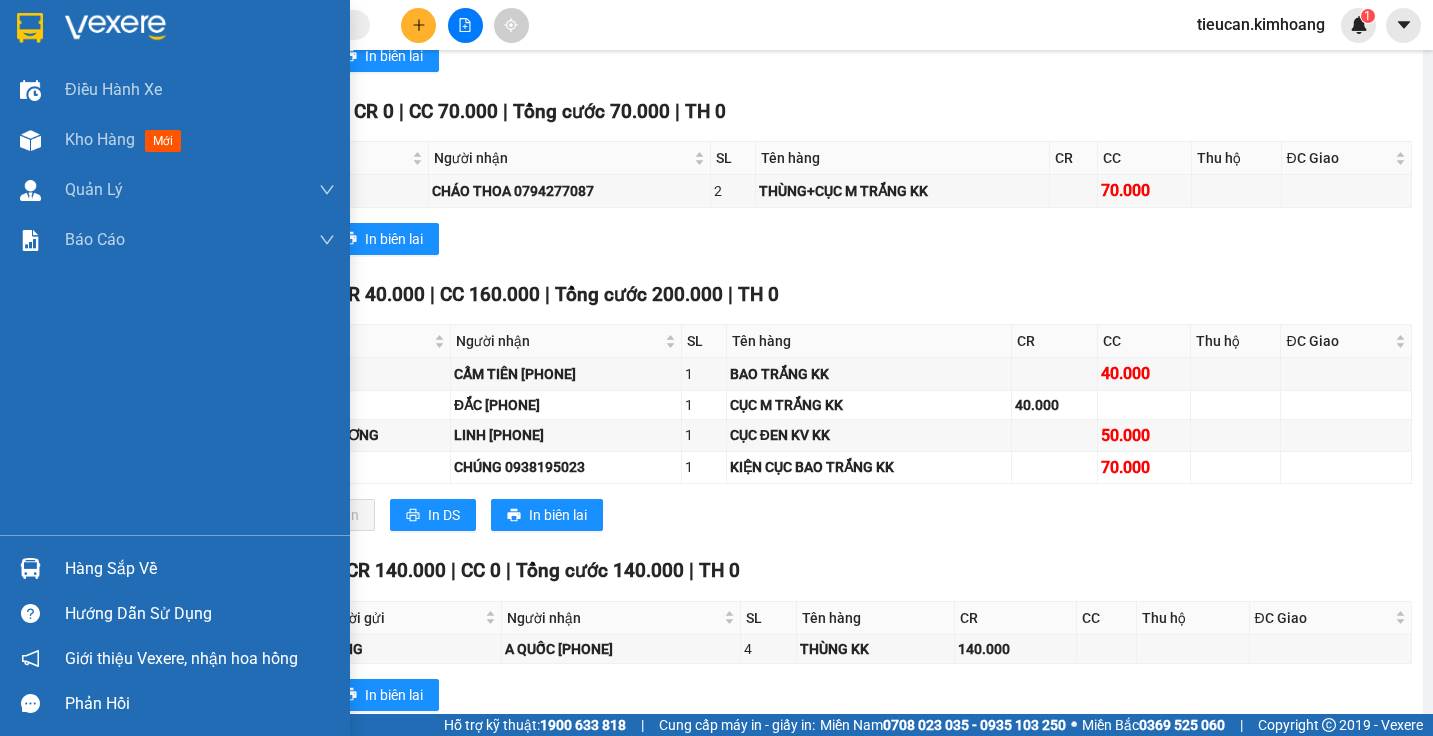 click on "Hàng sắp về" at bounding box center [200, 569] 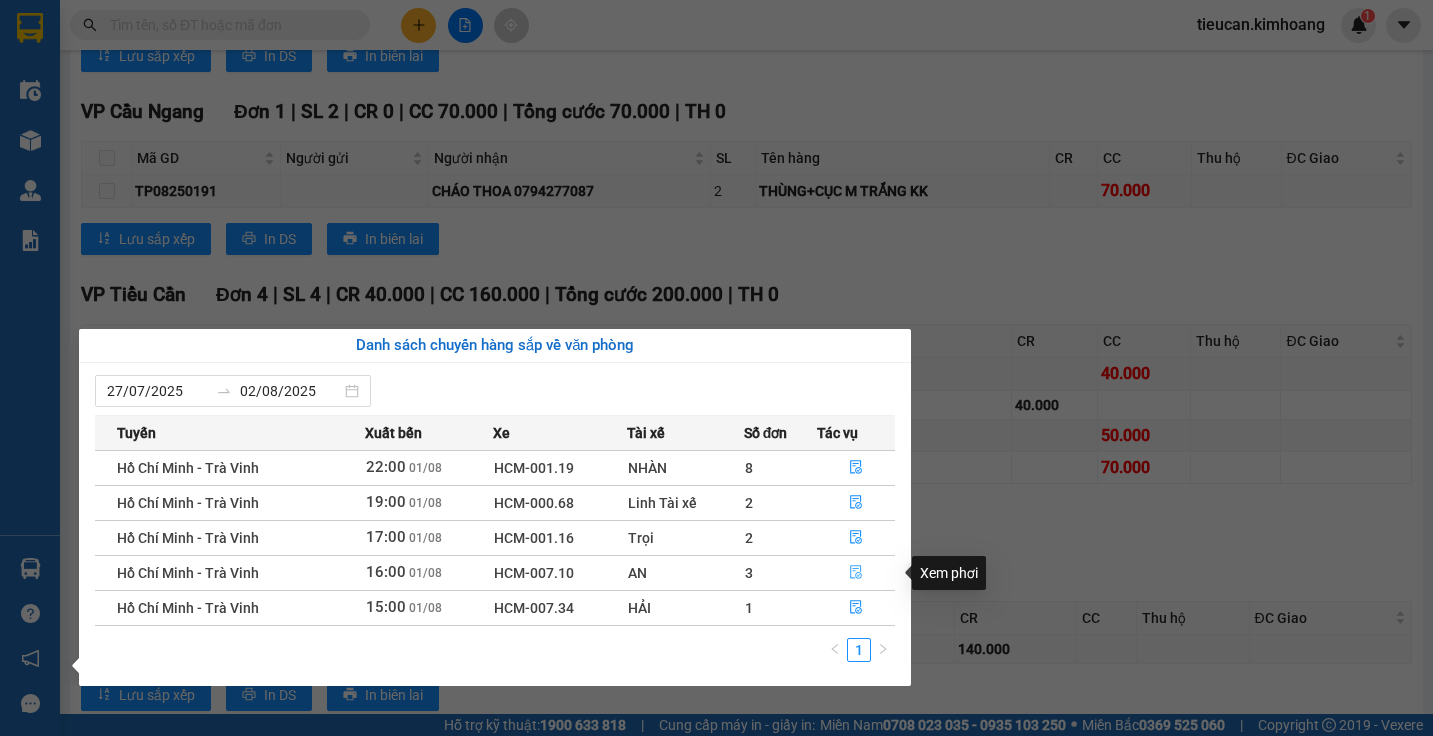 click 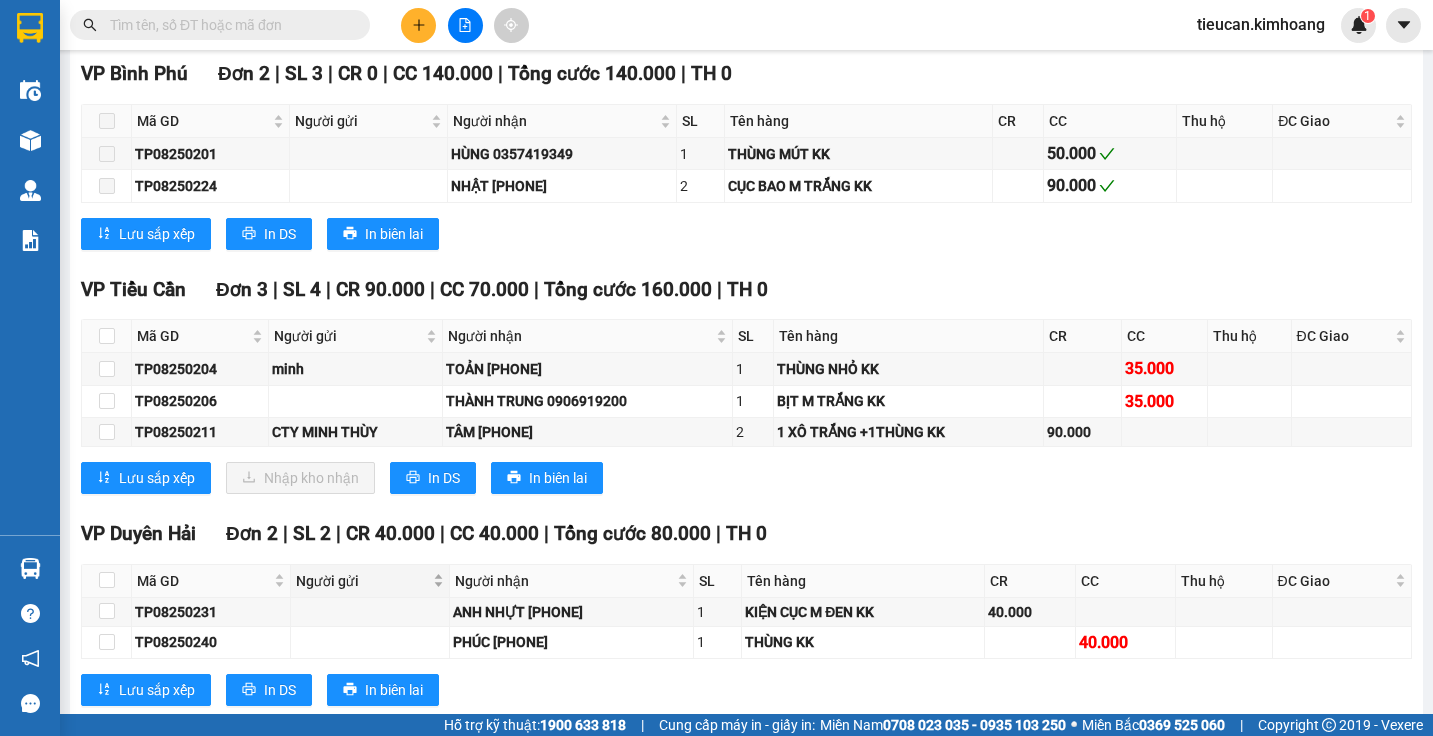scroll, scrollTop: 1800, scrollLeft: 0, axis: vertical 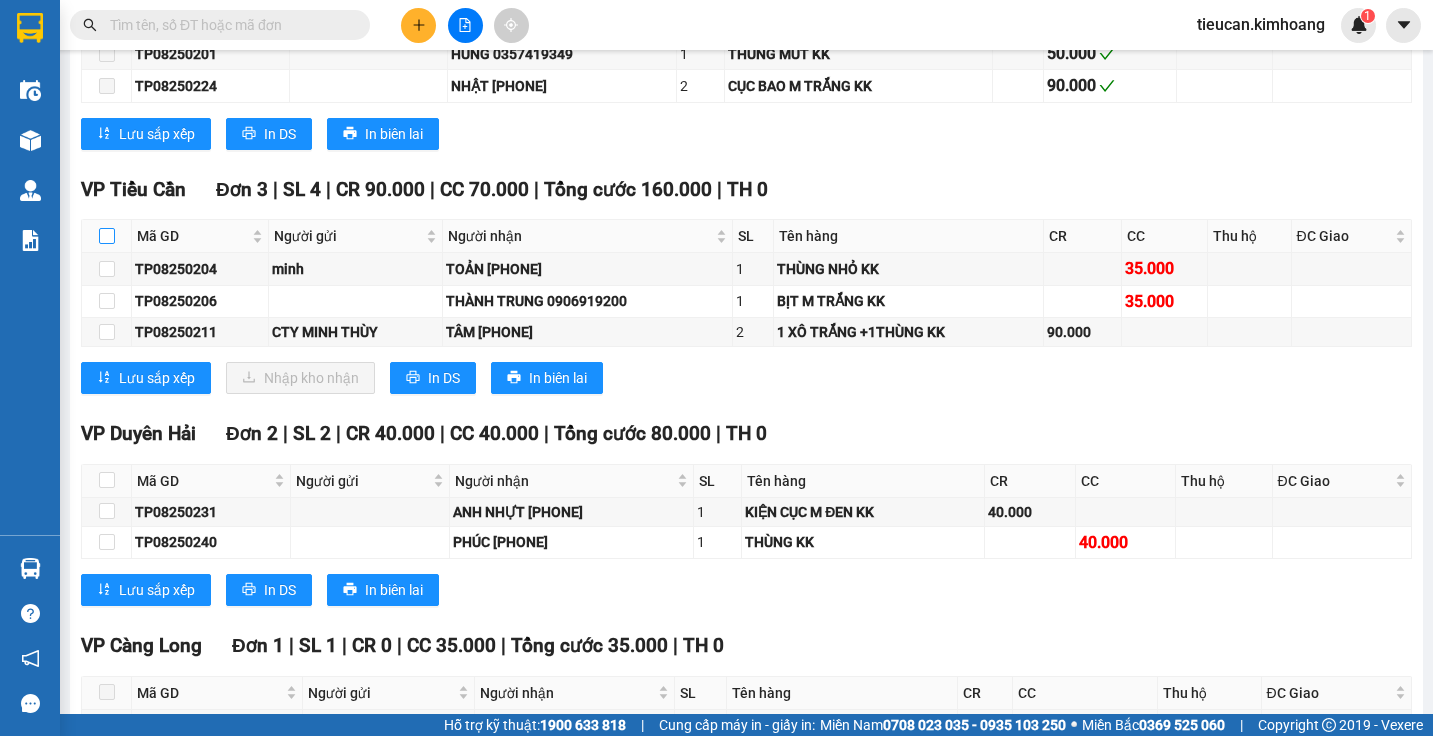 click at bounding box center (107, 236) 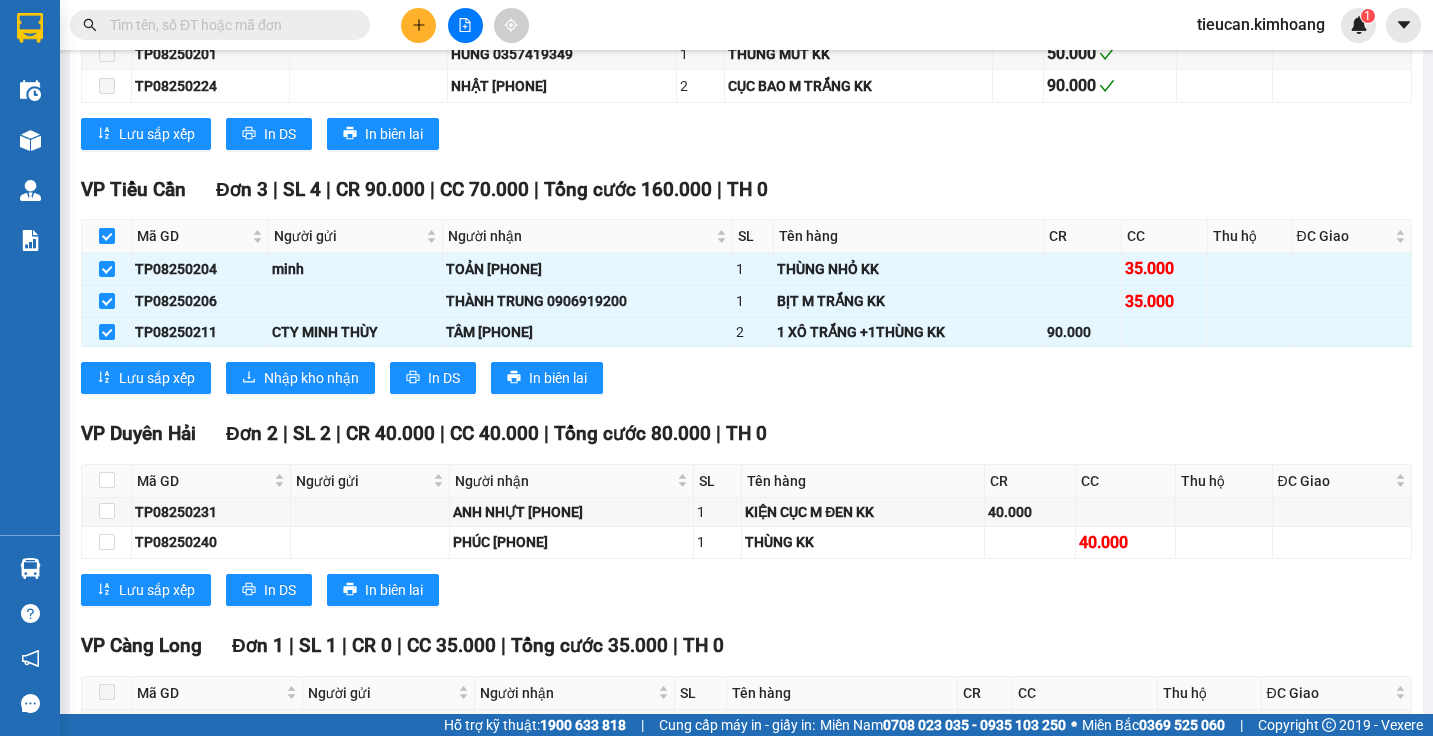 click at bounding box center [107, 236] 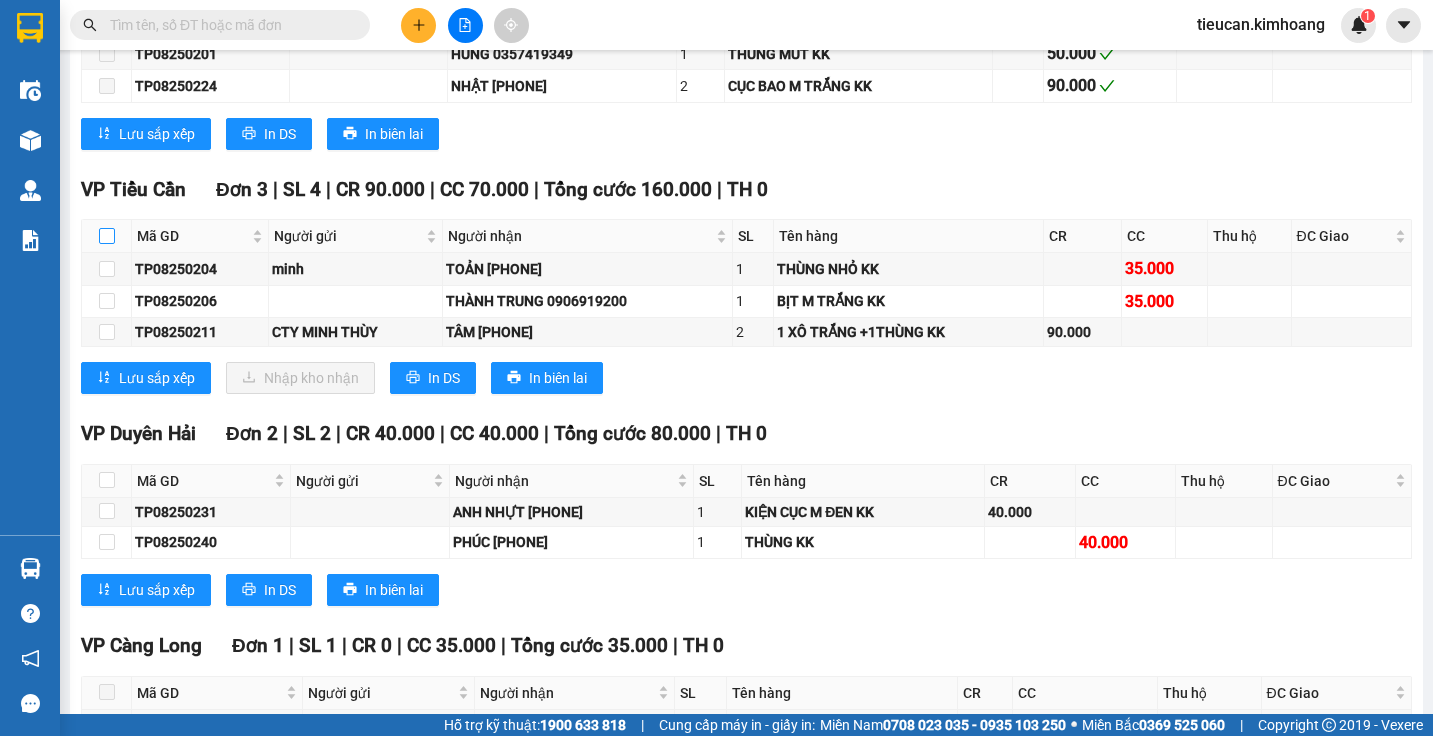 click at bounding box center (107, 236) 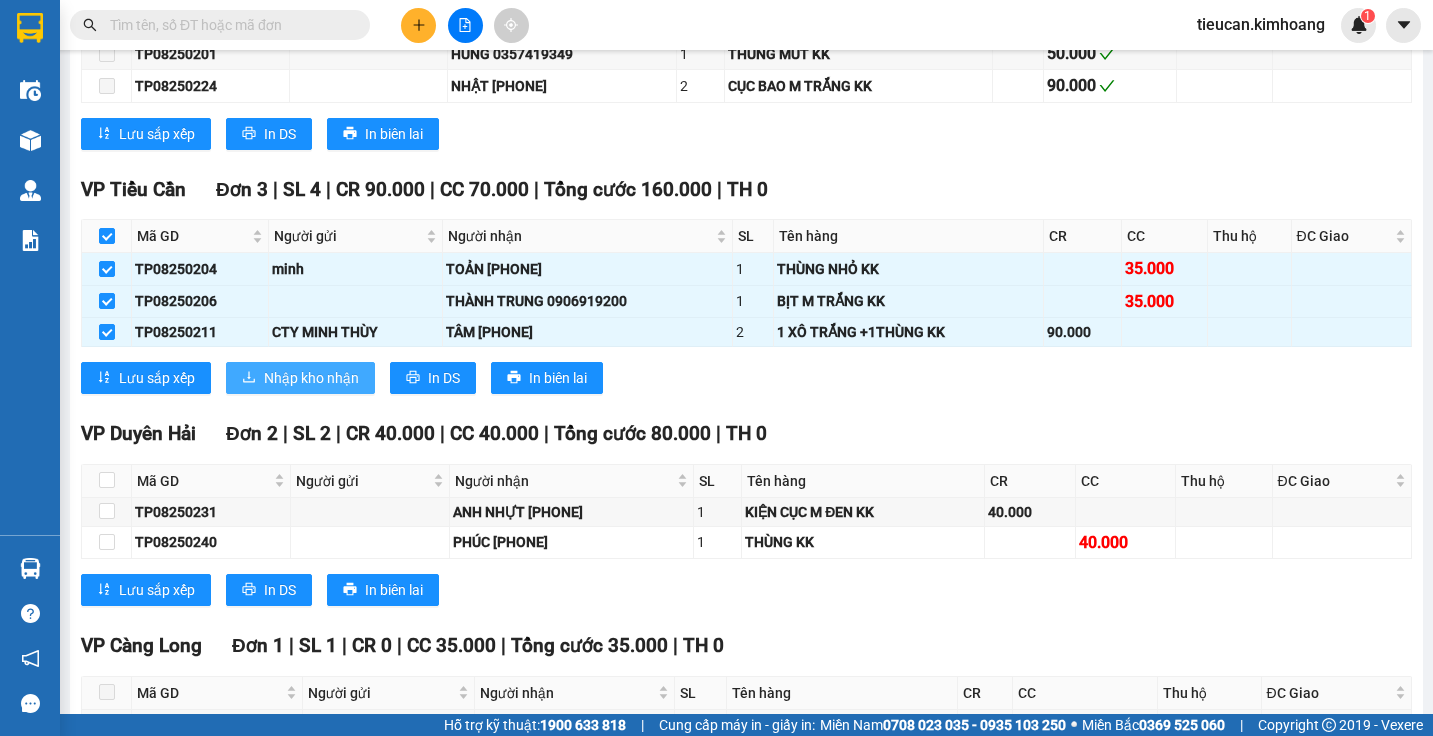 click on "Nhập kho nhận" at bounding box center [300, 378] 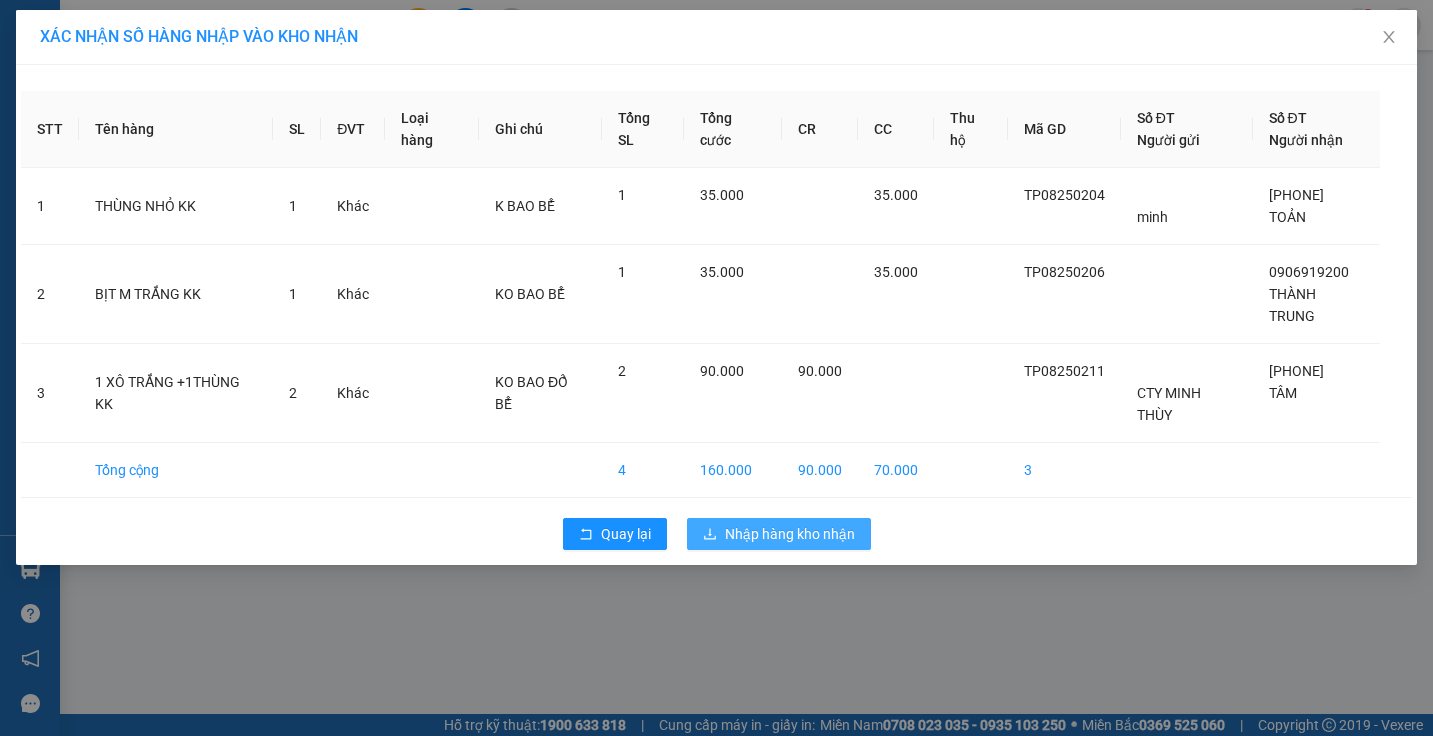 click on "Nhập hàng kho nhận" at bounding box center (790, 534) 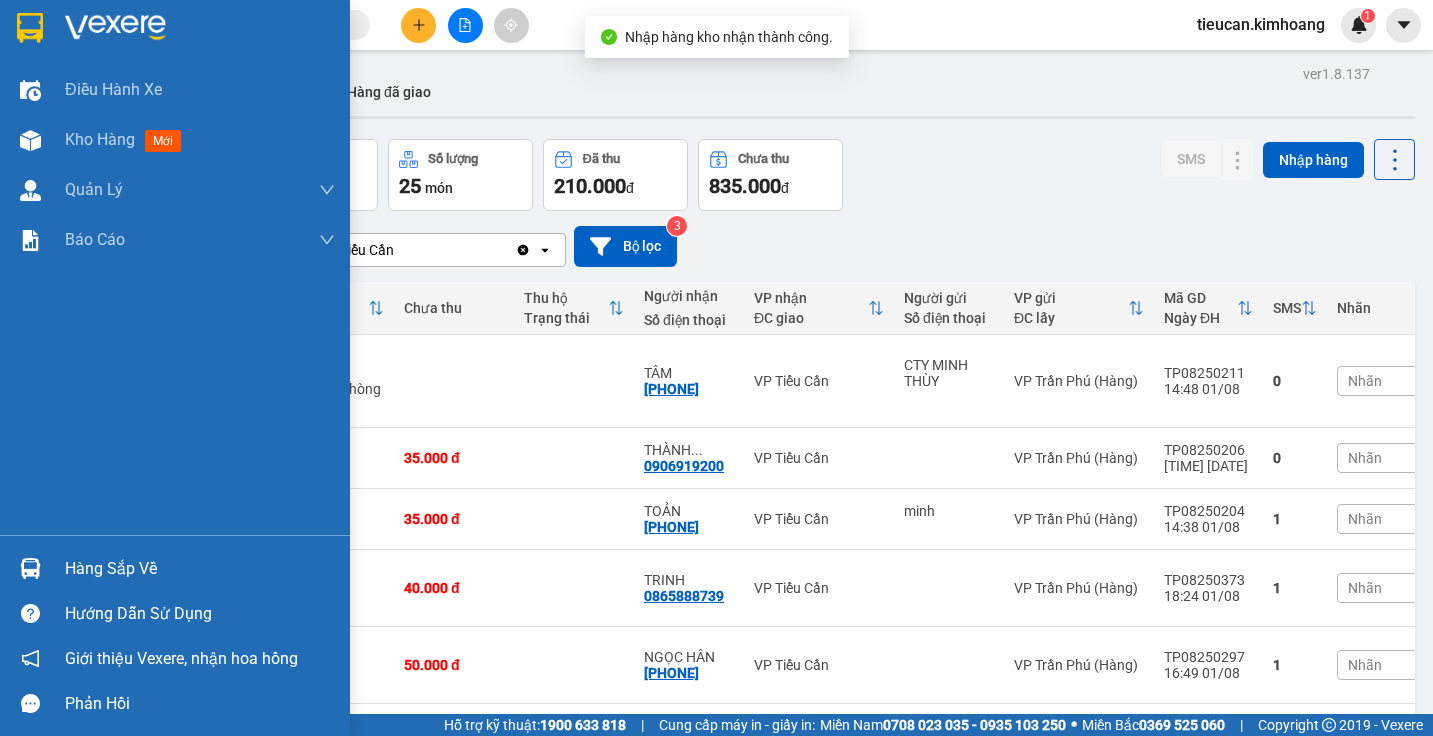 click on "Hàng sắp về" at bounding box center (200, 569) 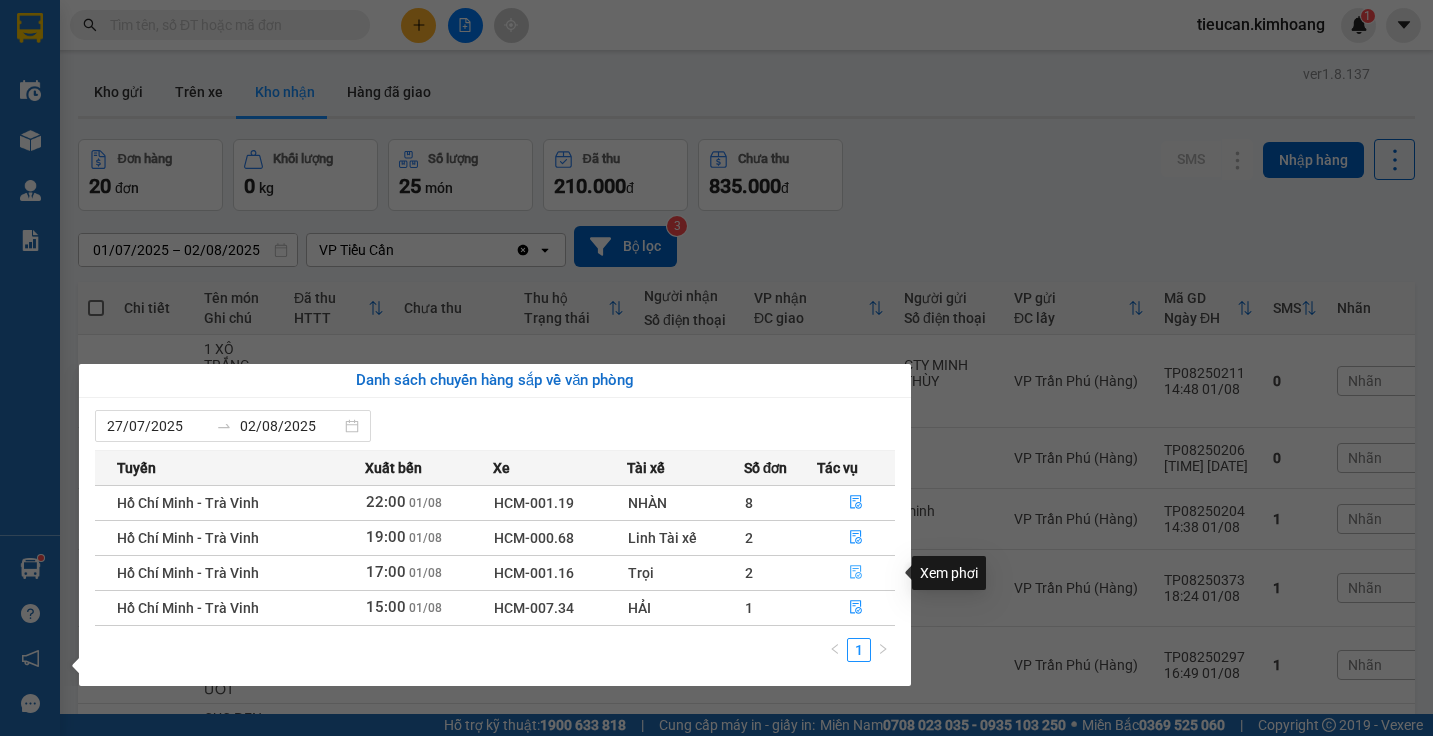 click 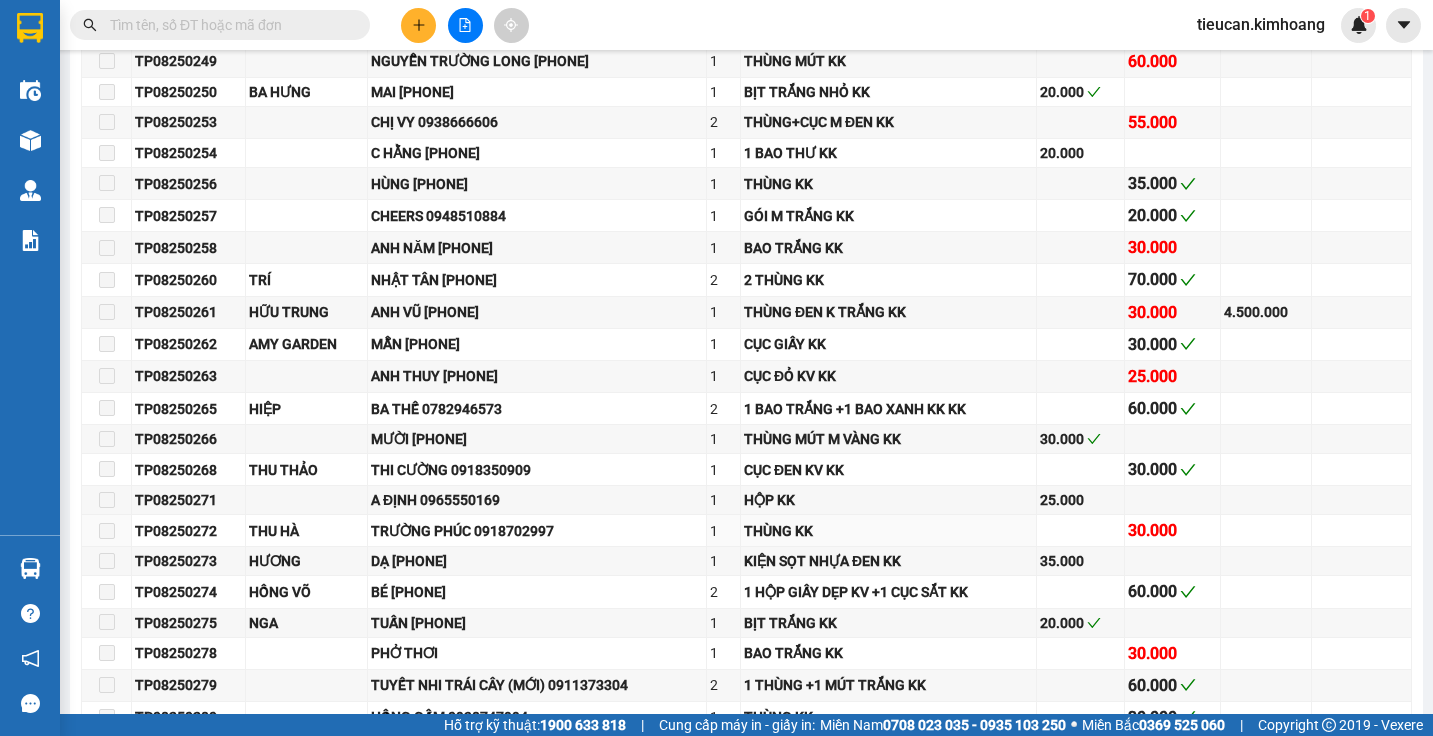 scroll, scrollTop: 1400, scrollLeft: 0, axis: vertical 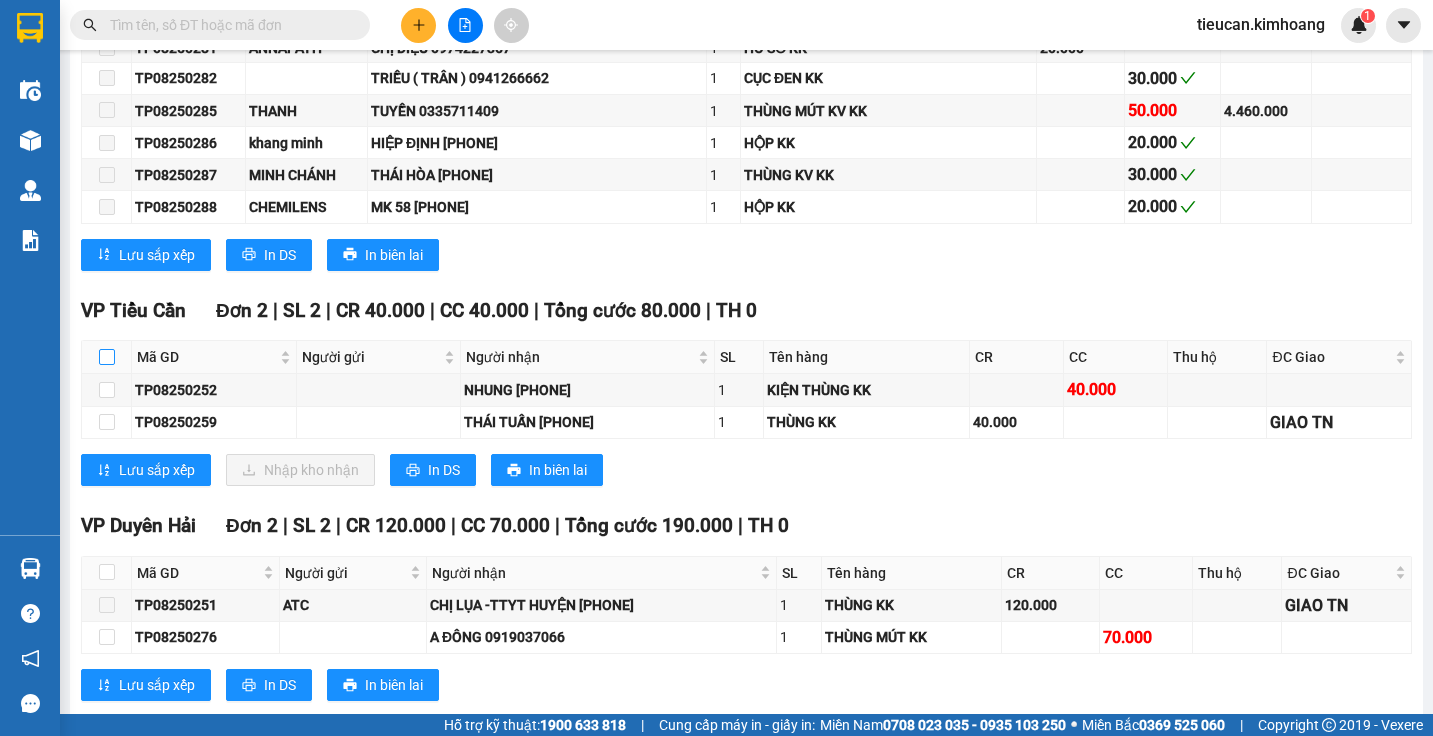 click at bounding box center [107, 357] 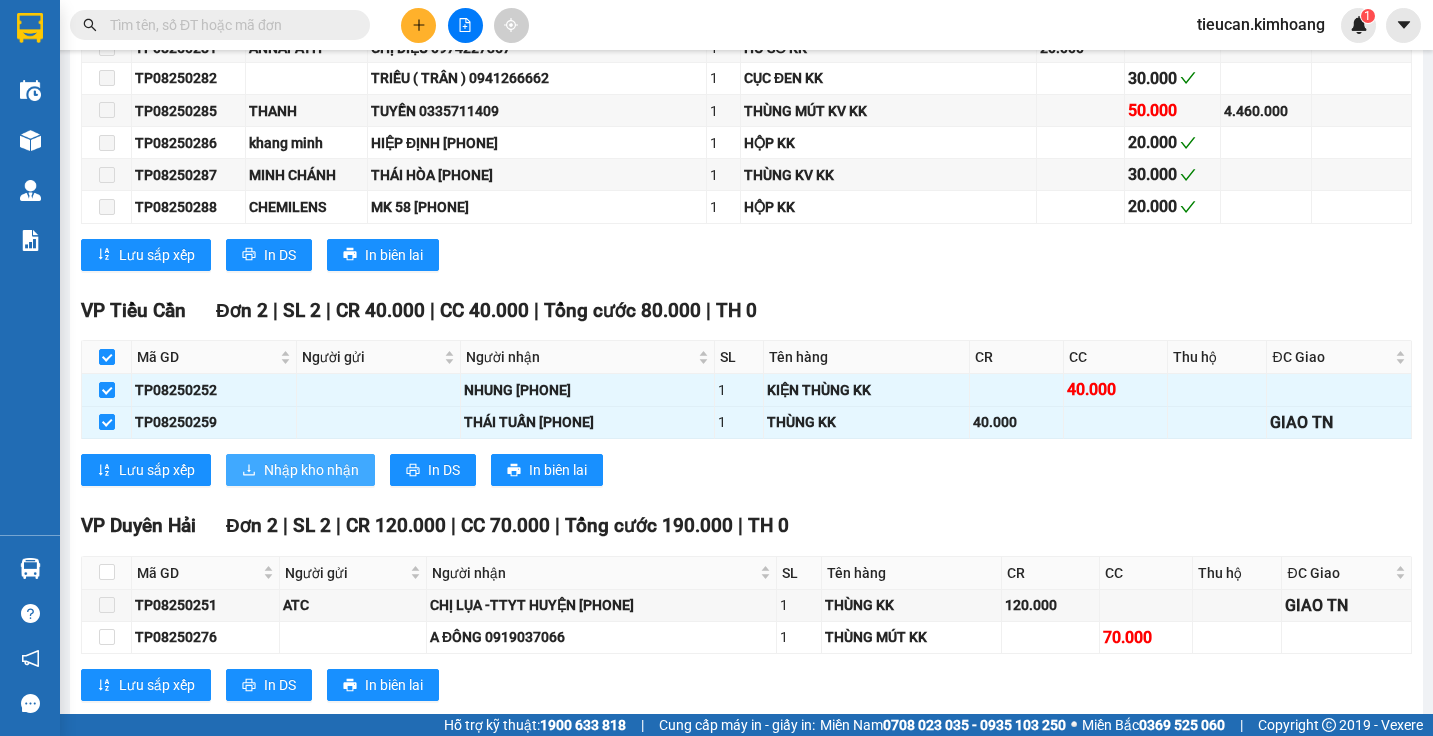 click on "Nhập kho nhận" at bounding box center [311, 470] 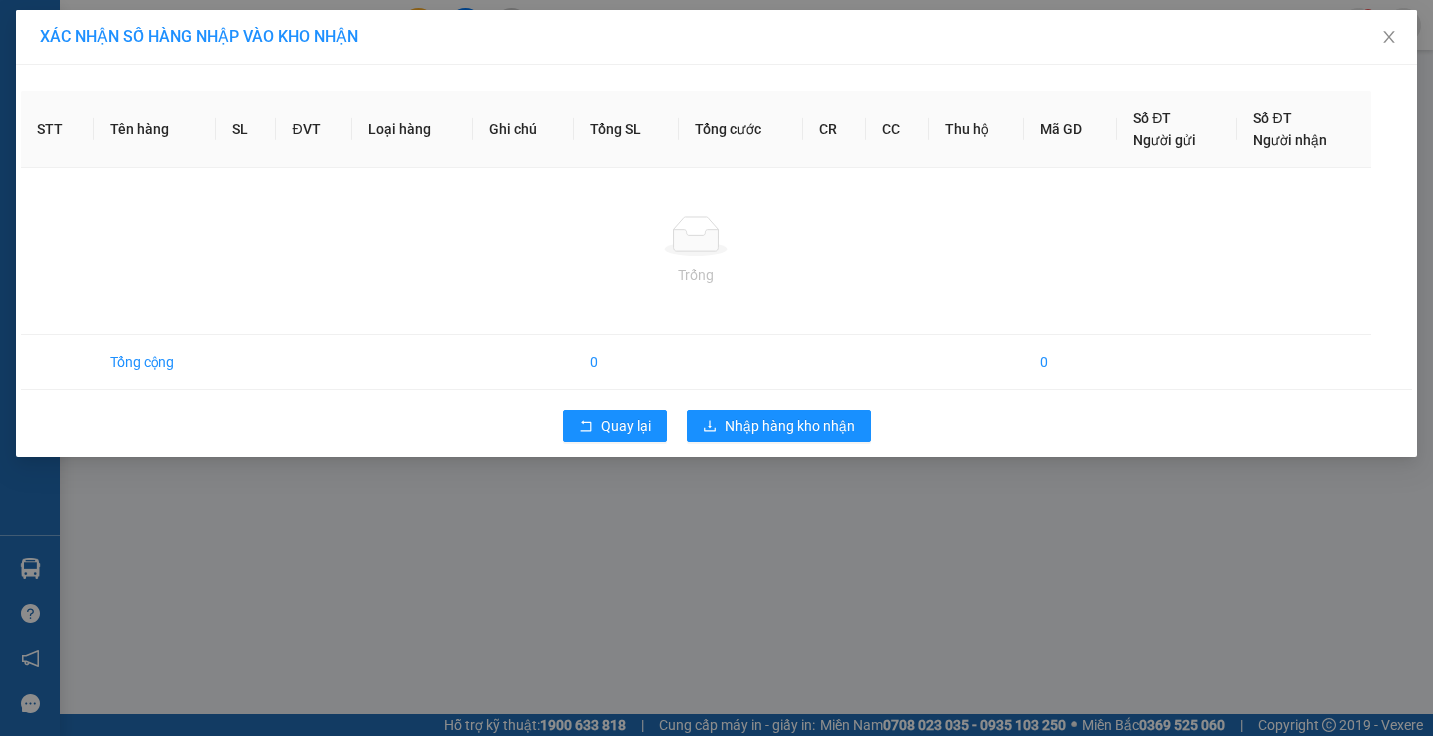 scroll, scrollTop: 0, scrollLeft: 0, axis: both 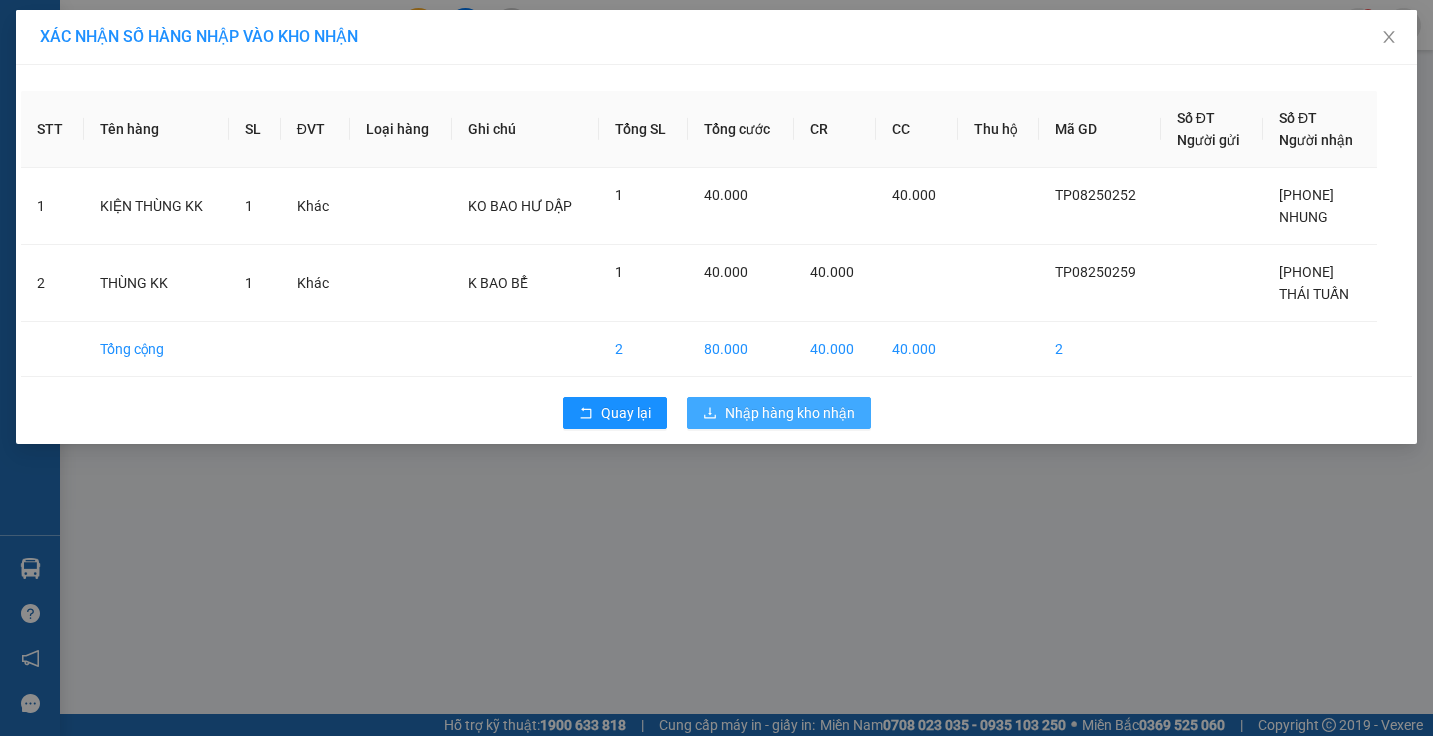 click on "Nhập hàng kho nhận" at bounding box center (790, 413) 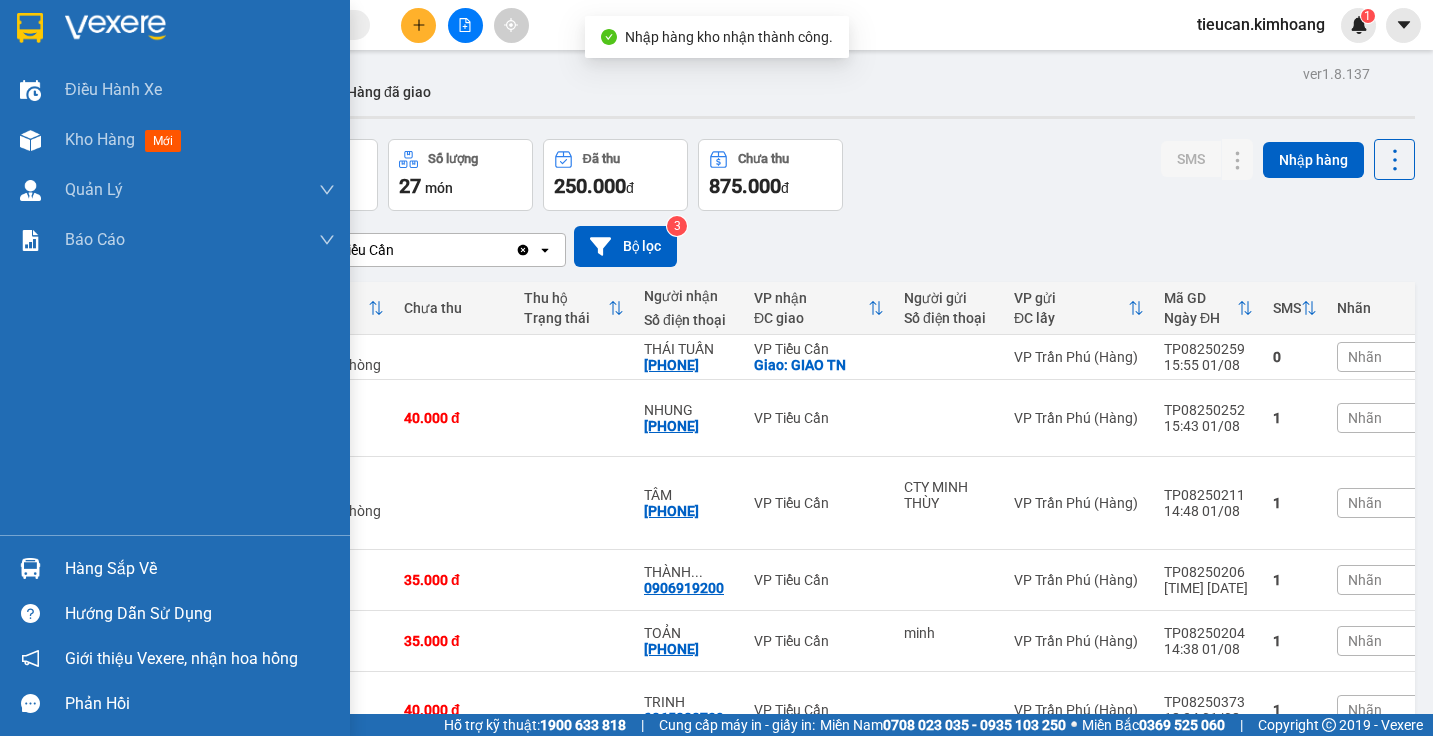 click on "Hàng sắp về" at bounding box center [175, 568] 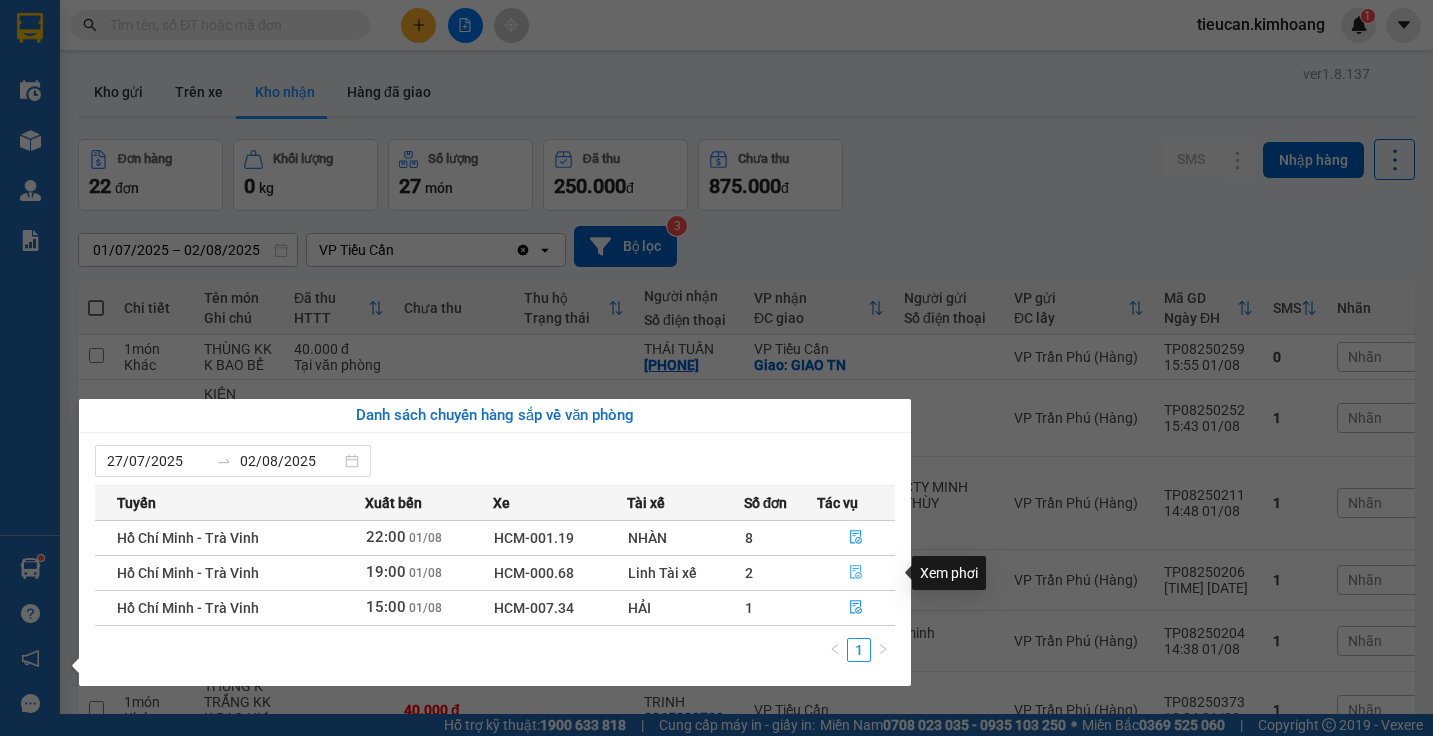 click 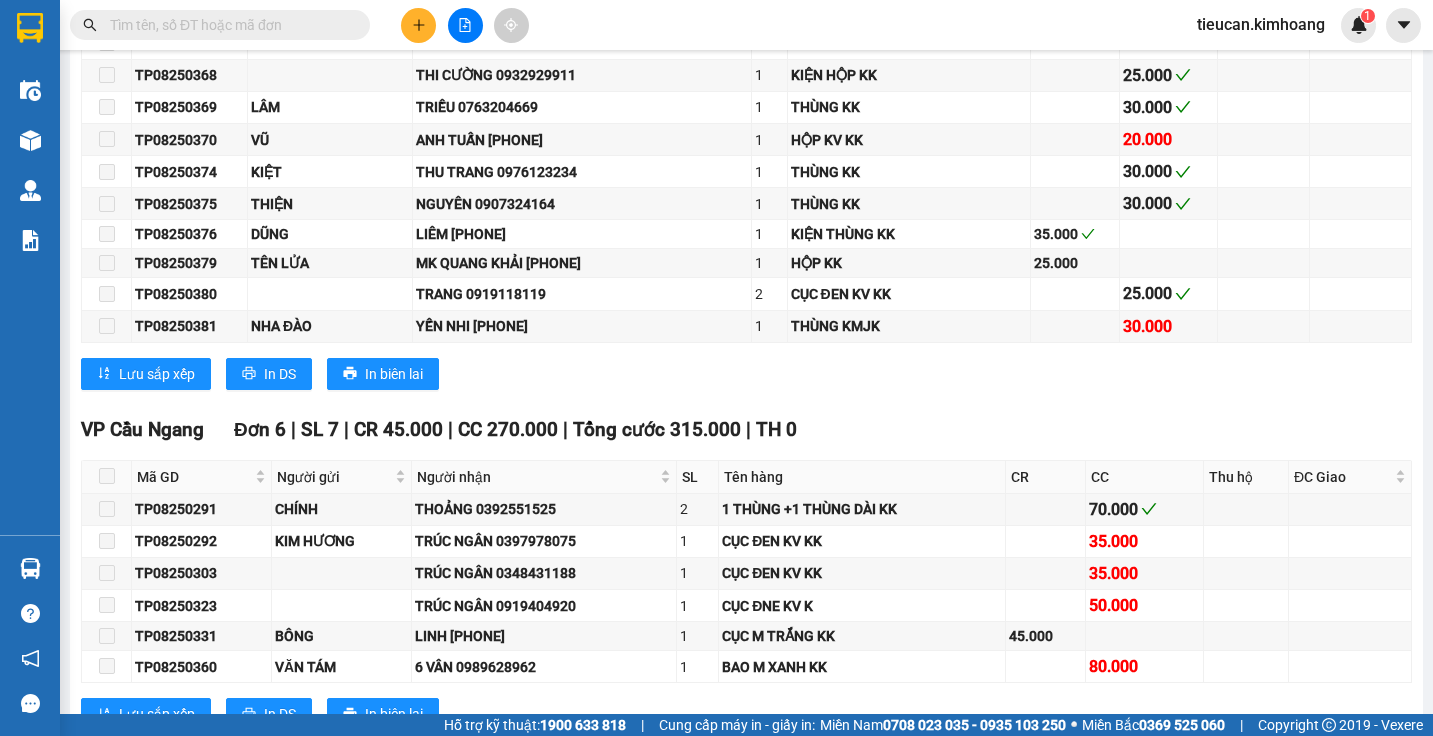 scroll, scrollTop: 2900, scrollLeft: 0, axis: vertical 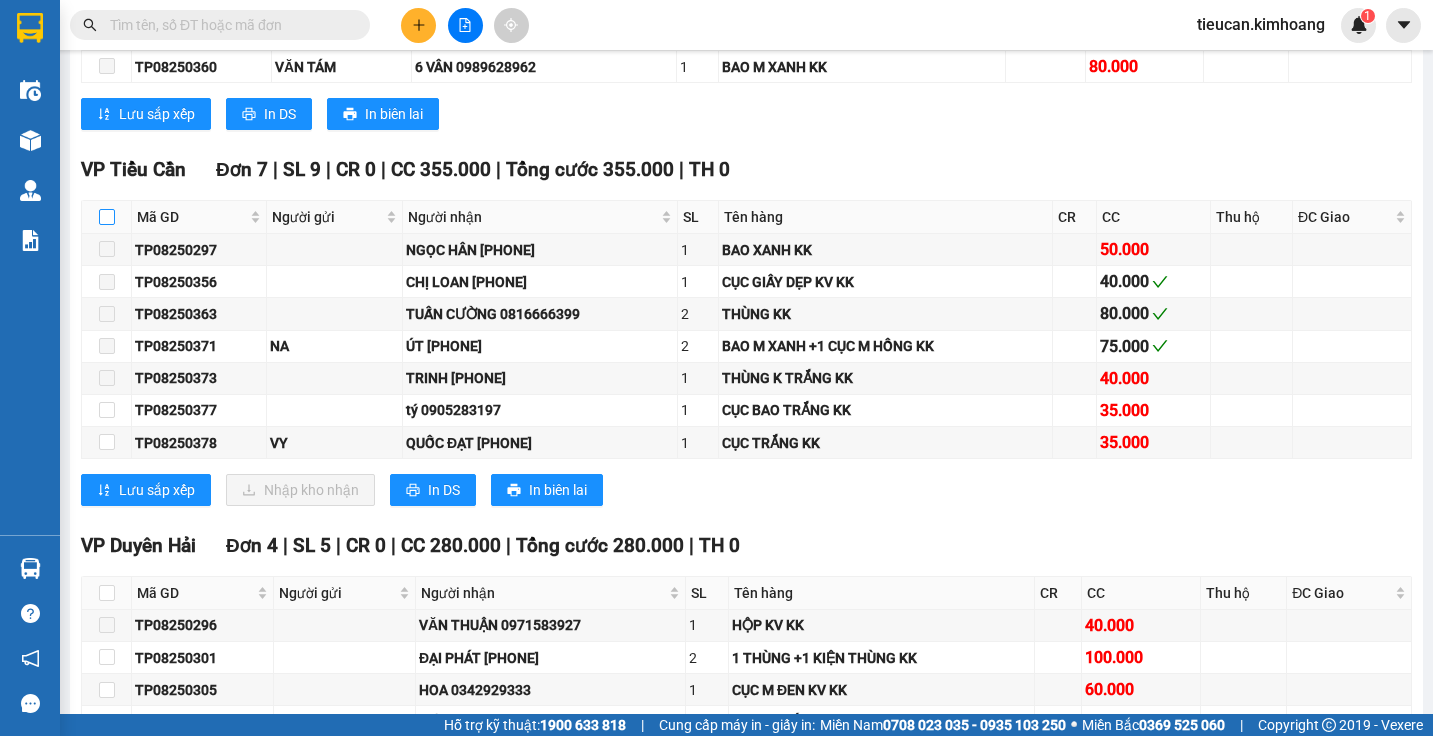click at bounding box center (107, 217) 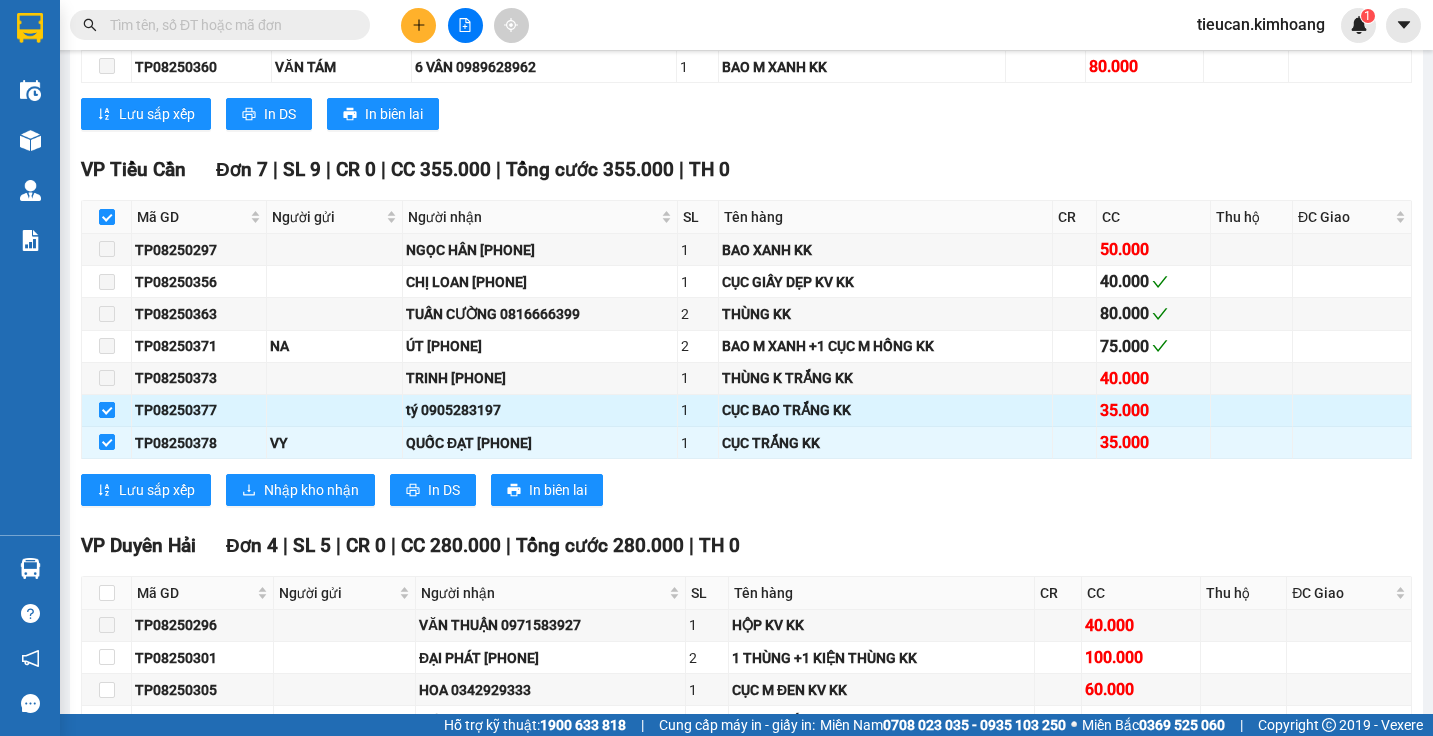 click at bounding box center (107, 410) 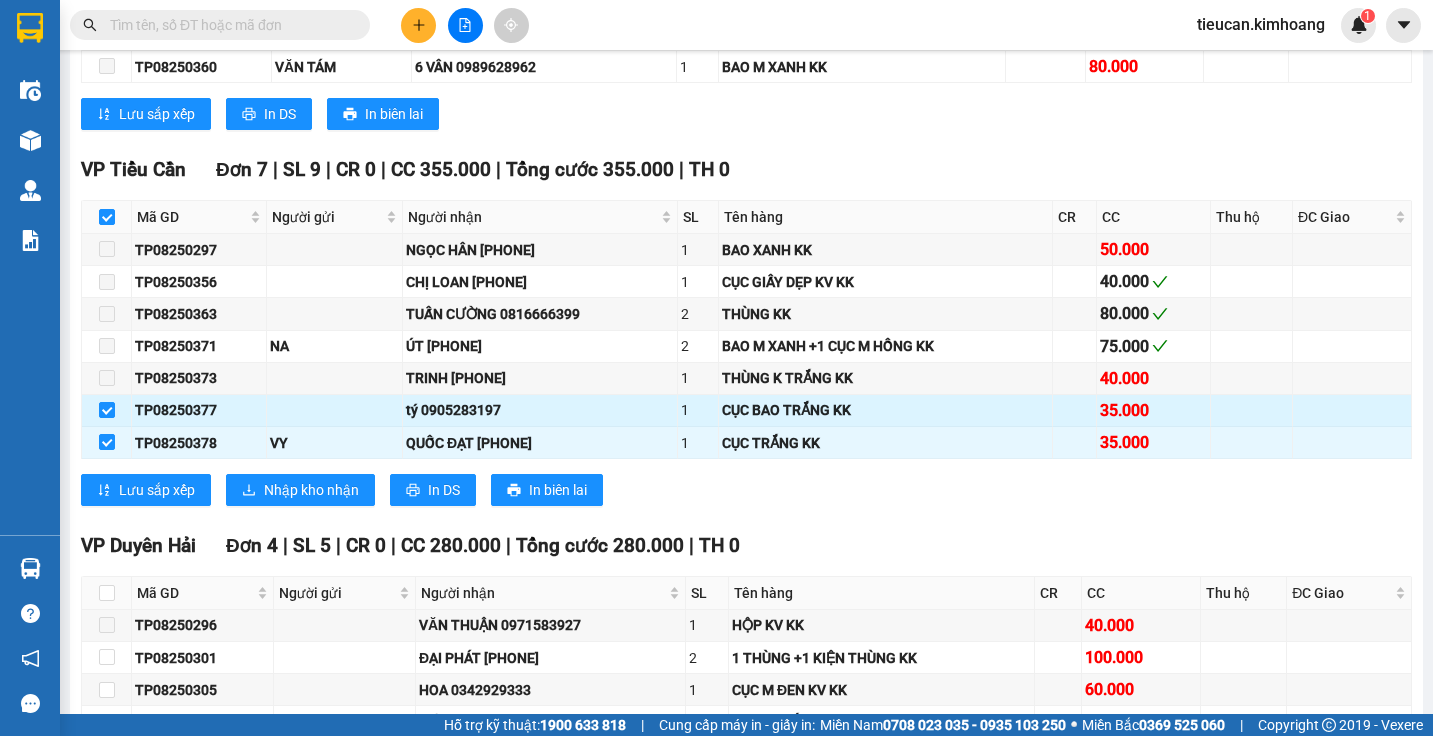 checkbox on "false" 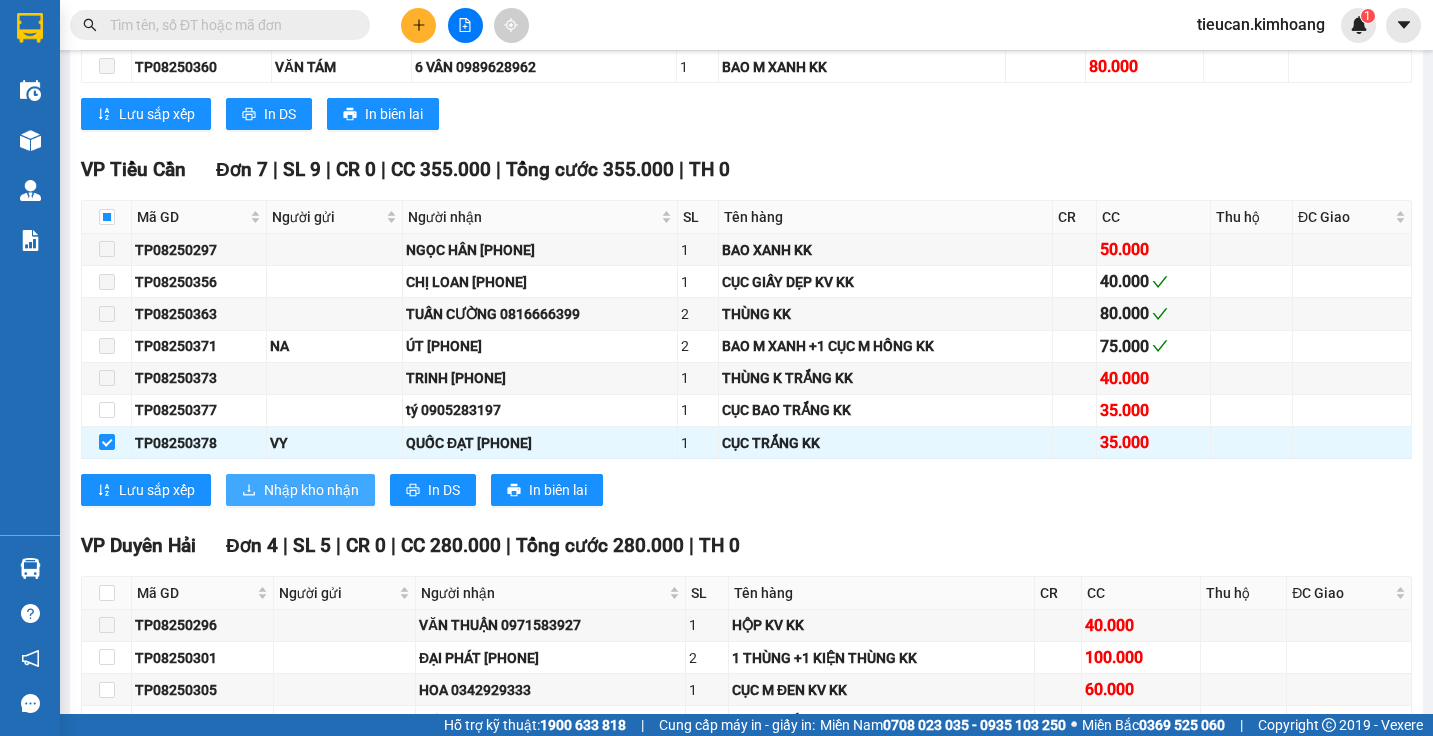 click on "Nhập kho nhận" at bounding box center (311, 490) 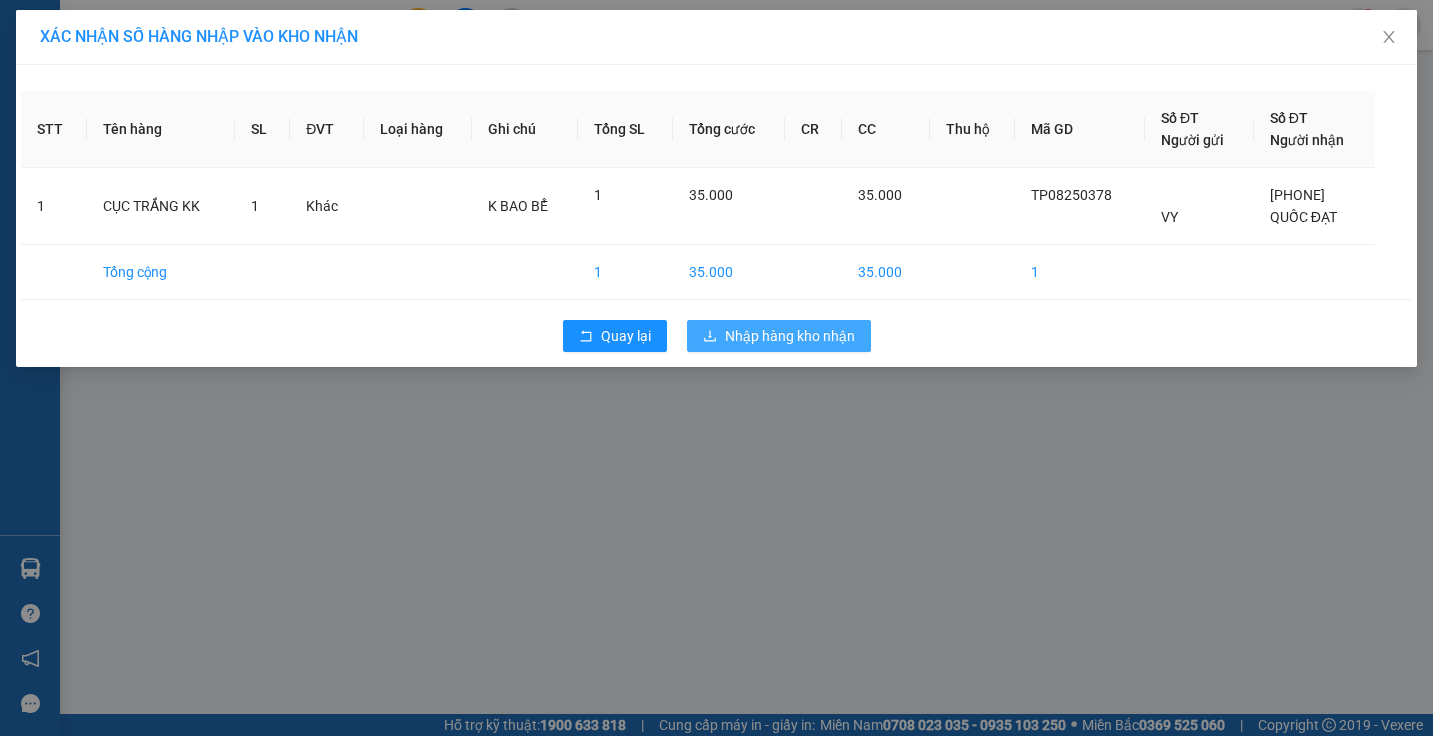 click on "Nhập hàng kho nhận" at bounding box center (790, 336) 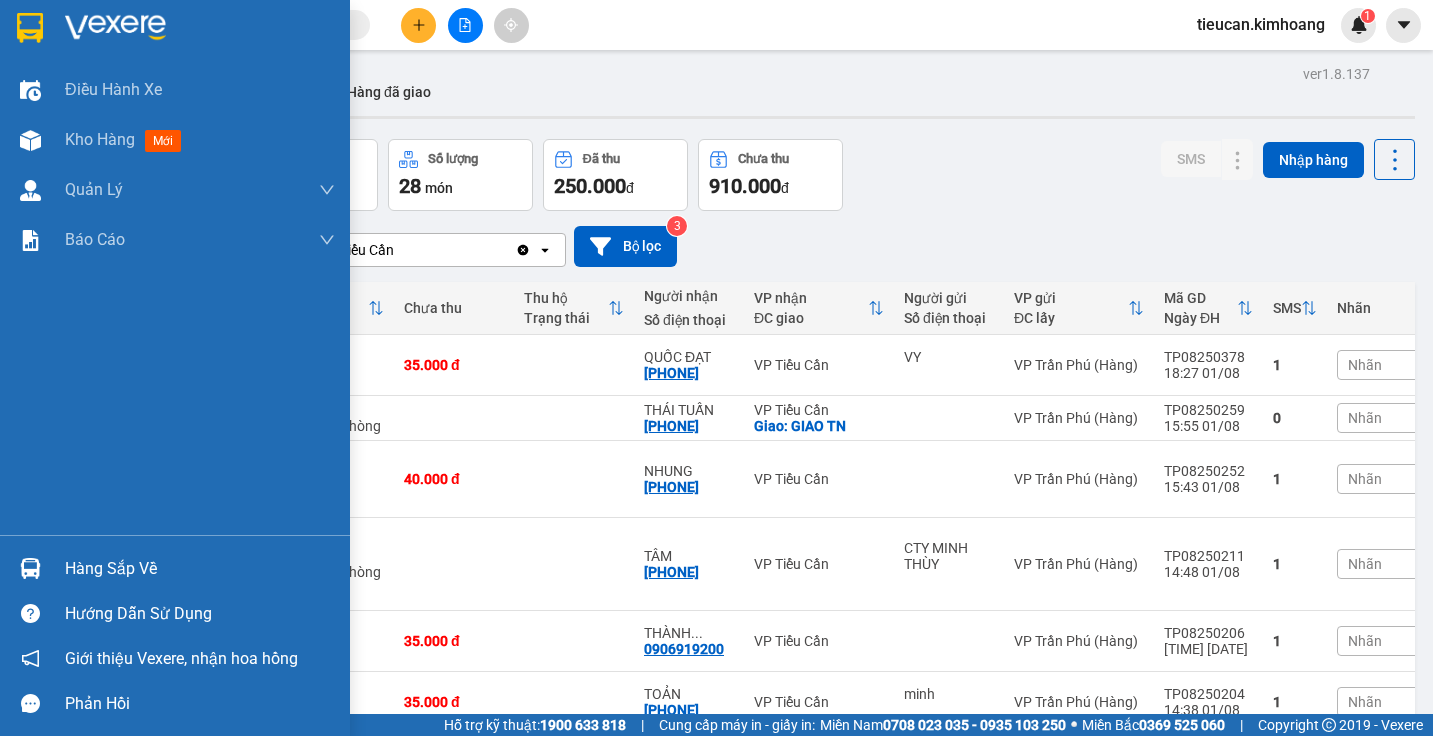 click on "Hàng sắp về" at bounding box center (175, 568) 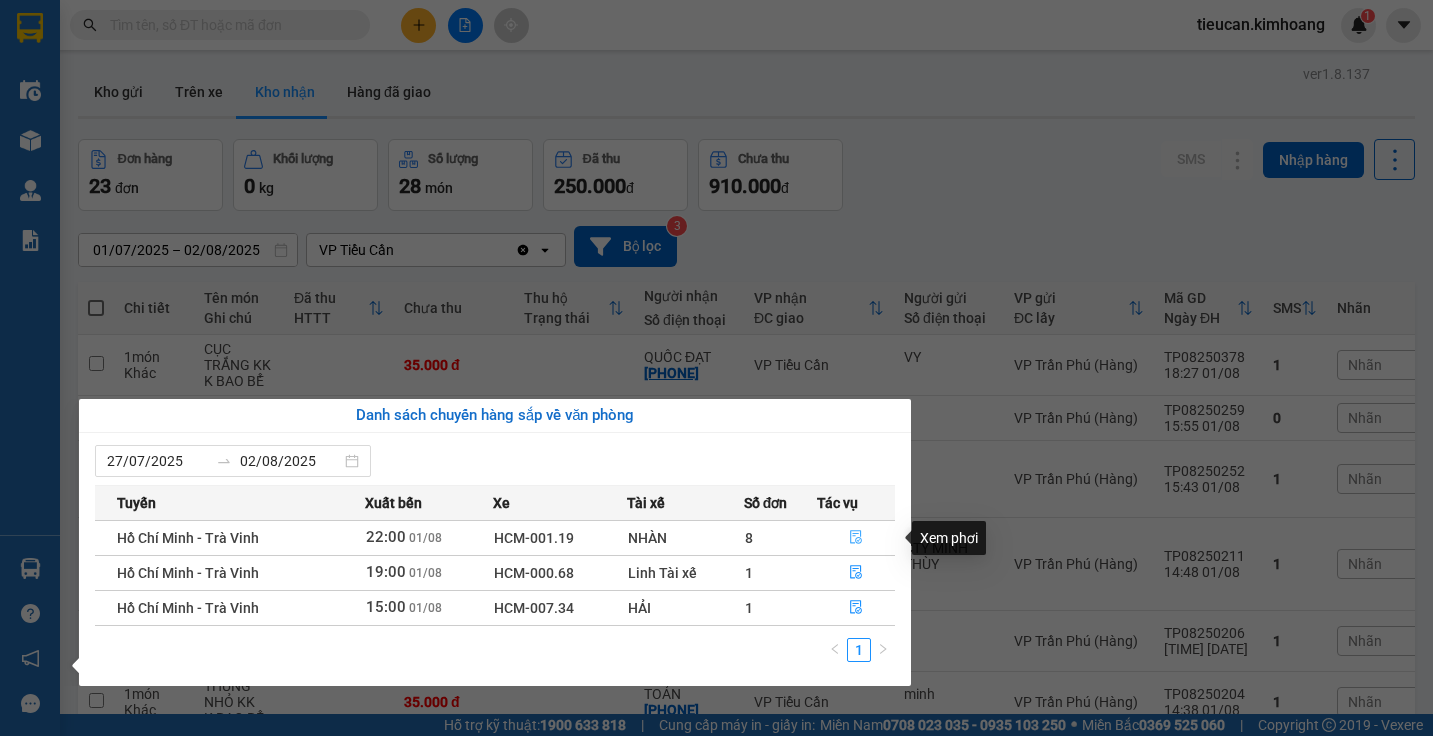 click 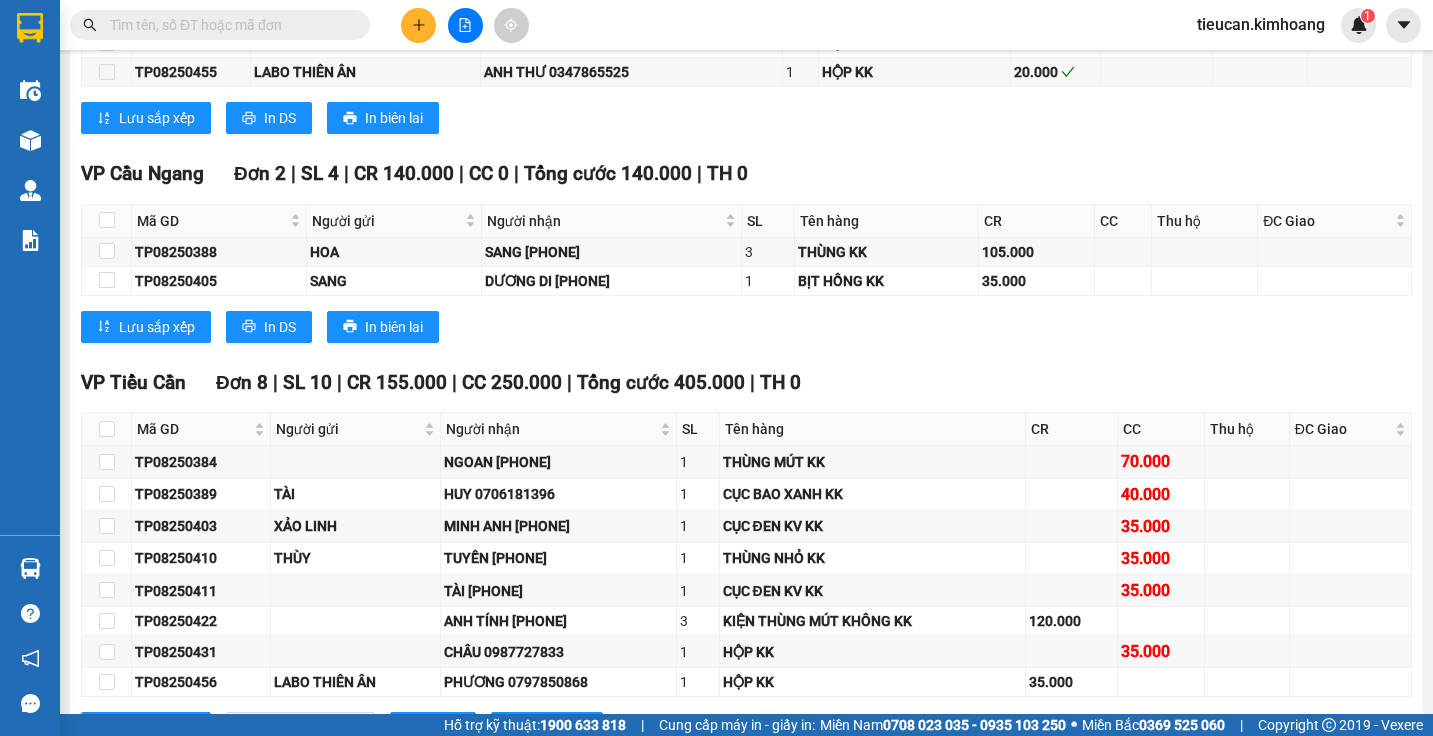 scroll, scrollTop: 2300, scrollLeft: 0, axis: vertical 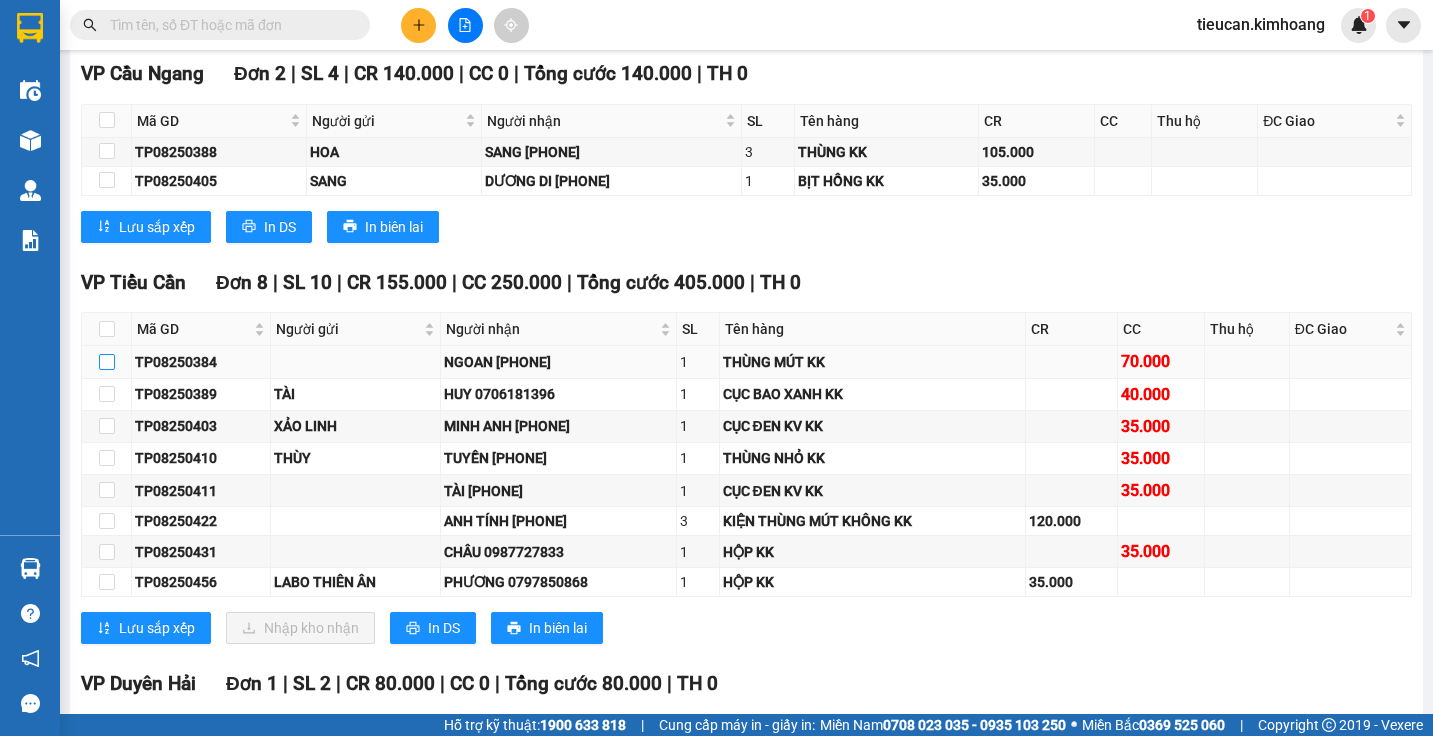 click at bounding box center (107, 362) 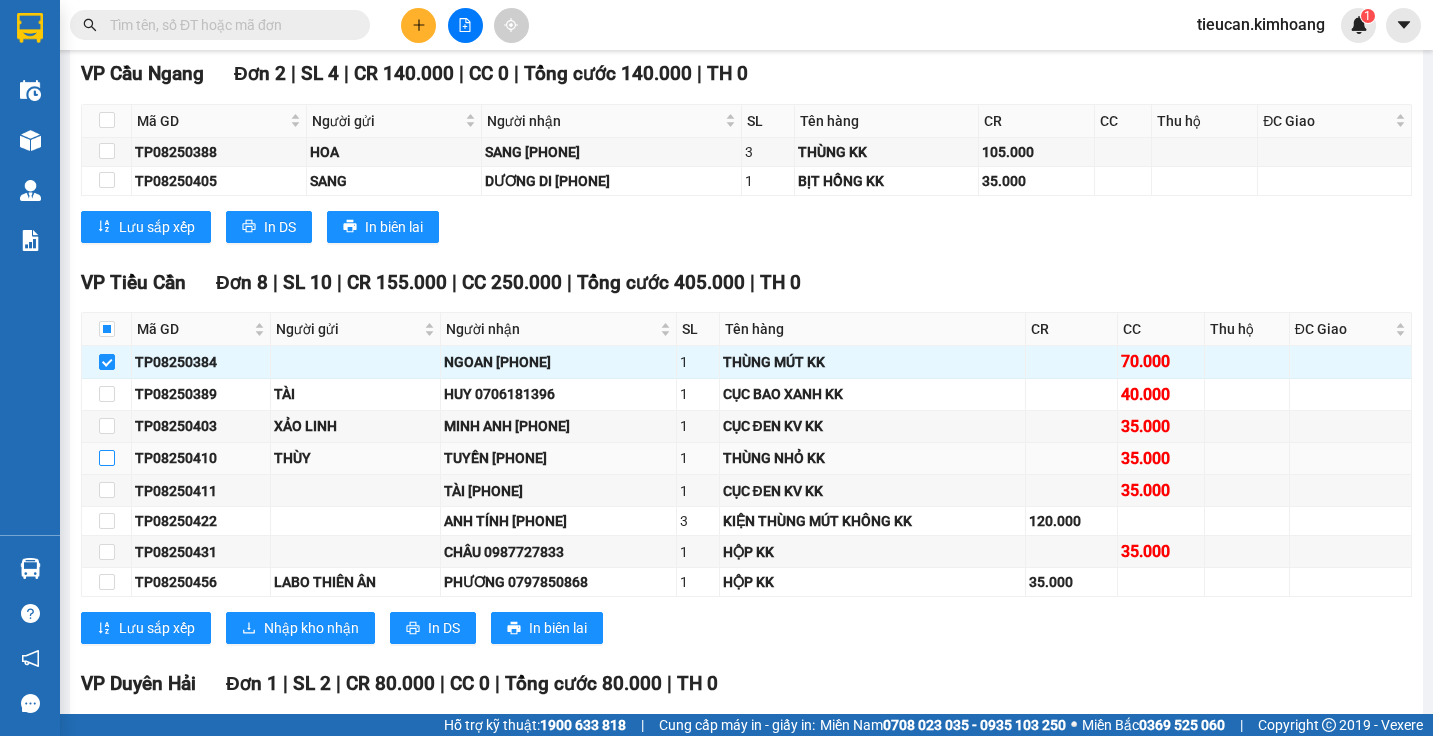 click at bounding box center (107, 458) 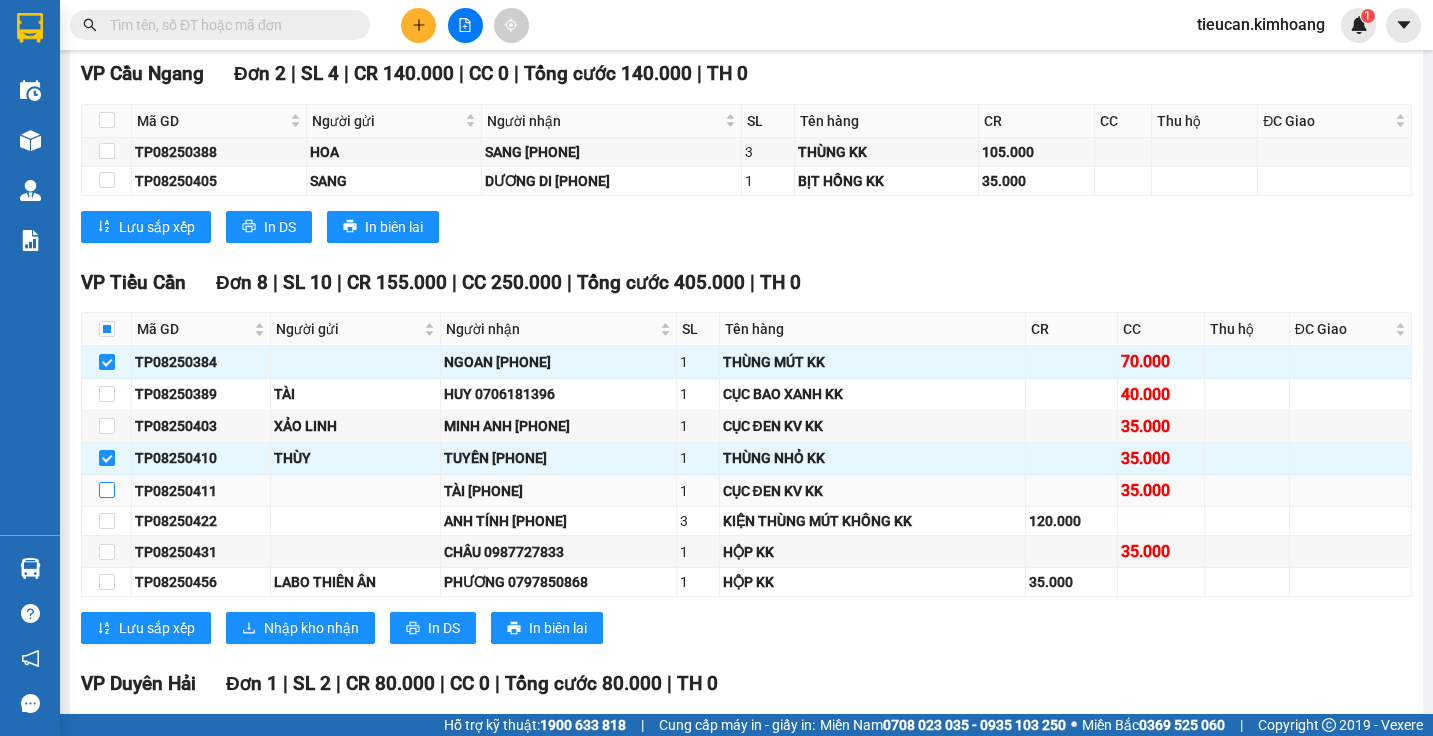 click at bounding box center (107, 490) 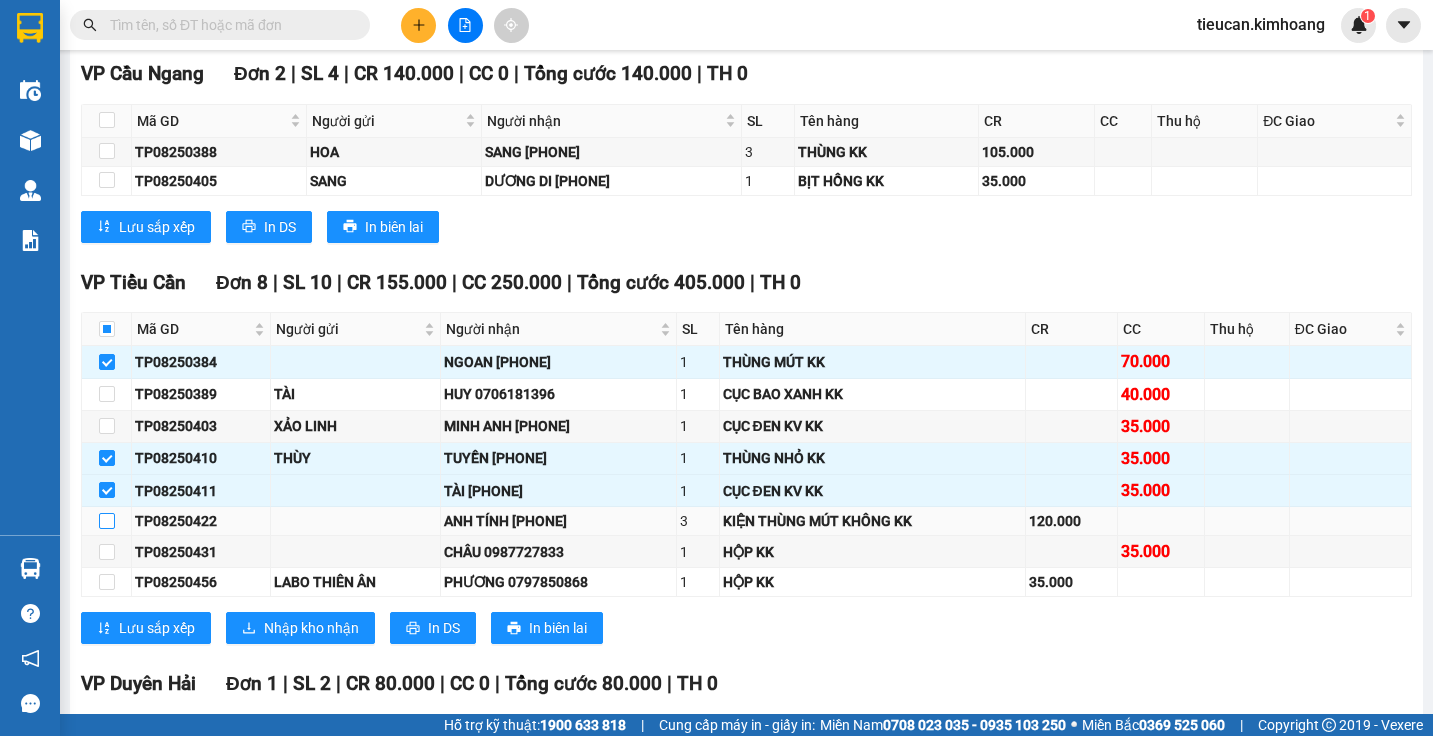 click at bounding box center [107, 521] 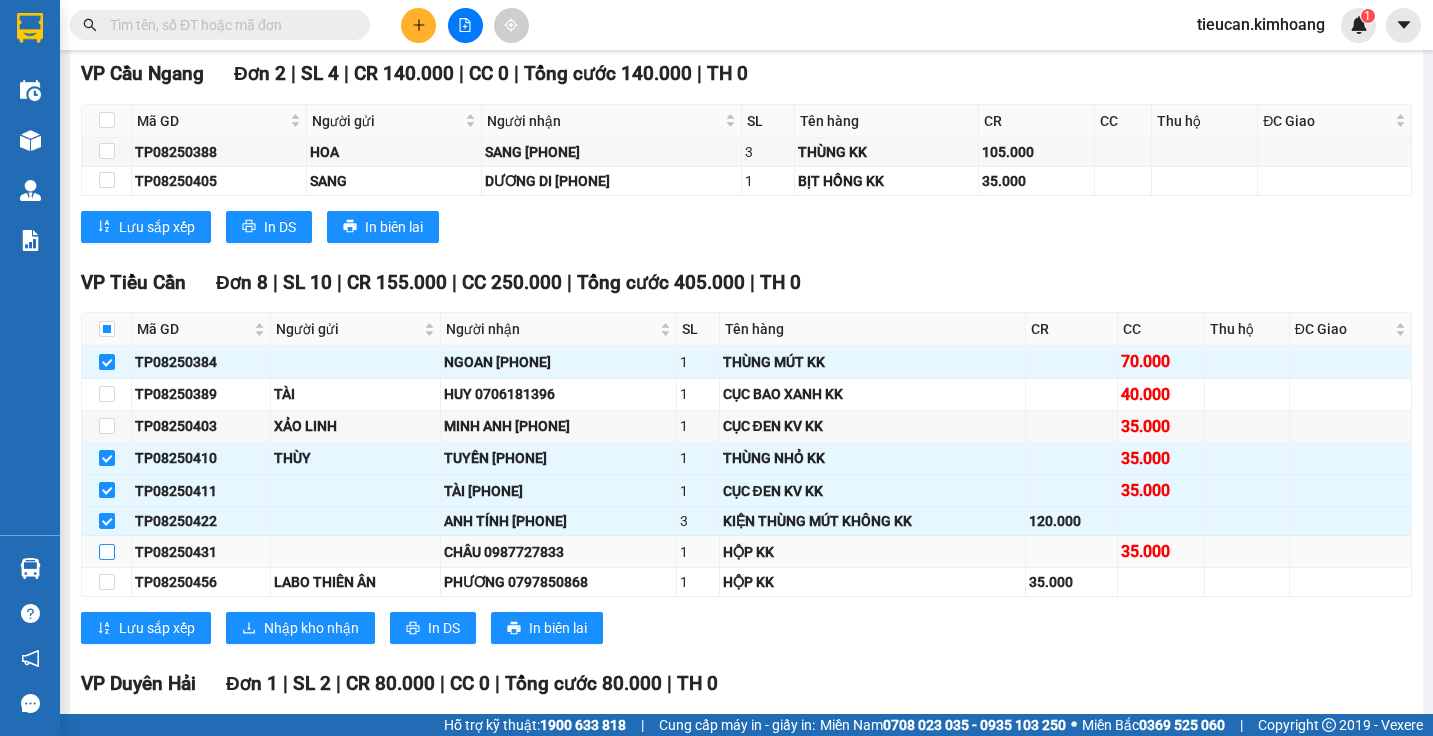 click at bounding box center (107, 552) 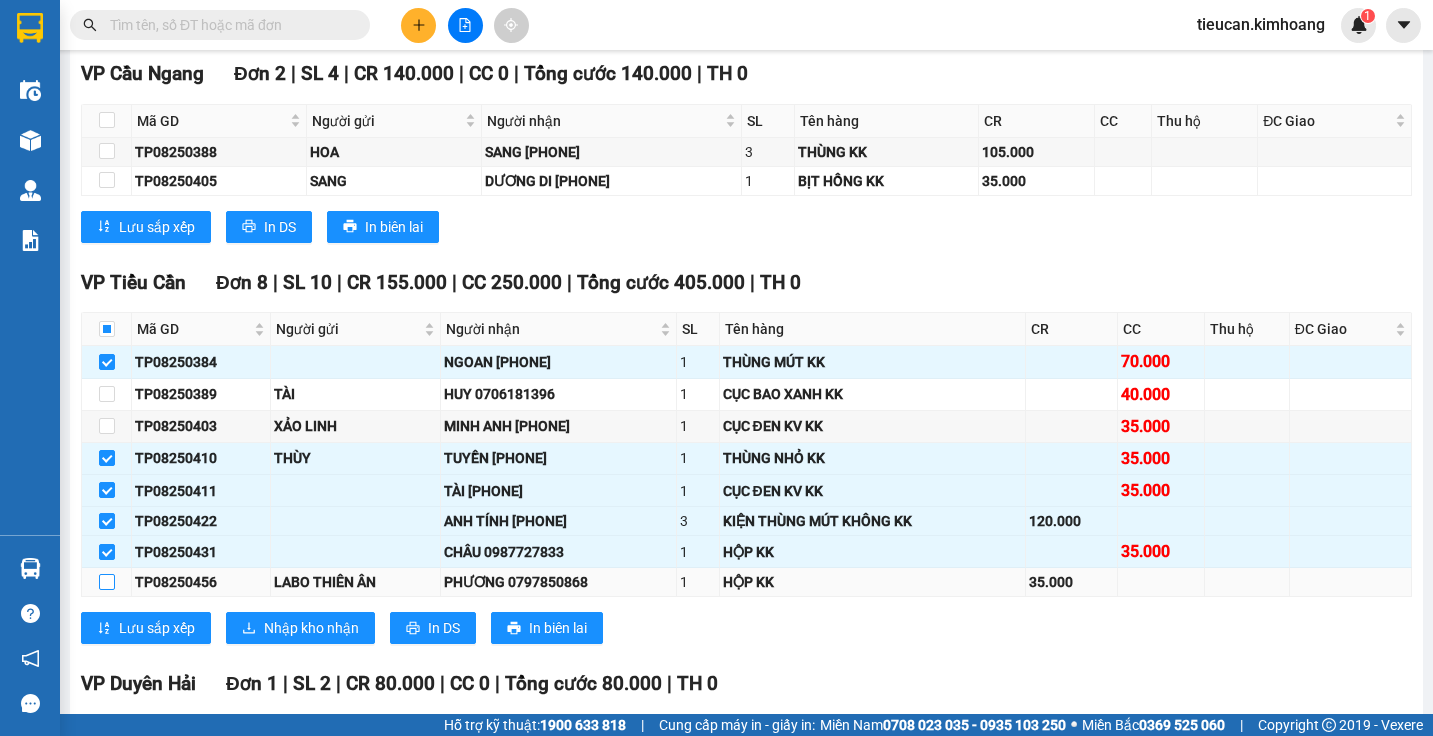 click at bounding box center [107, 582] 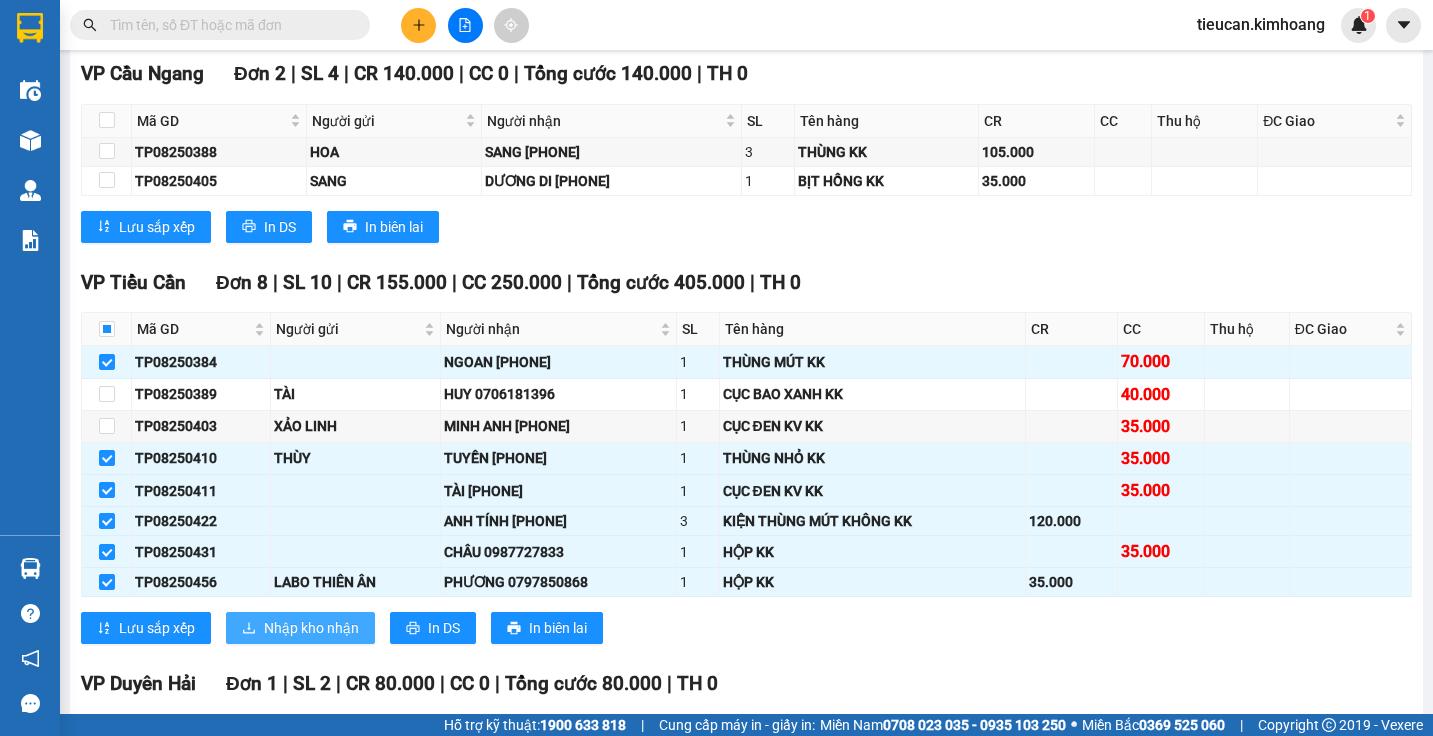 click on "Nhập kho nhận" at bounding box center [311, 628] 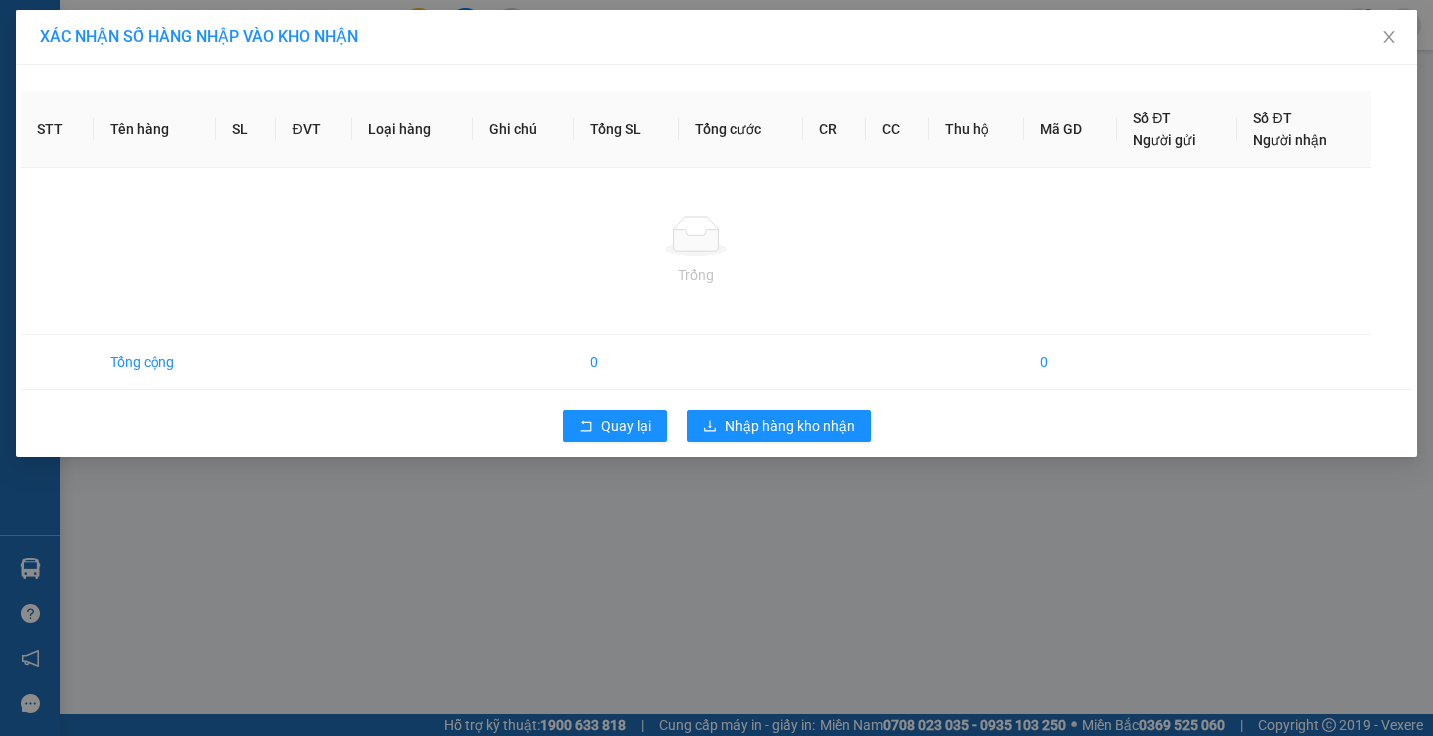 scroll, scrollTop: 0, scrollLeft: 0, axis: both 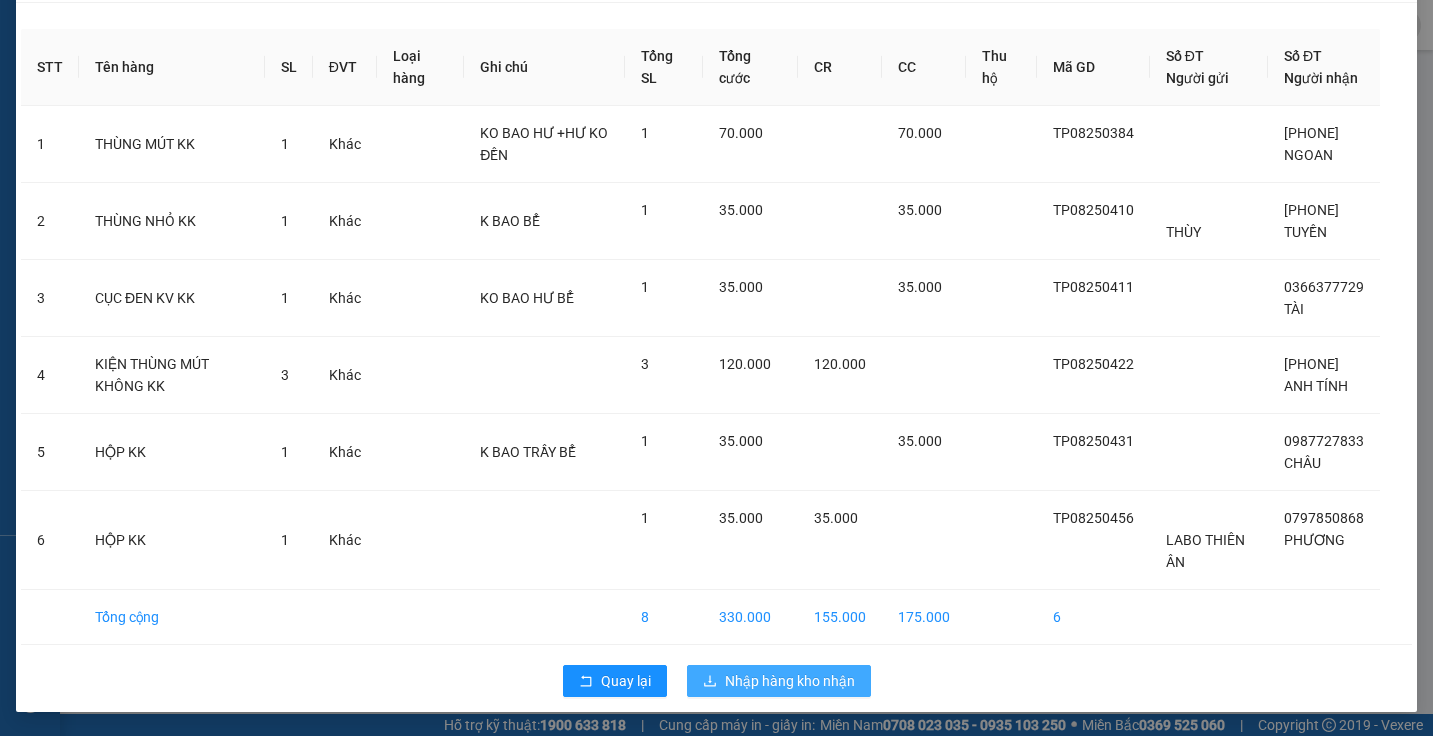 click on "Nhập hàng kho nhận" at bounding box center (790, 681) 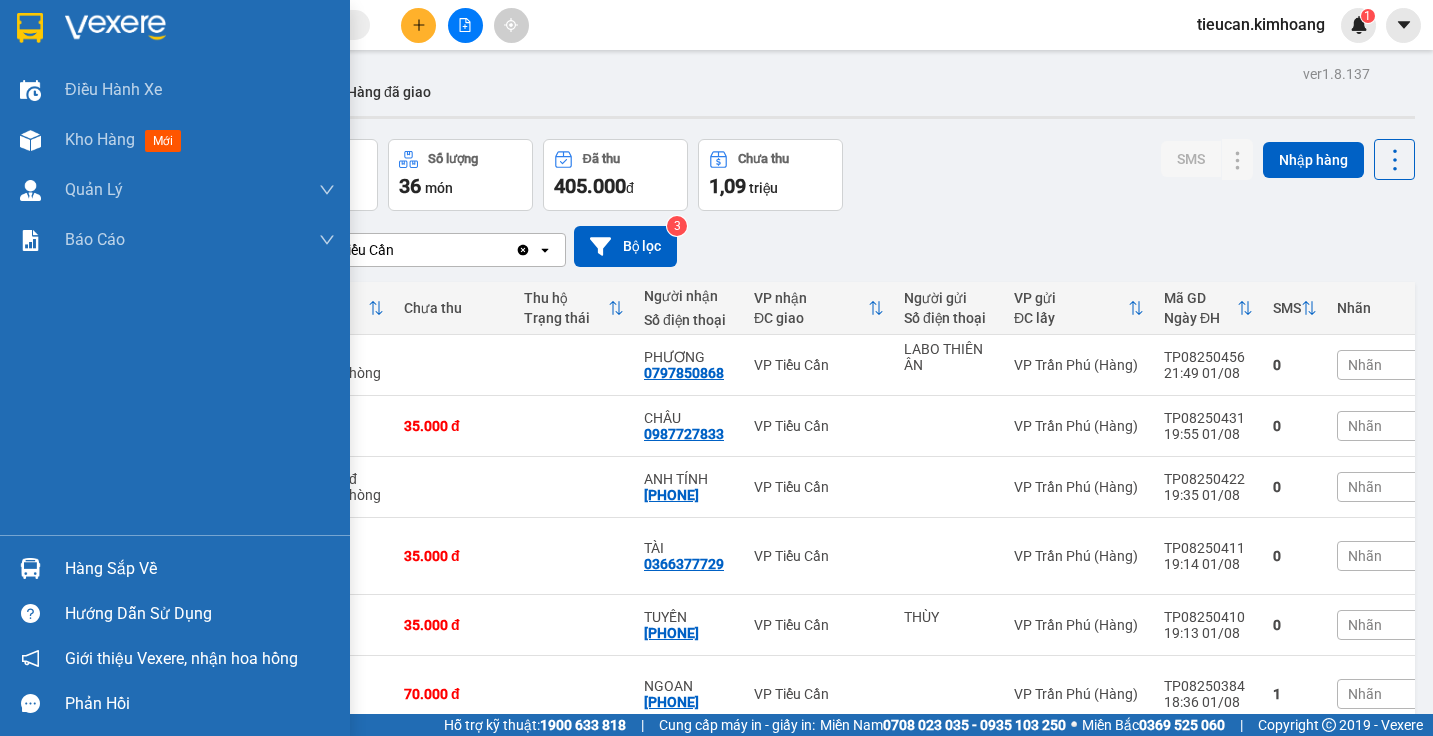 click on "Hàng sắp về" at bounding box center [175, 568] 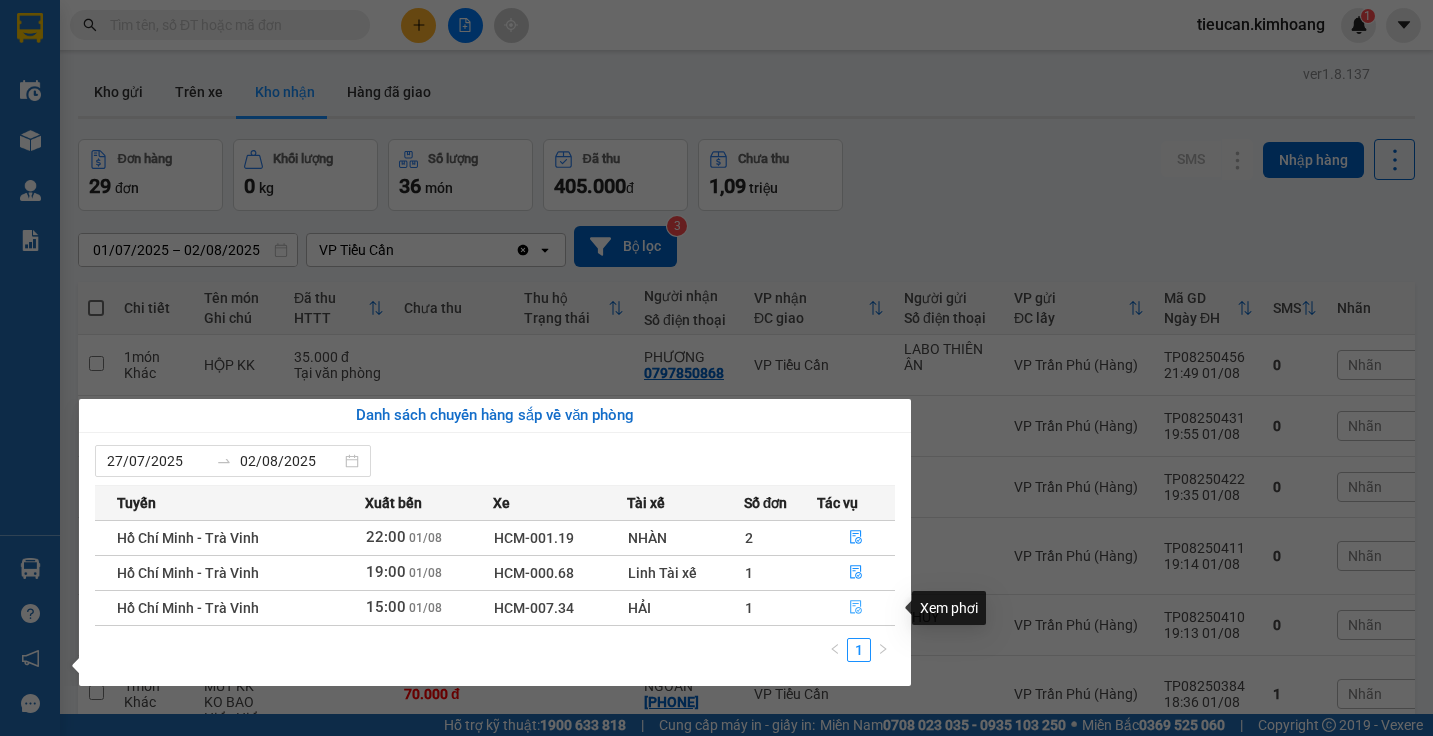 click 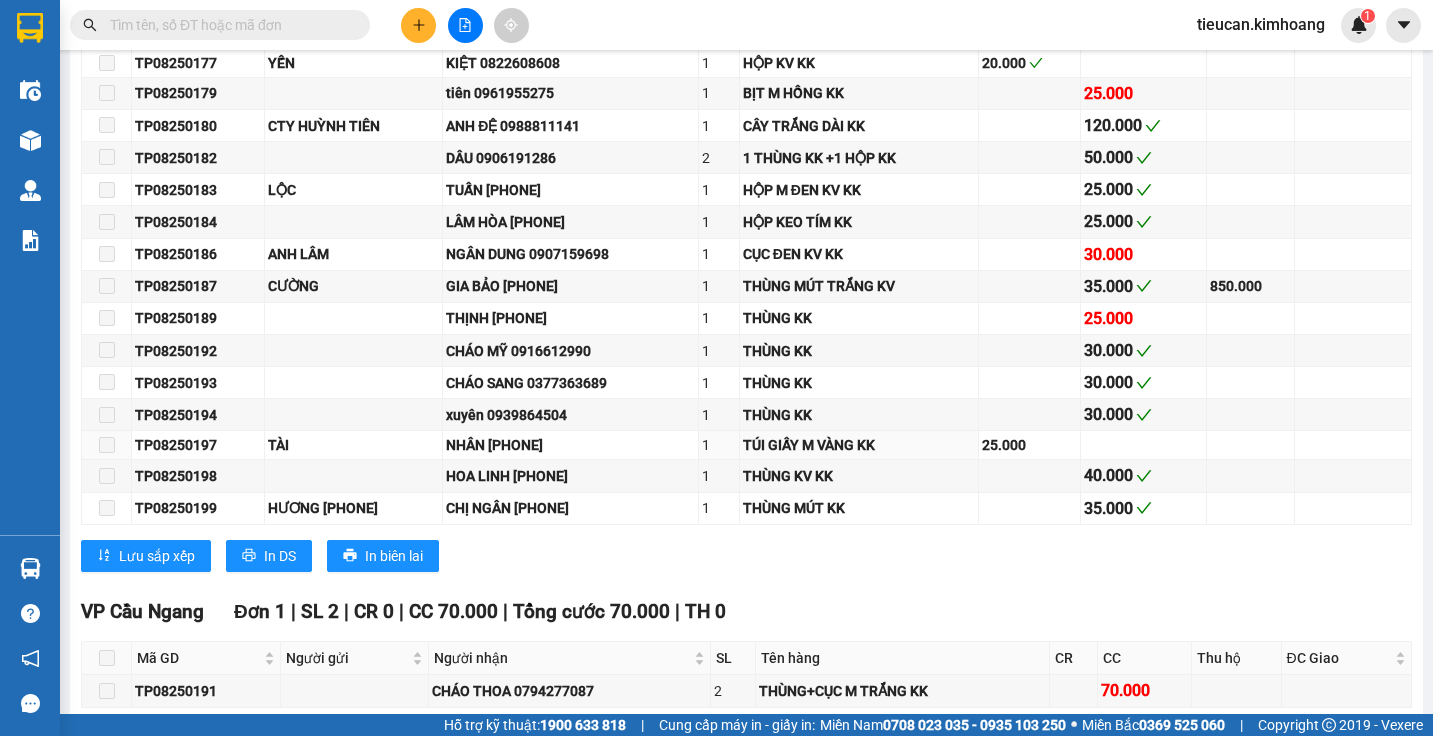scroll, scrollTop: 1300, scrollLeft: 0, axis: vertical 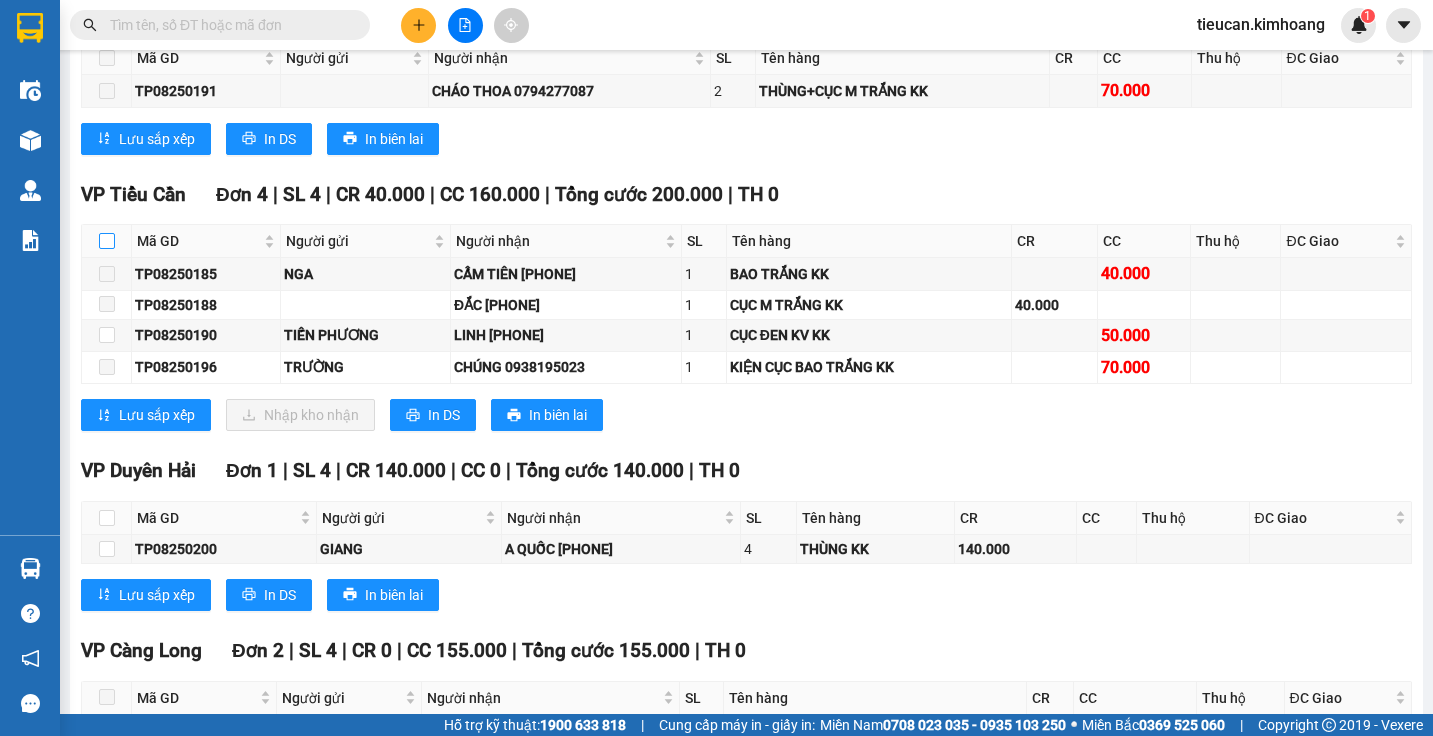click at bounding box center [107, 241] 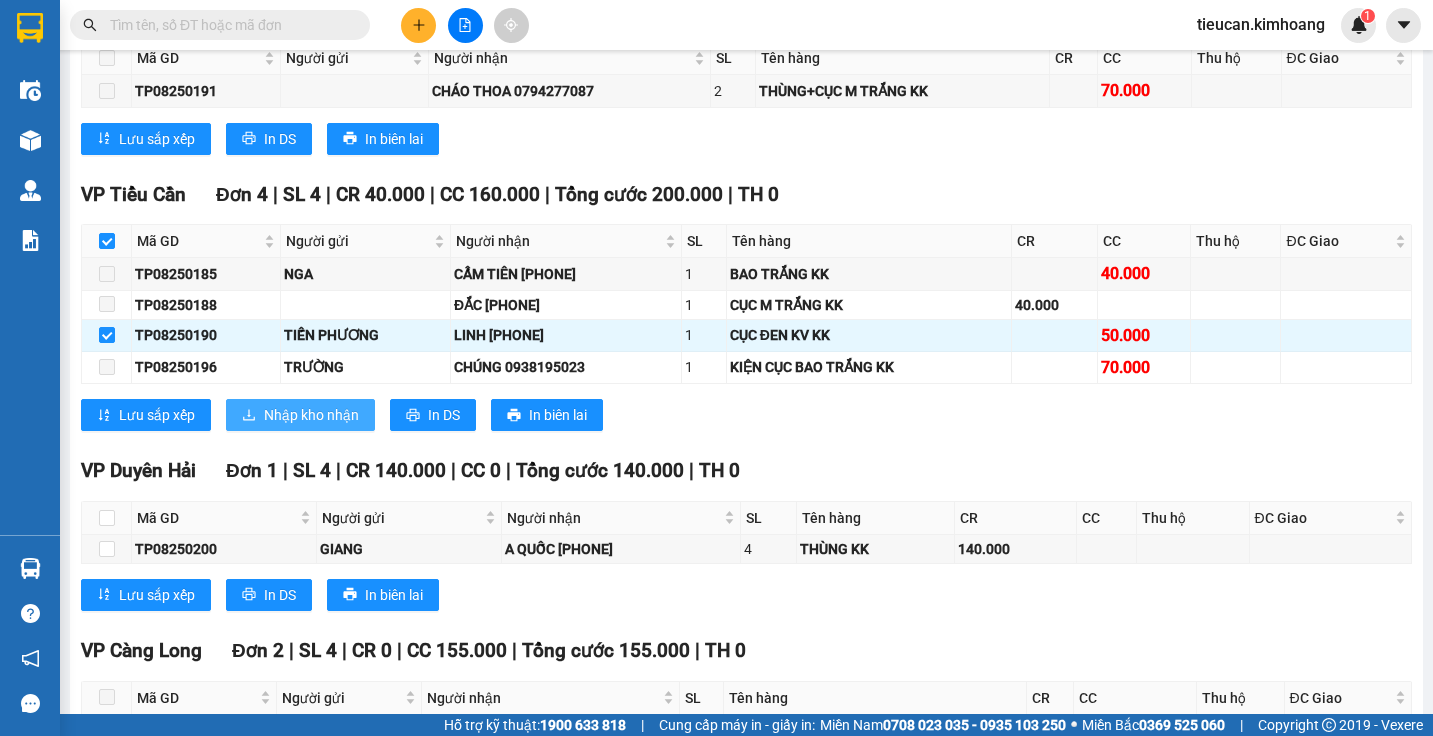 click on "Nhập kho nhận" at bounding box center (311, 415) 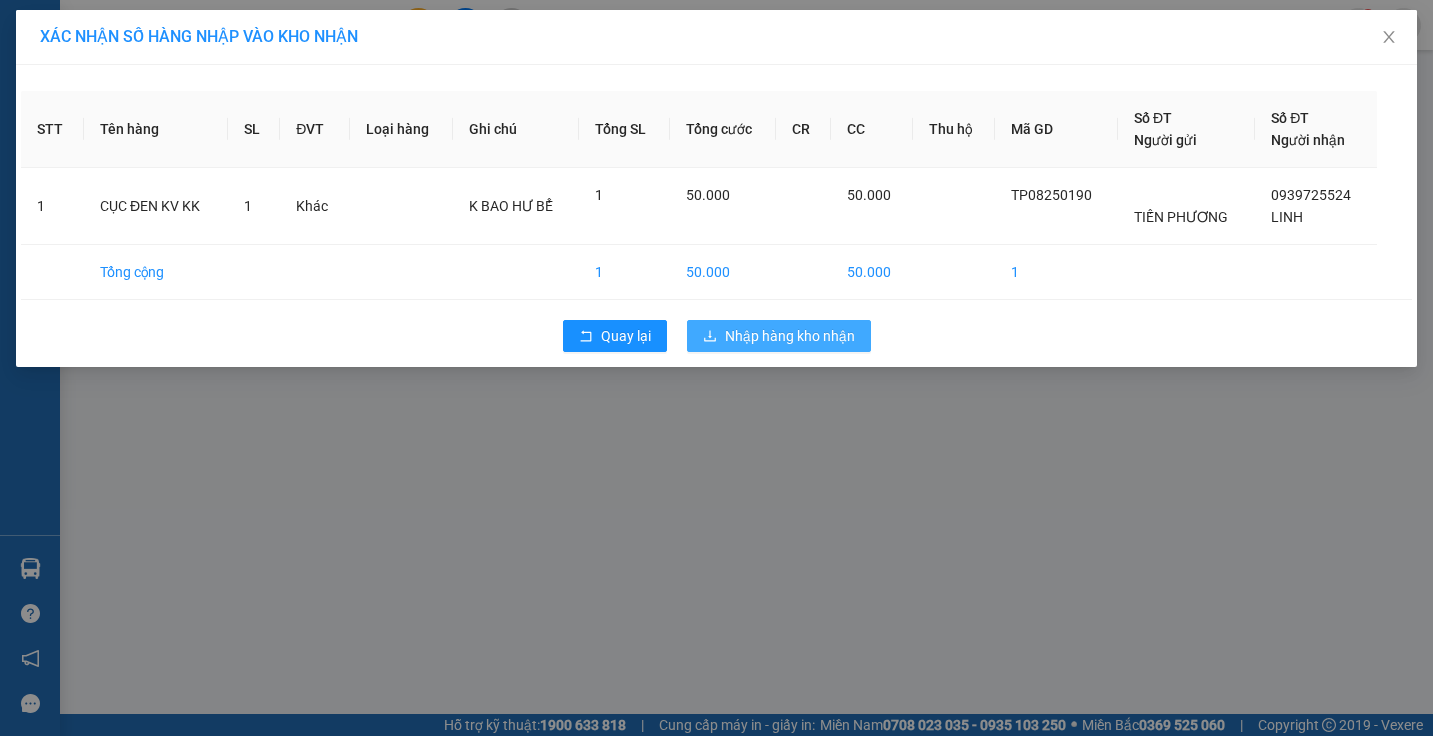 click on "Nhập hàng kho nhận" at bounding box center (779, 336) 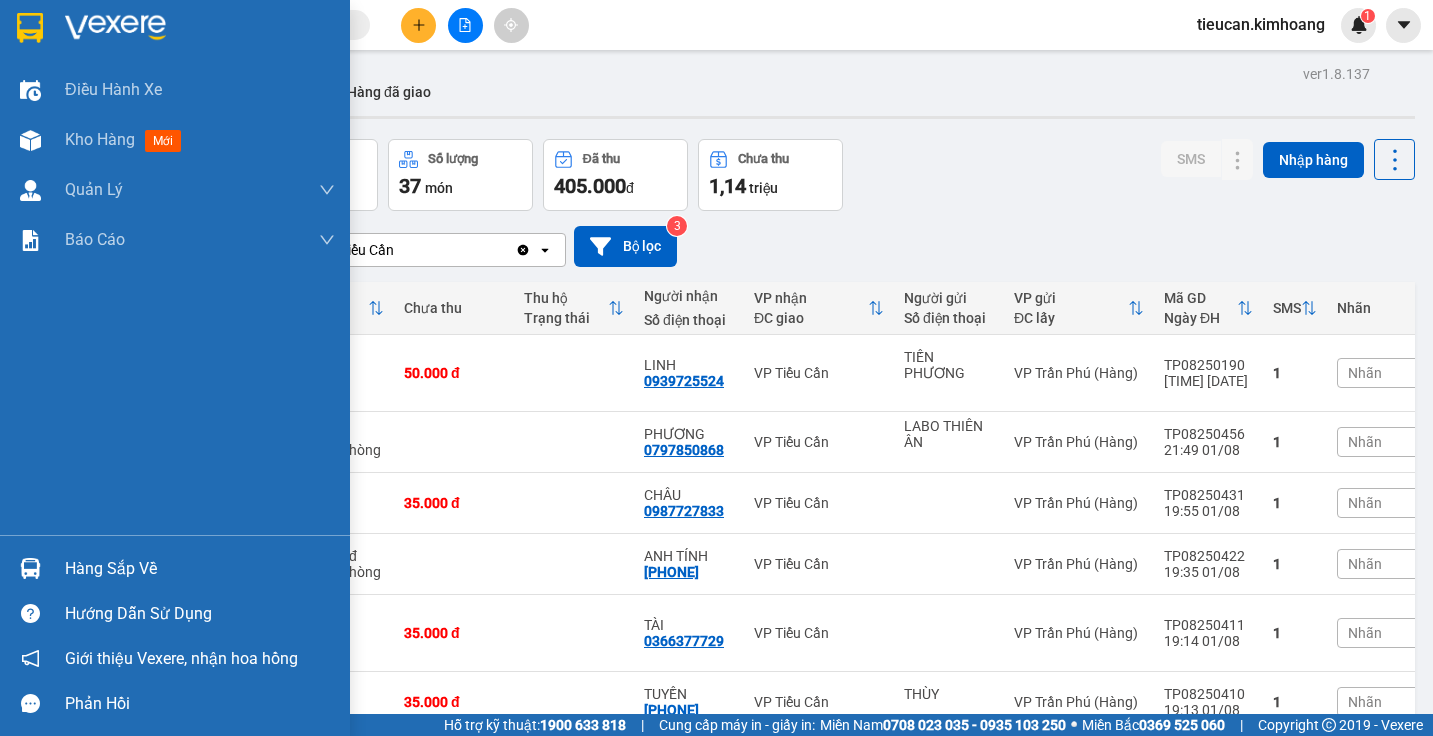 click on "Hàng sắp về" at bounding box center (200, 569) 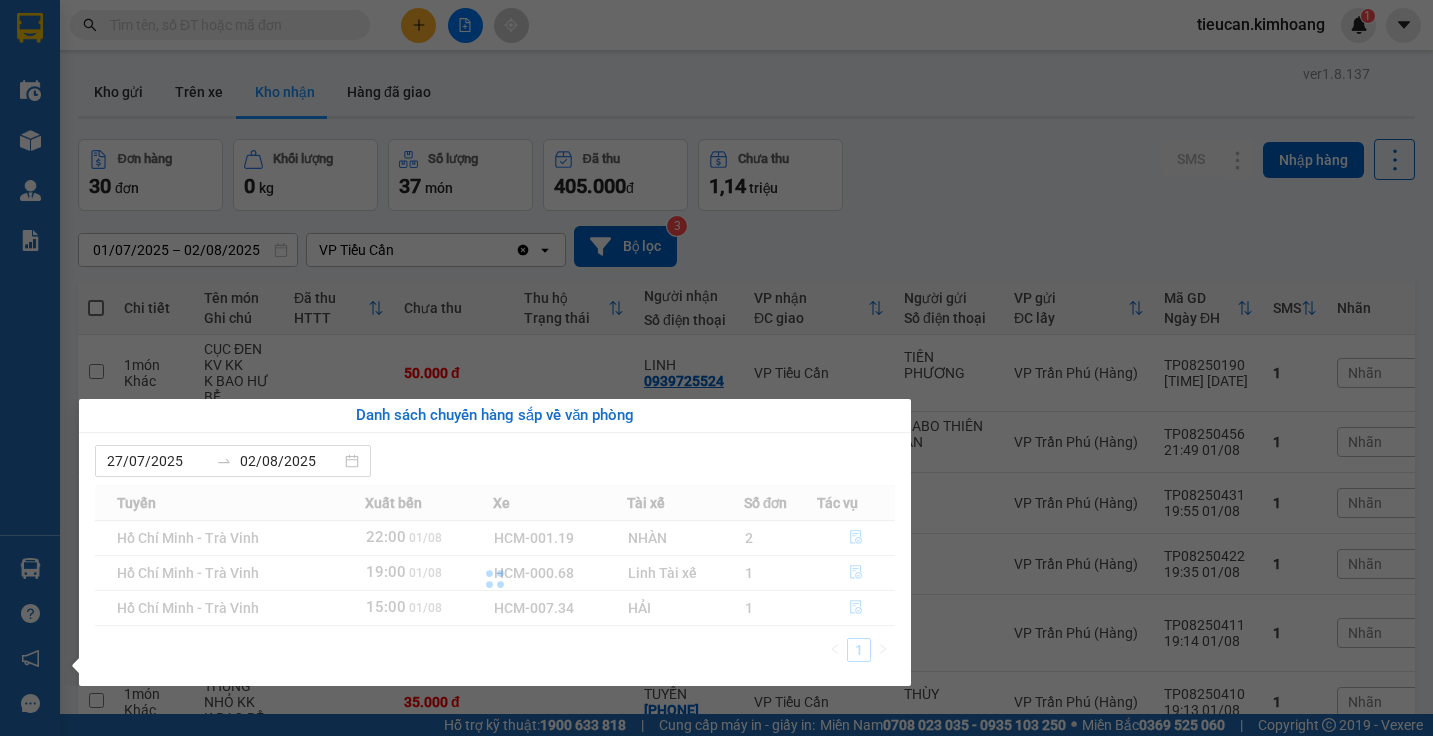 click at bounding box center [495, 579] 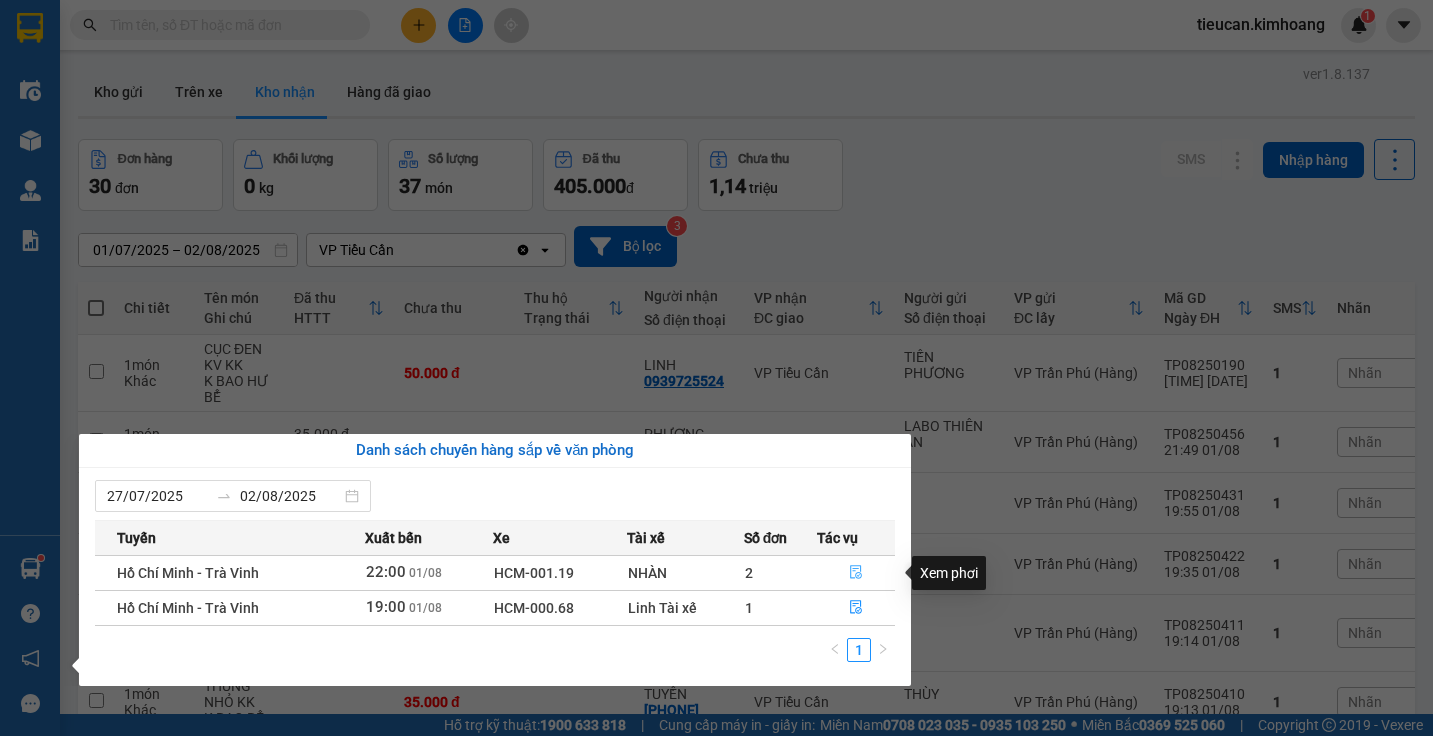 click 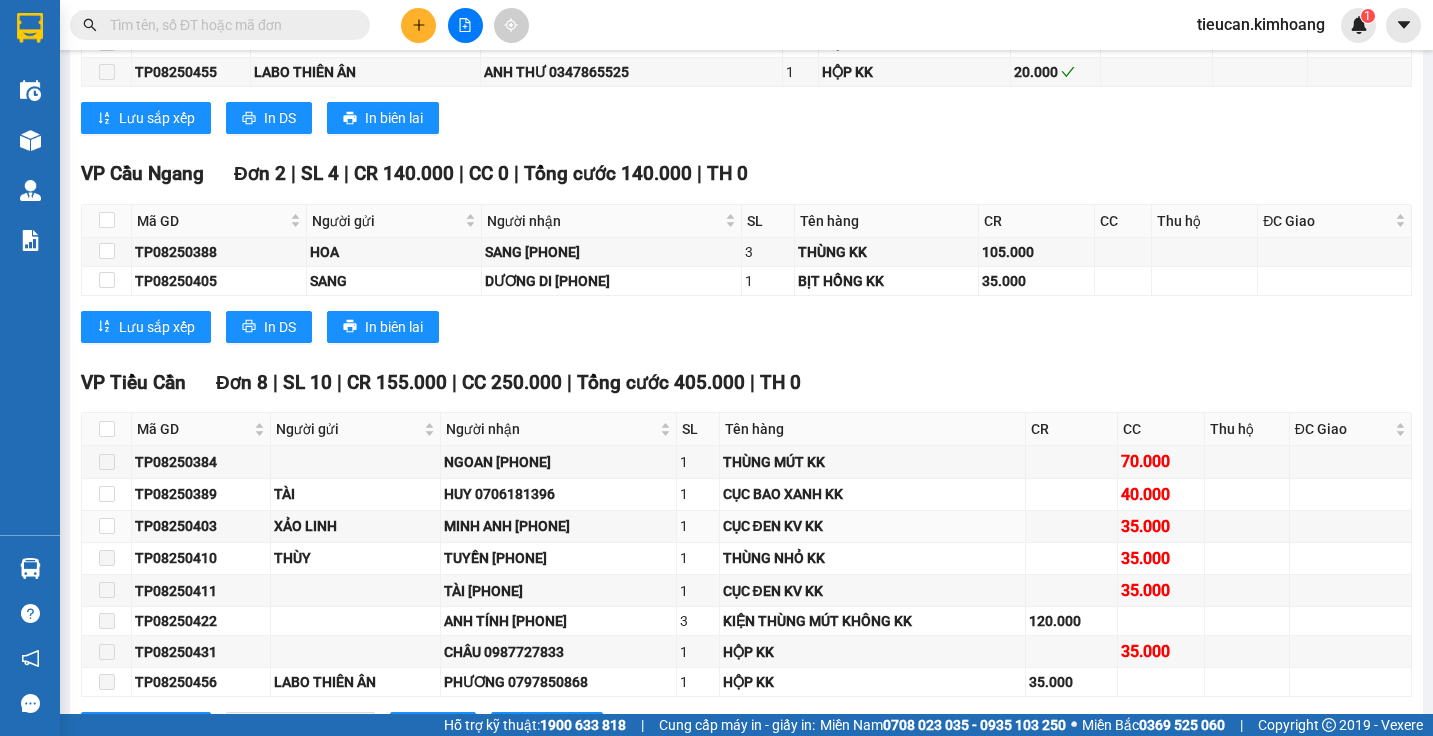 scroll, scrollTop: 2300, scrollLeft: 0, axis: vertical 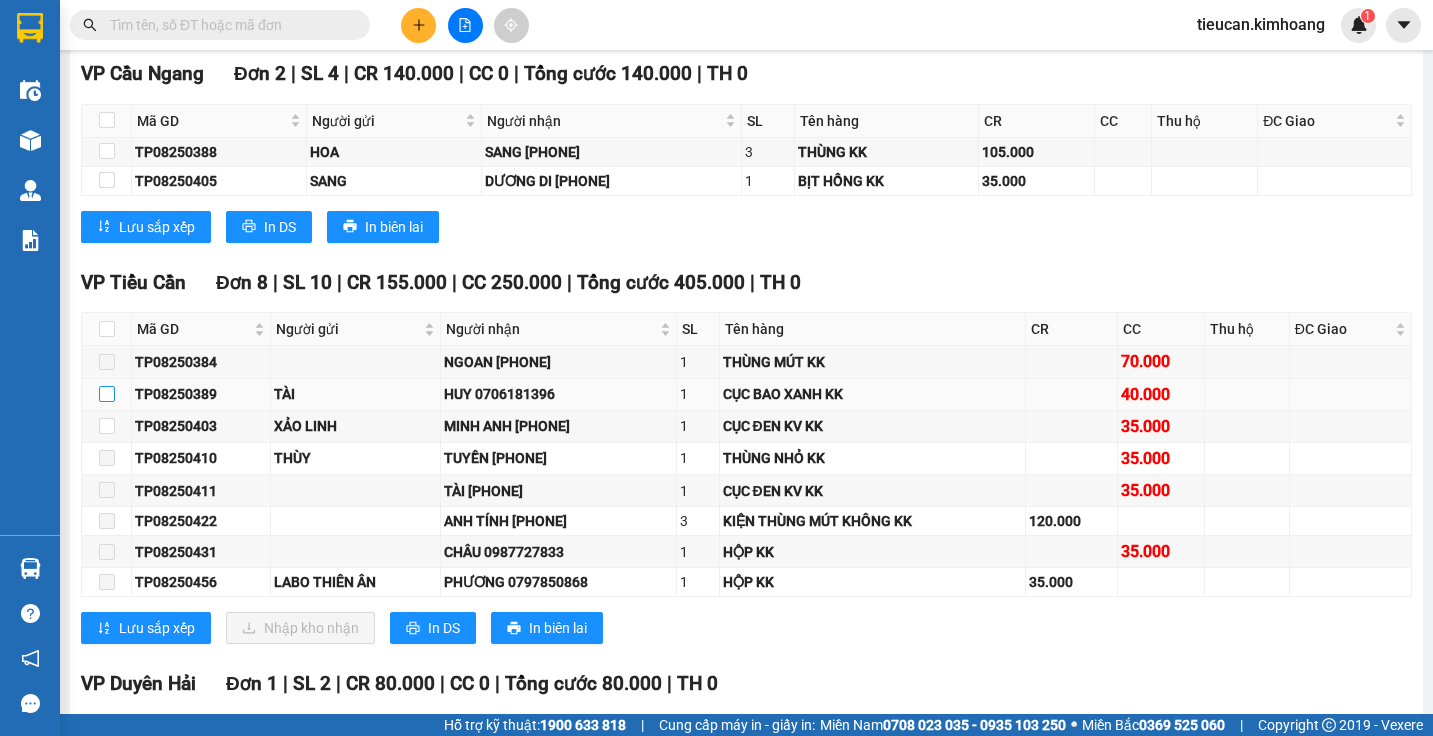 click at bounding box center (107, 394) 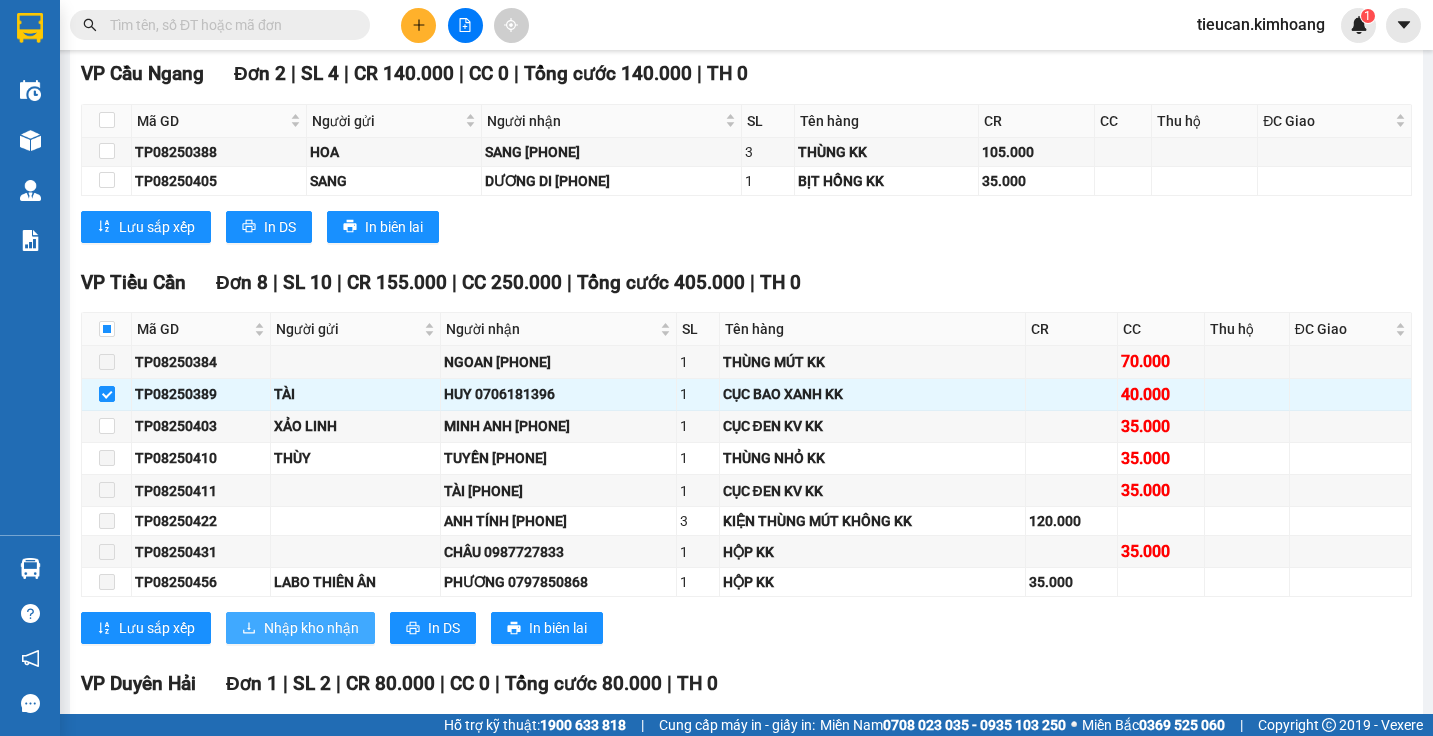 click on "Nhập kho nhận" at bounding box center [311, 628] 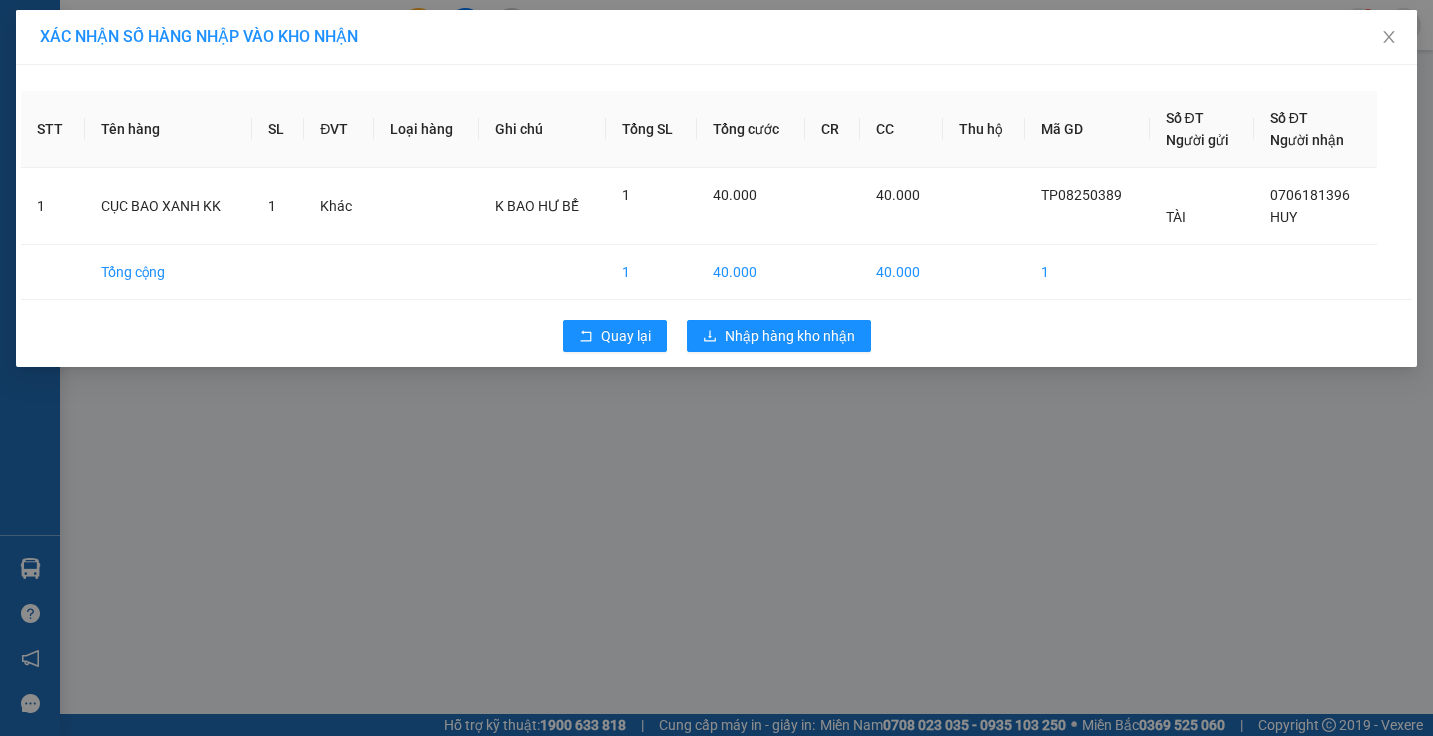 click on "STT Tên hàng SL ĐVT Loại hàng Ghi chú Tổng SL Tổng cước CR CC Thu hộ Mã GD Số ĐT Người gửi Số ĐT Người nhận 1 CỤC BAO XANH KK  1 Khác K BAO HƯ BỂ  1 40.000 40.000 TP08250389 TÀI [PHONE] HUY  Tổng cộng 1 40.000 40.000 1 Quay lại Nhập hàng kho nhận" at bounding box center (716, 368) 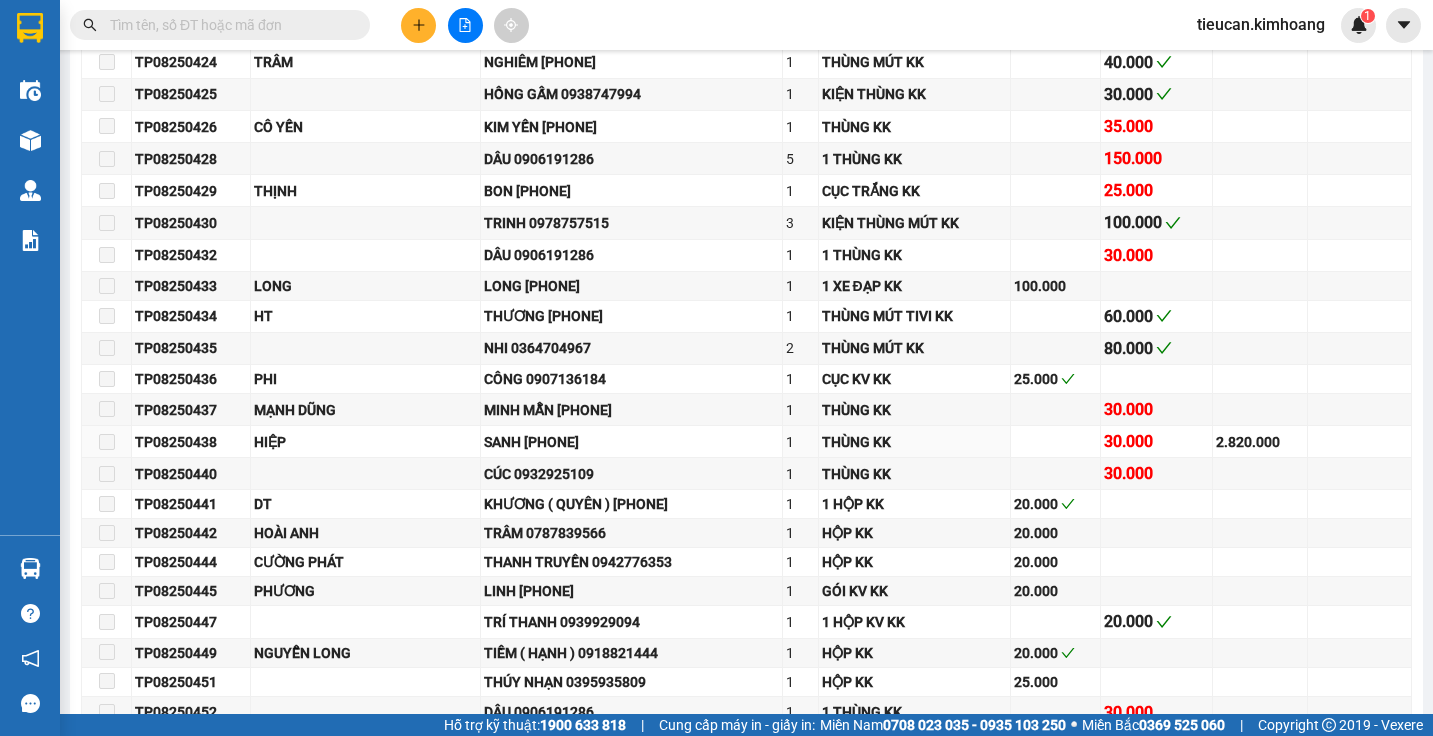 scroll, scrollTop: 2200, scrollLeft: 0, axis: vertical 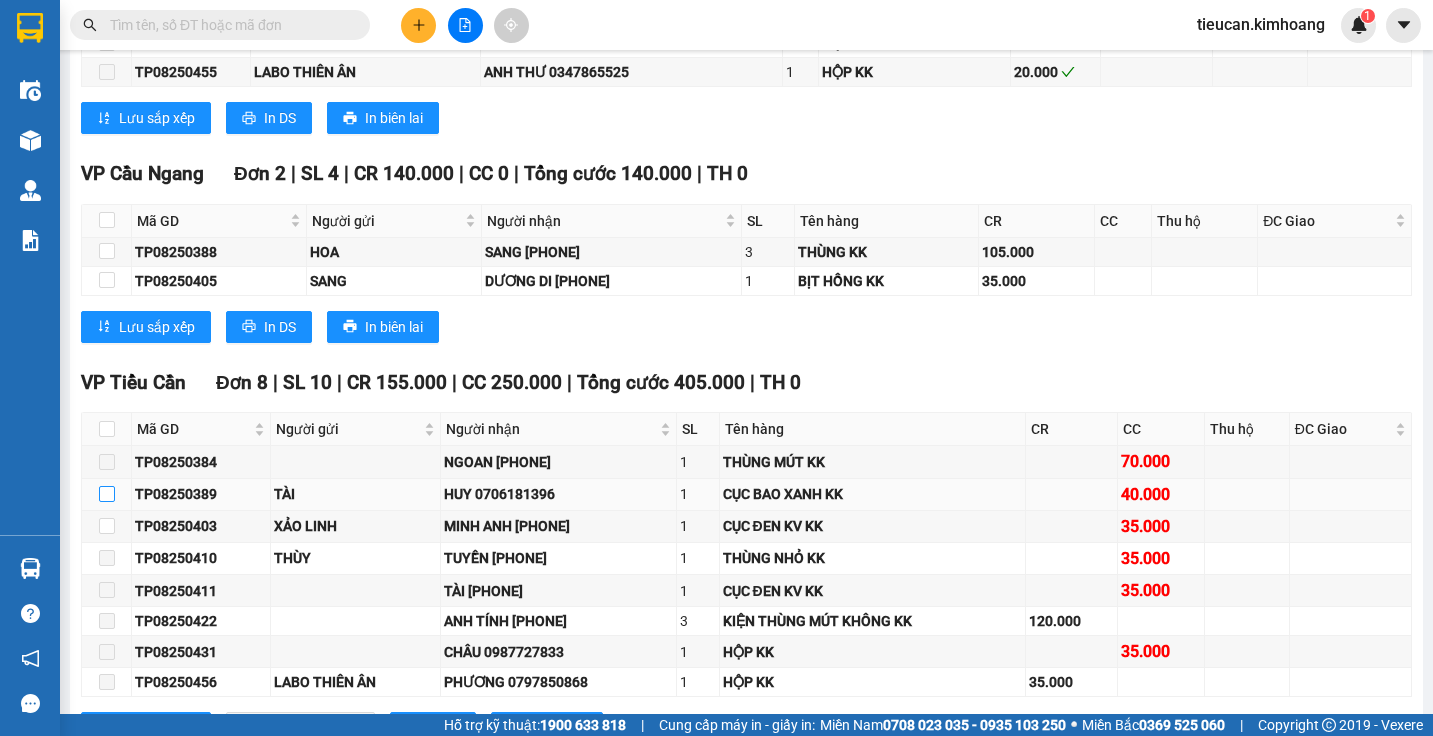 click at bounding box center [107, 494] 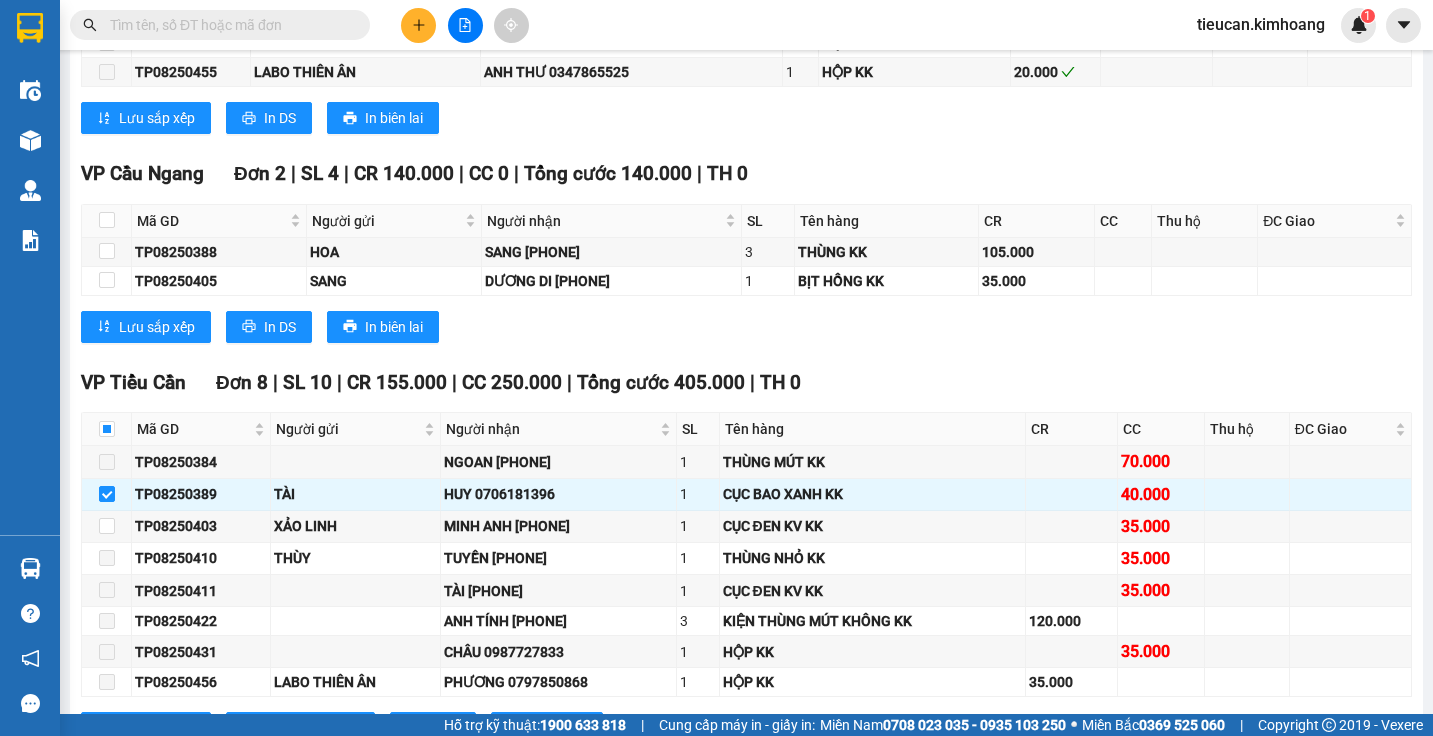 scroll, scrollTop: 2800, scrollLeft: 0, axis: vertical 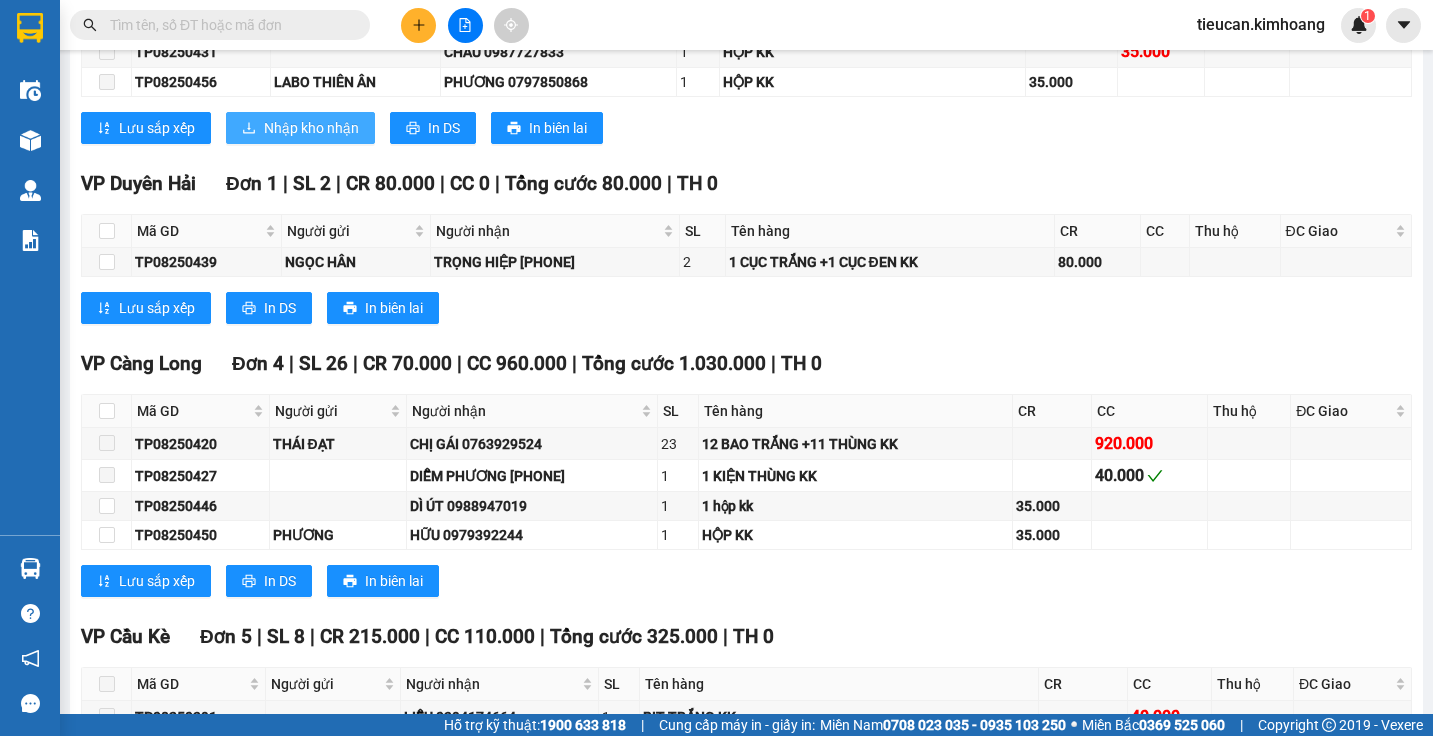 click on "Nhập kho nhận" at bounding box center [311, 128] 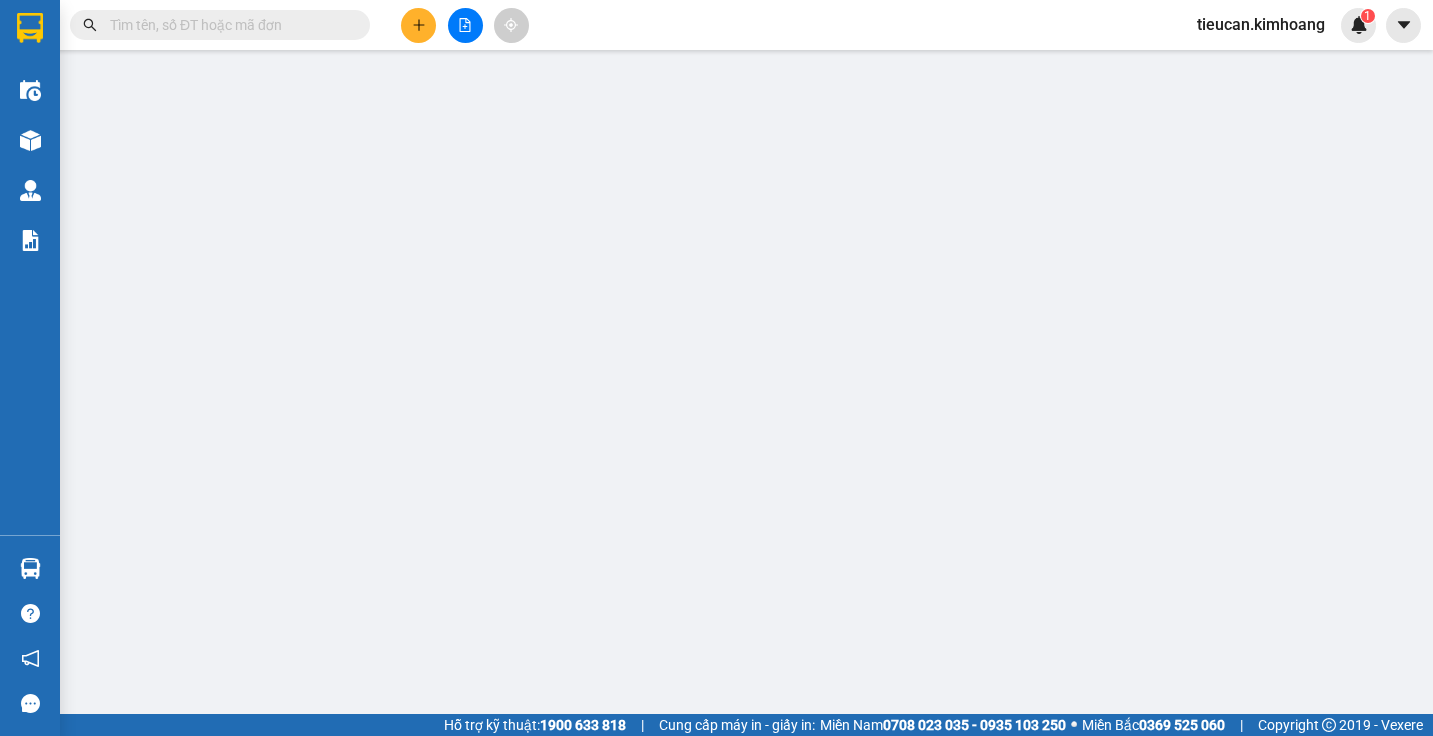 scroll, scrollTop: 0, scrollLeft: 0, axis: both 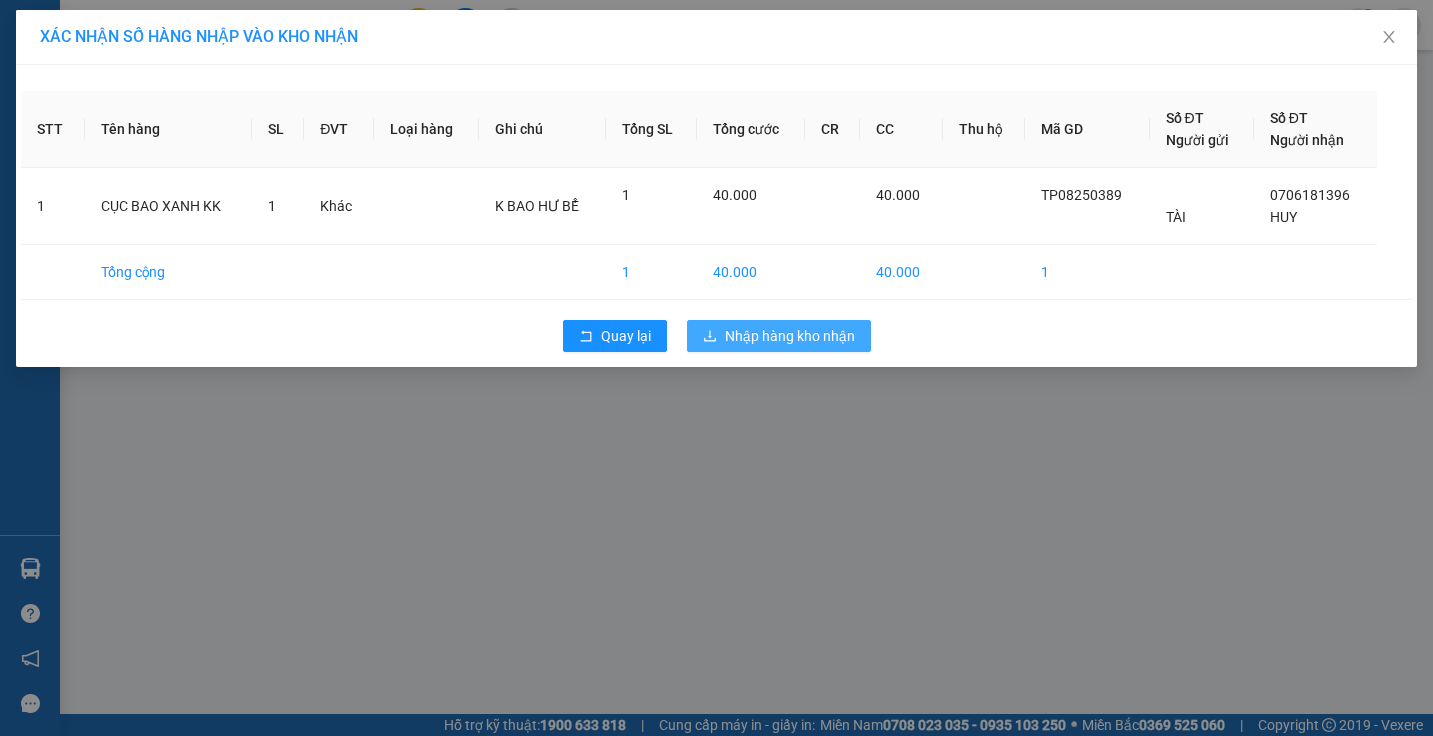 click on "Nhập hàng kho nhận" at bounding box center (790, 336) 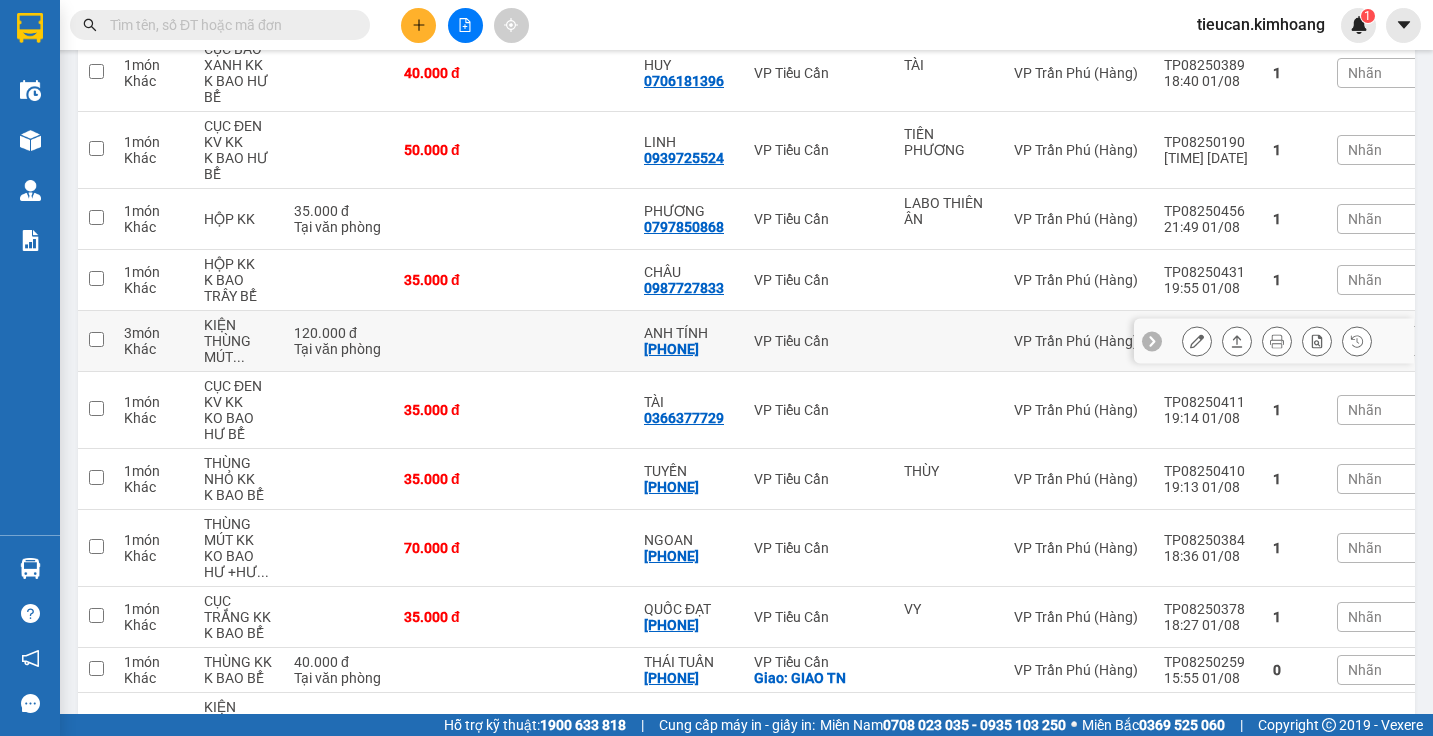 scroll, scrollTop: 600, scrollLeft: 0, axis: vertical 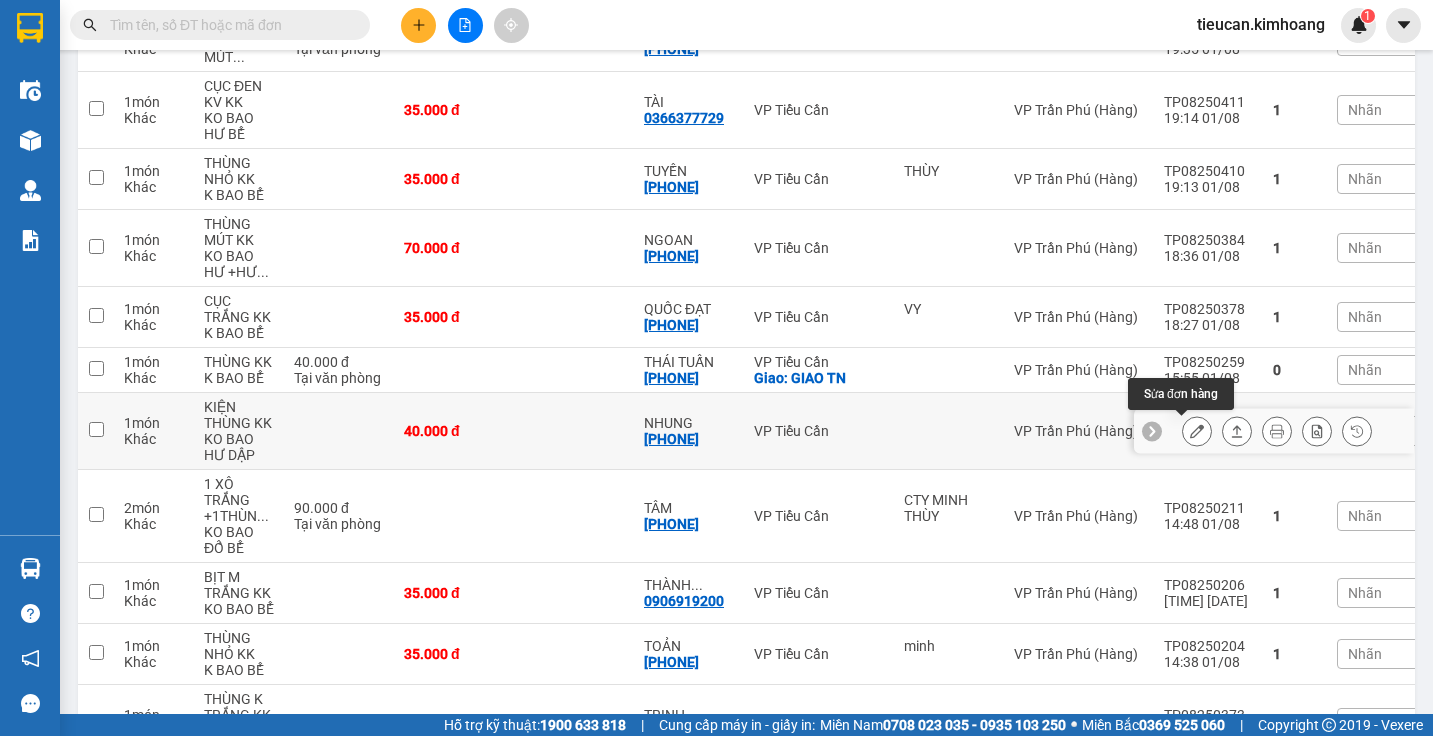 click 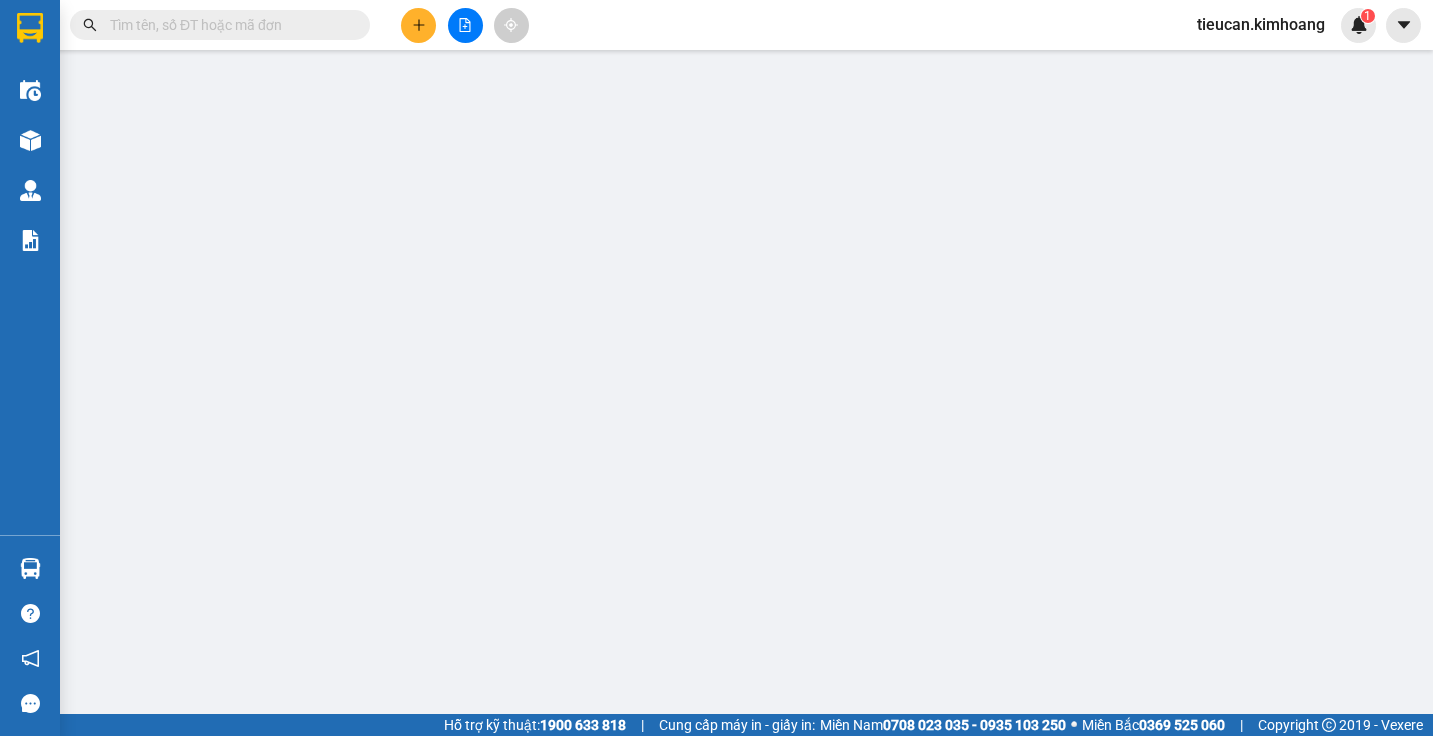 scroll, scrollTop: 0, scrollLeft: 0, axis: both 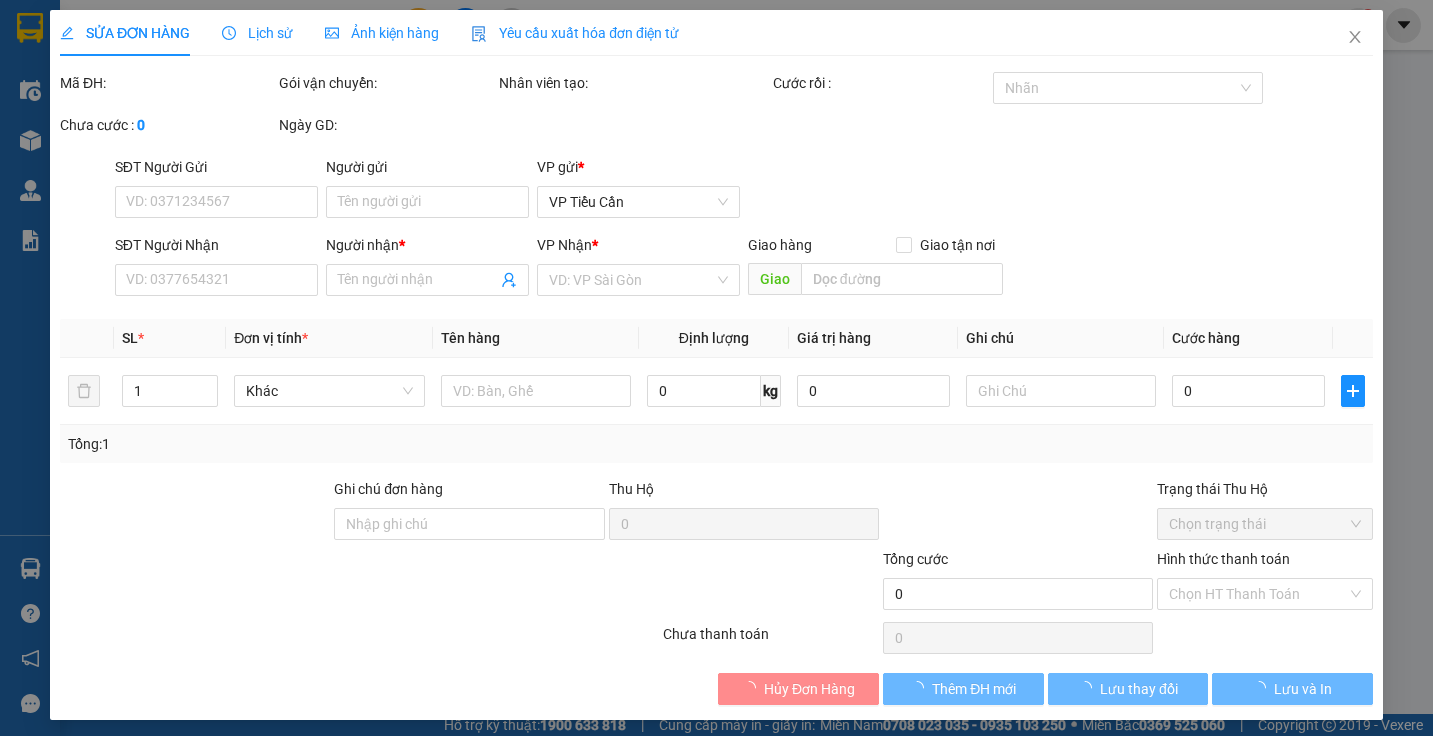 type on "[PHONE]" 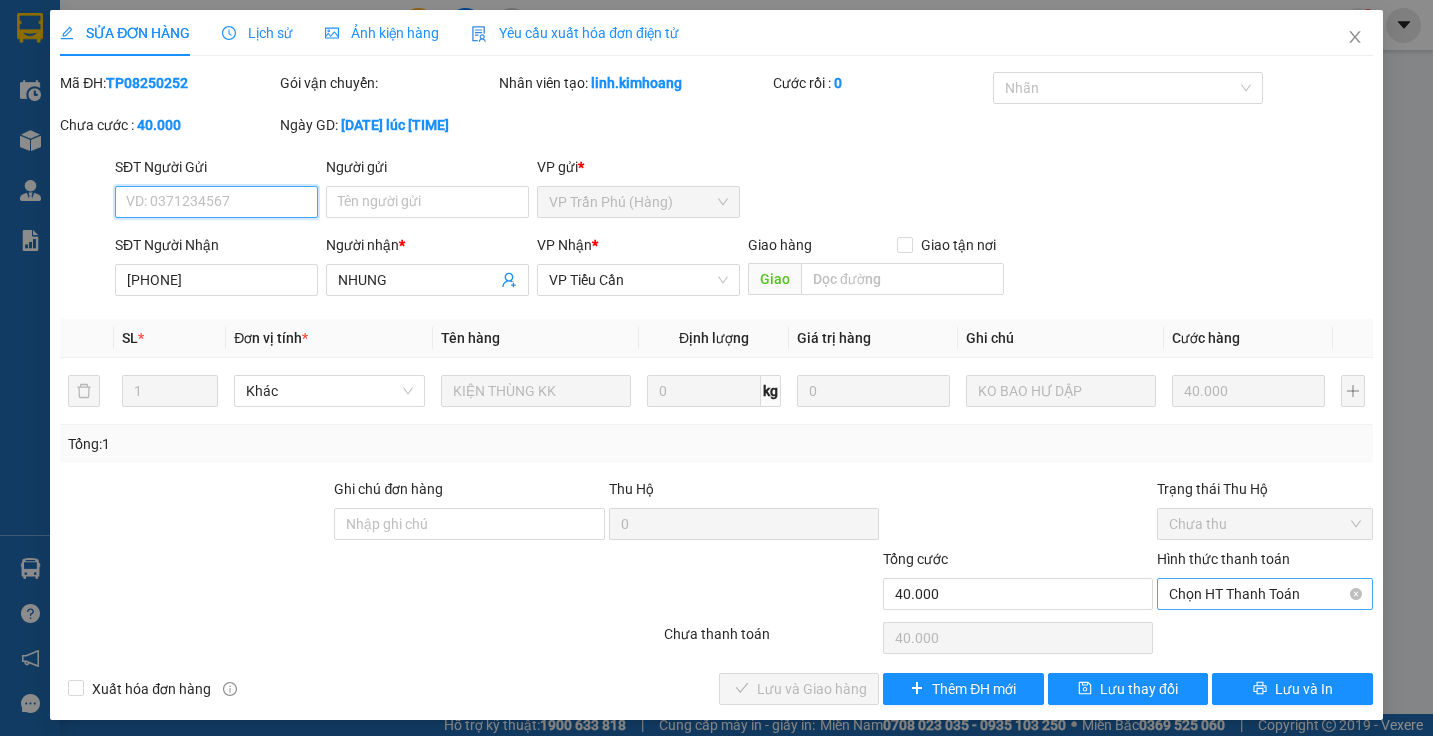 click on "Chọn HT Thanh Toán" at bounding box center [1264, 594] 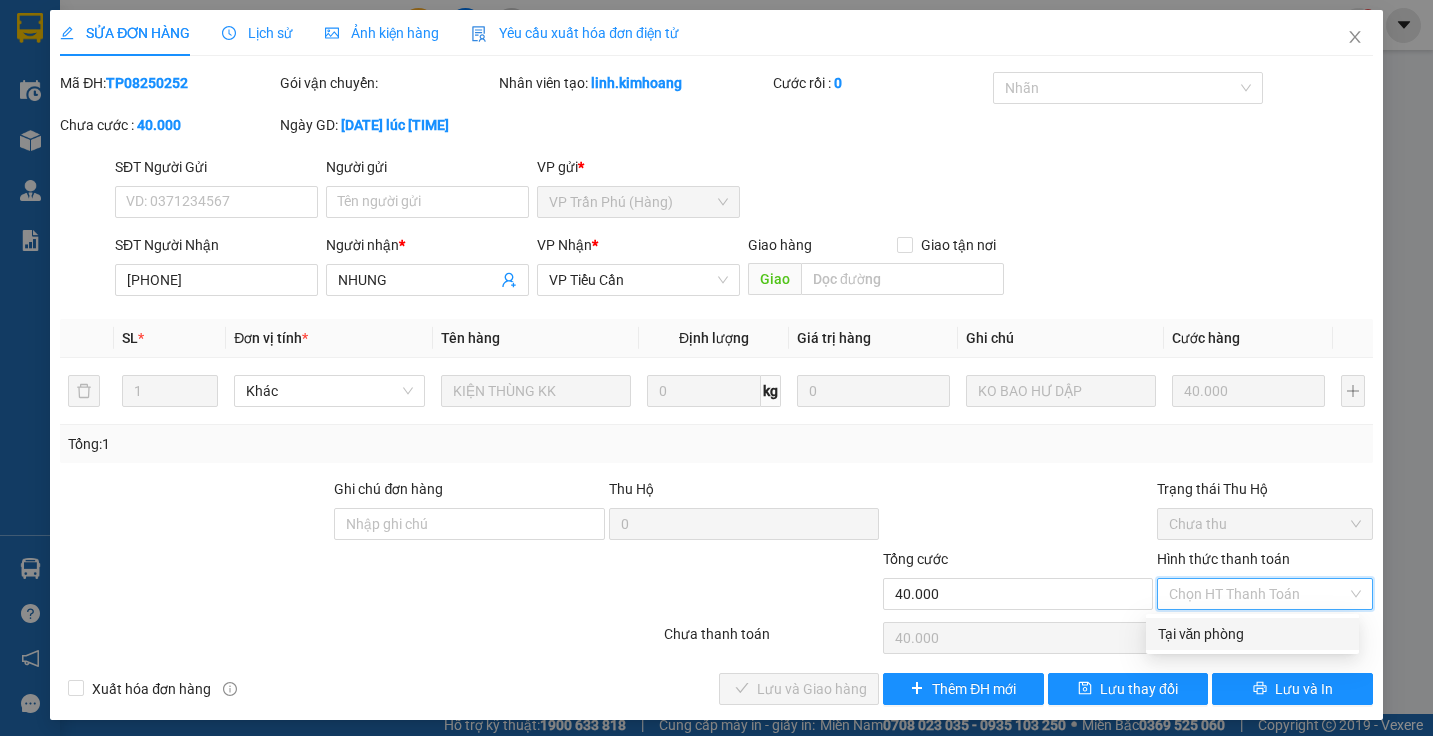 click on "Tại văn phòng" at bounding box center [1252, 634] 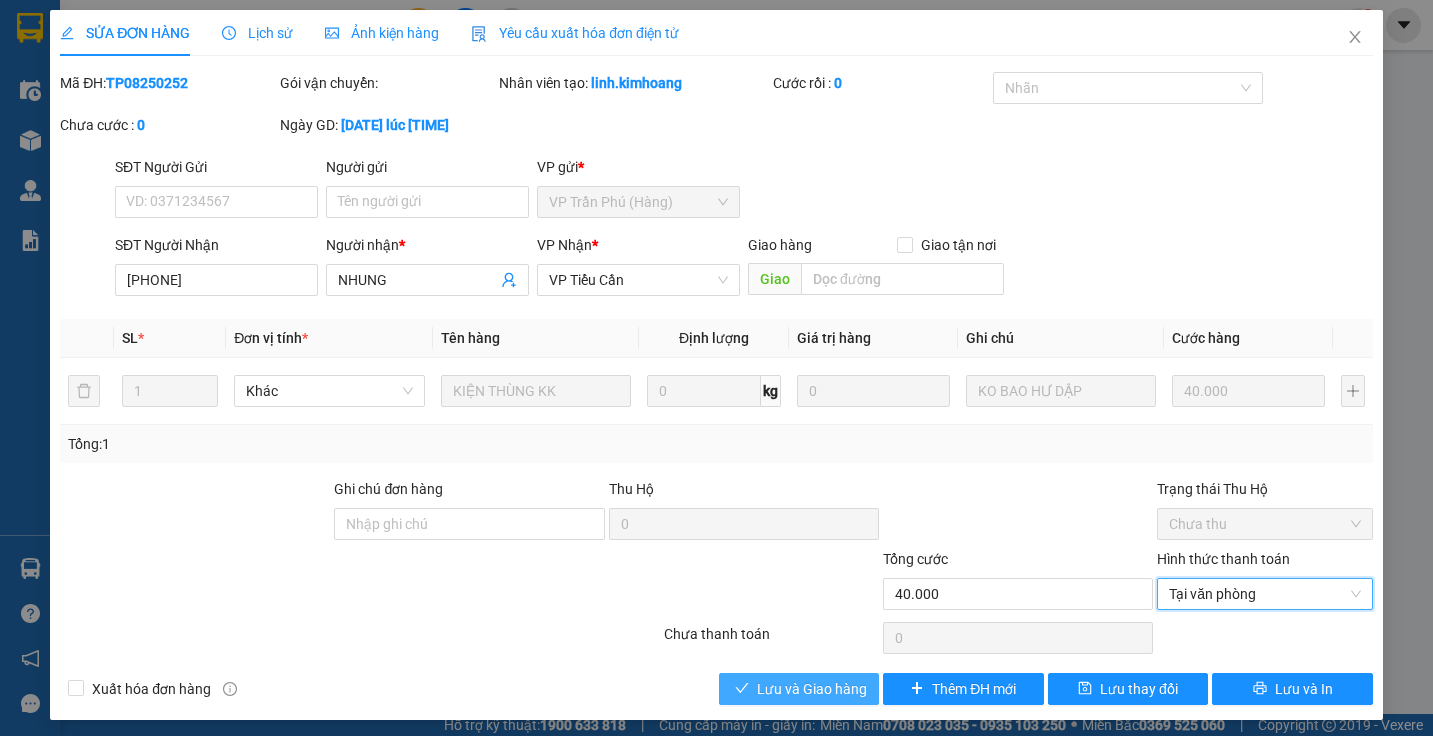 click on "Lưu và Giao hàng" at bounding box center (812, 689) 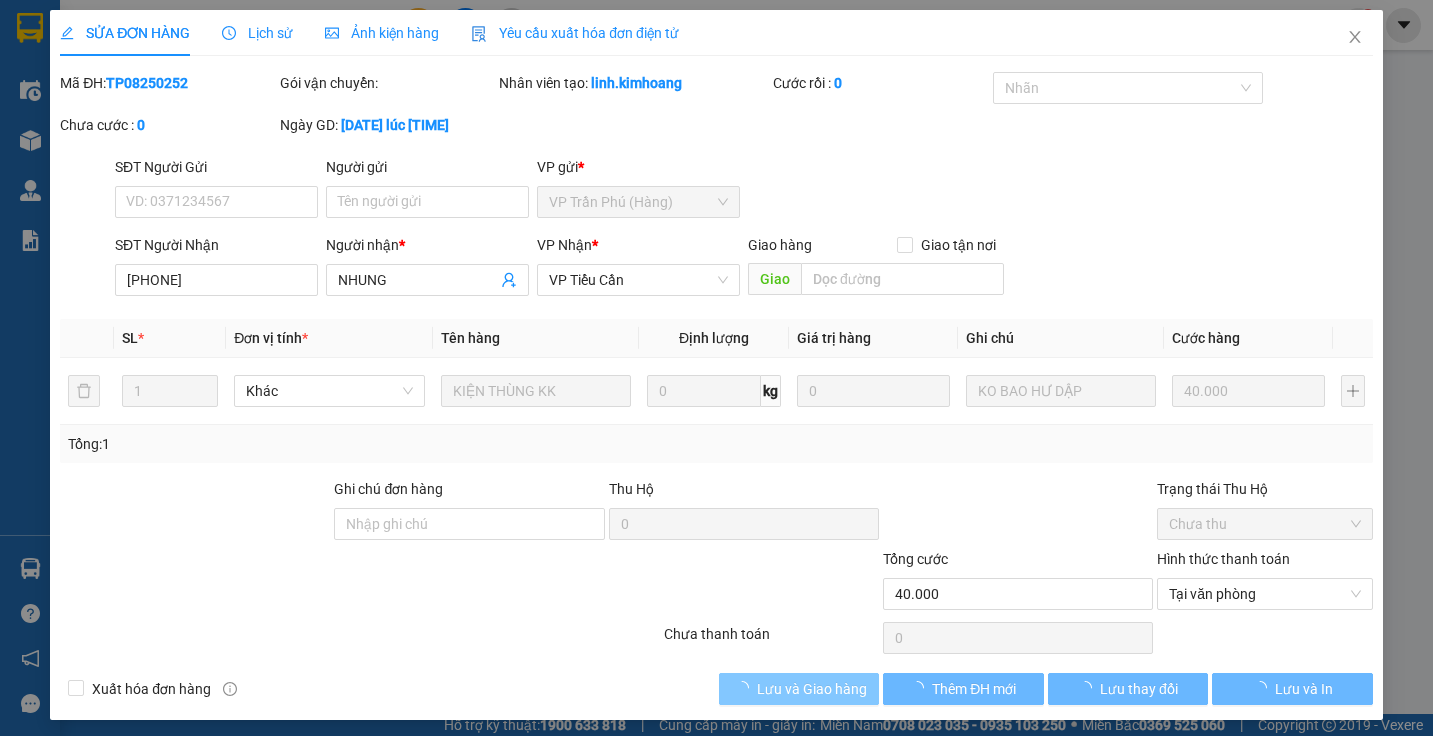 click on "Lưu và Giao hàng" at bounding box center [812, 689] 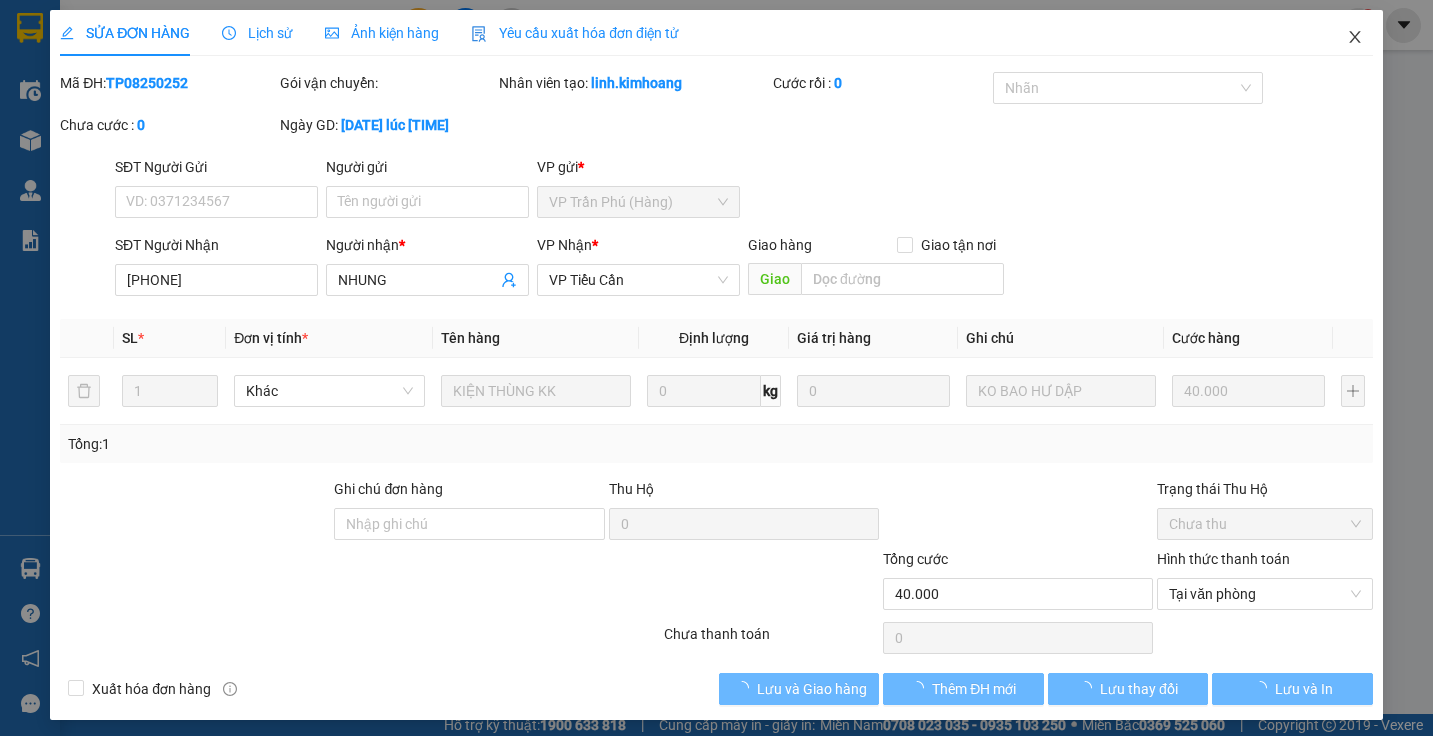 click 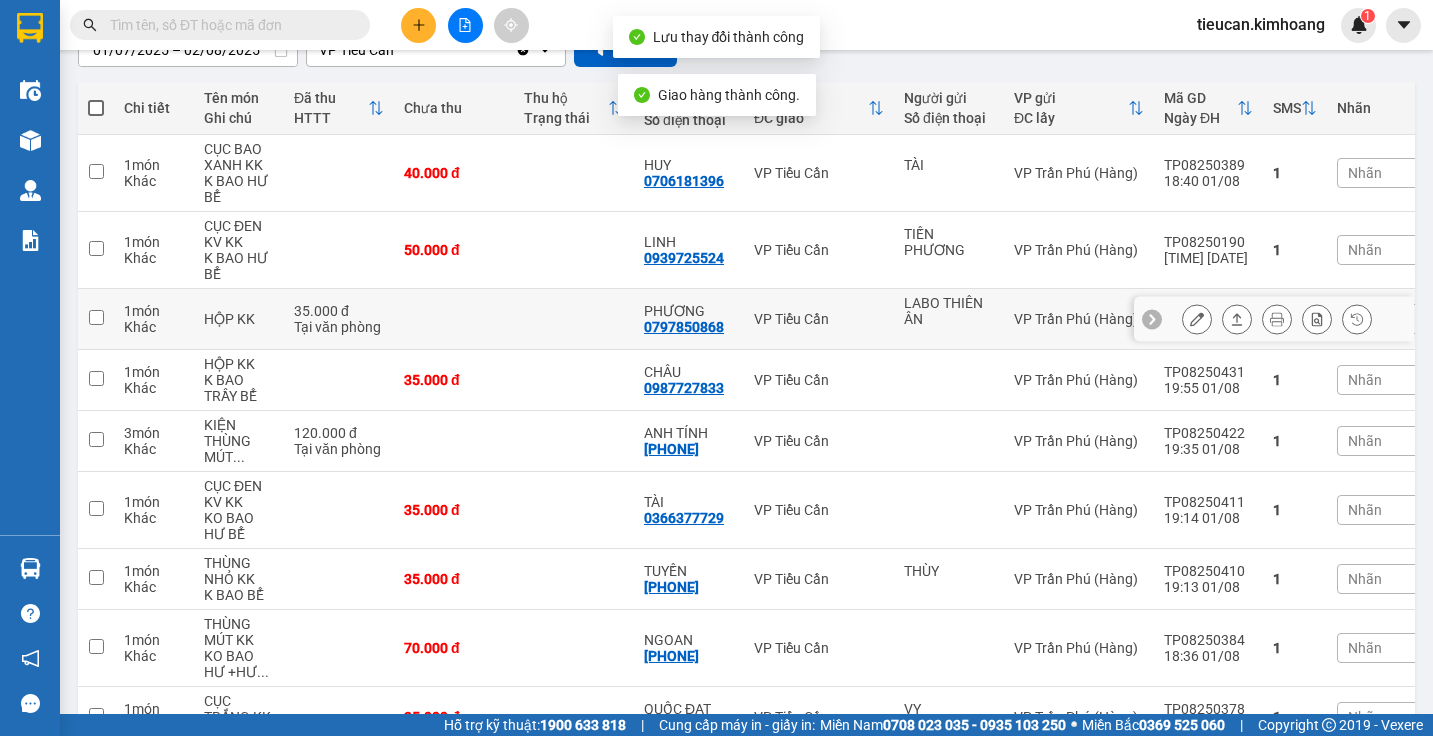 scroll, scrollTop: 300, scrollLeft: 0, axis: vertical 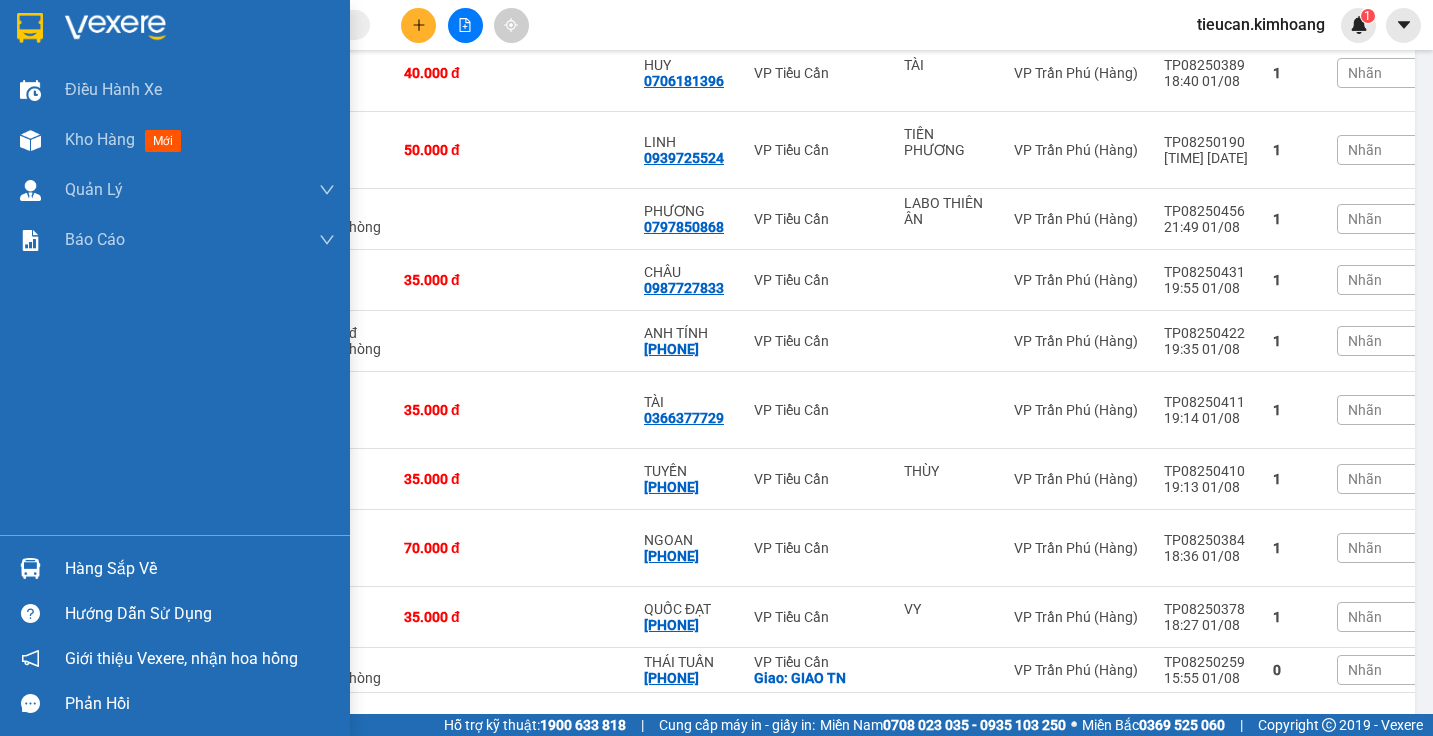click on "Hàng sắp về" at bounding box center [175, 568] 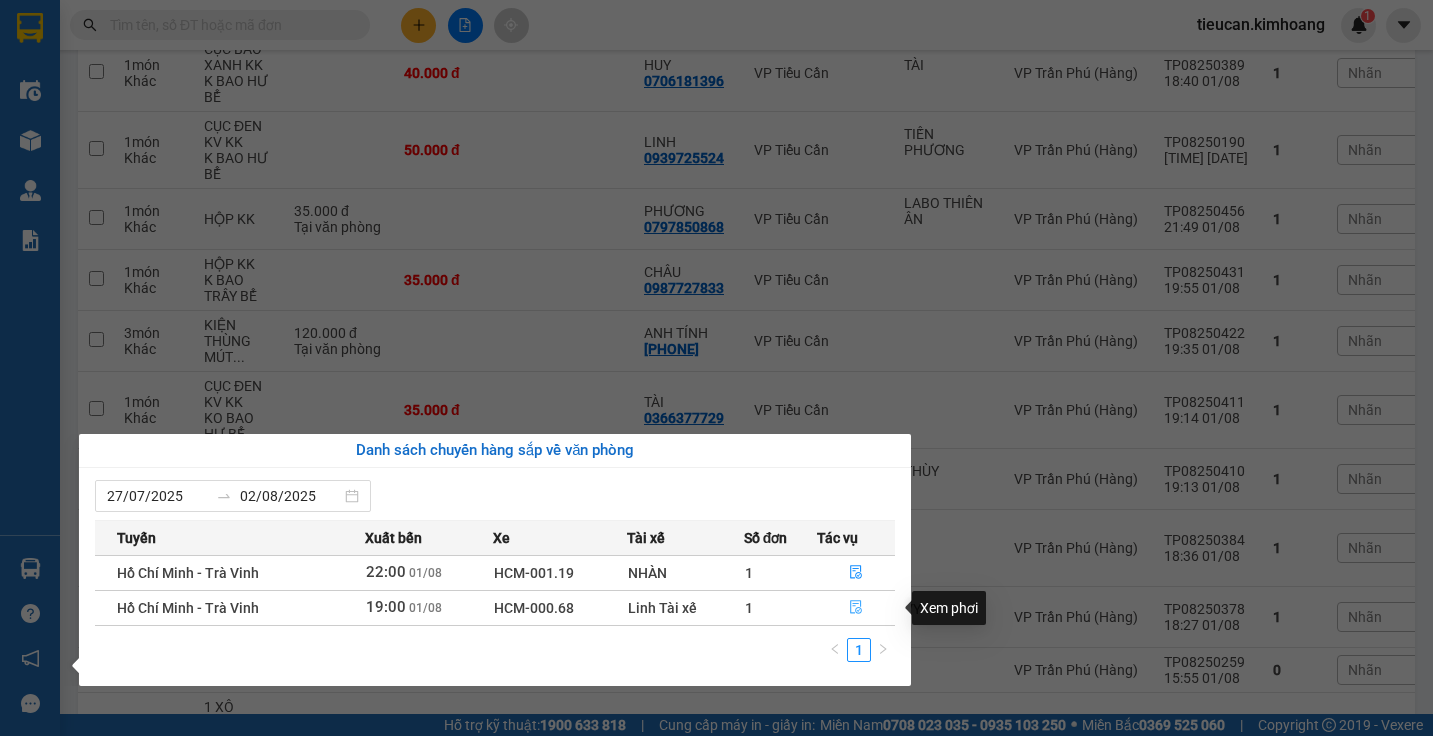 click at bounding box center (856, 608) 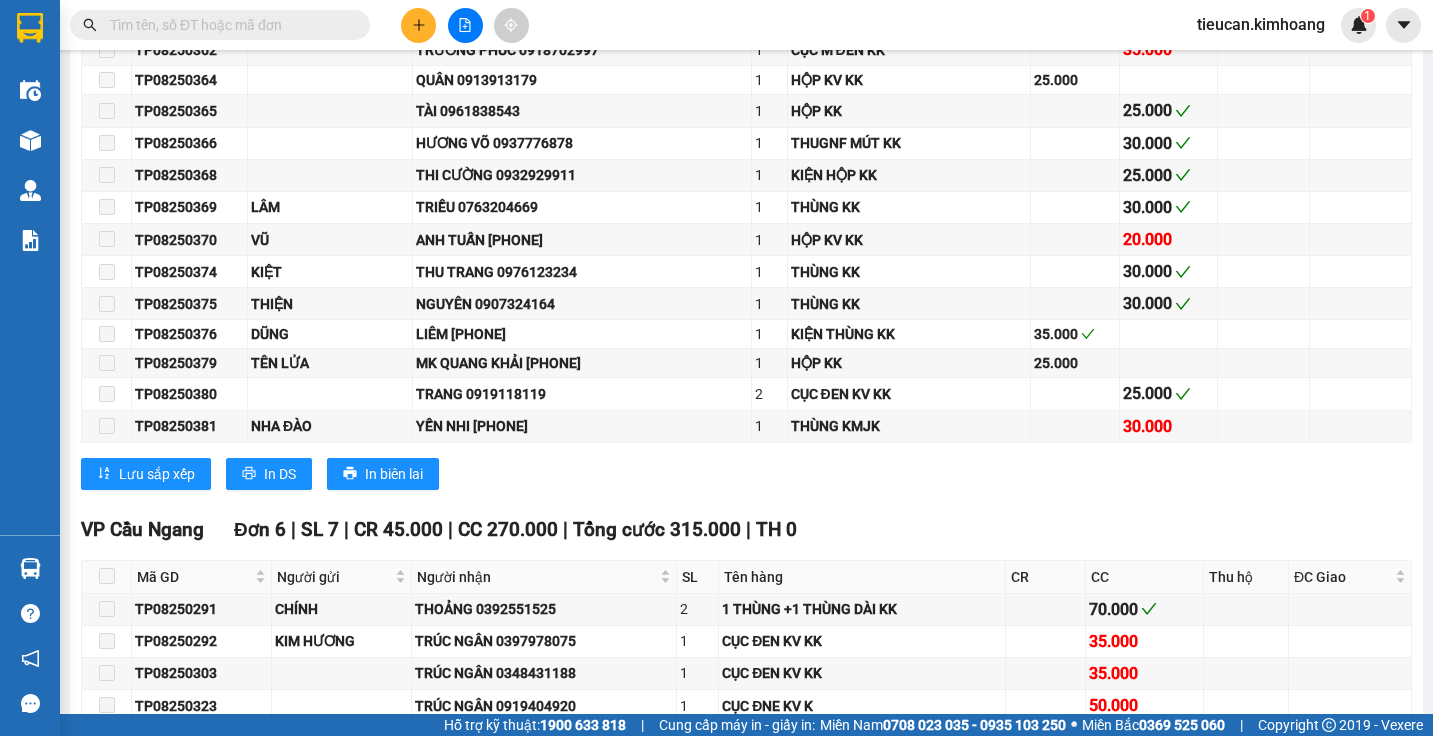 scroll, scrollTop: 3000, scrollLeft: 0, axis: vertical 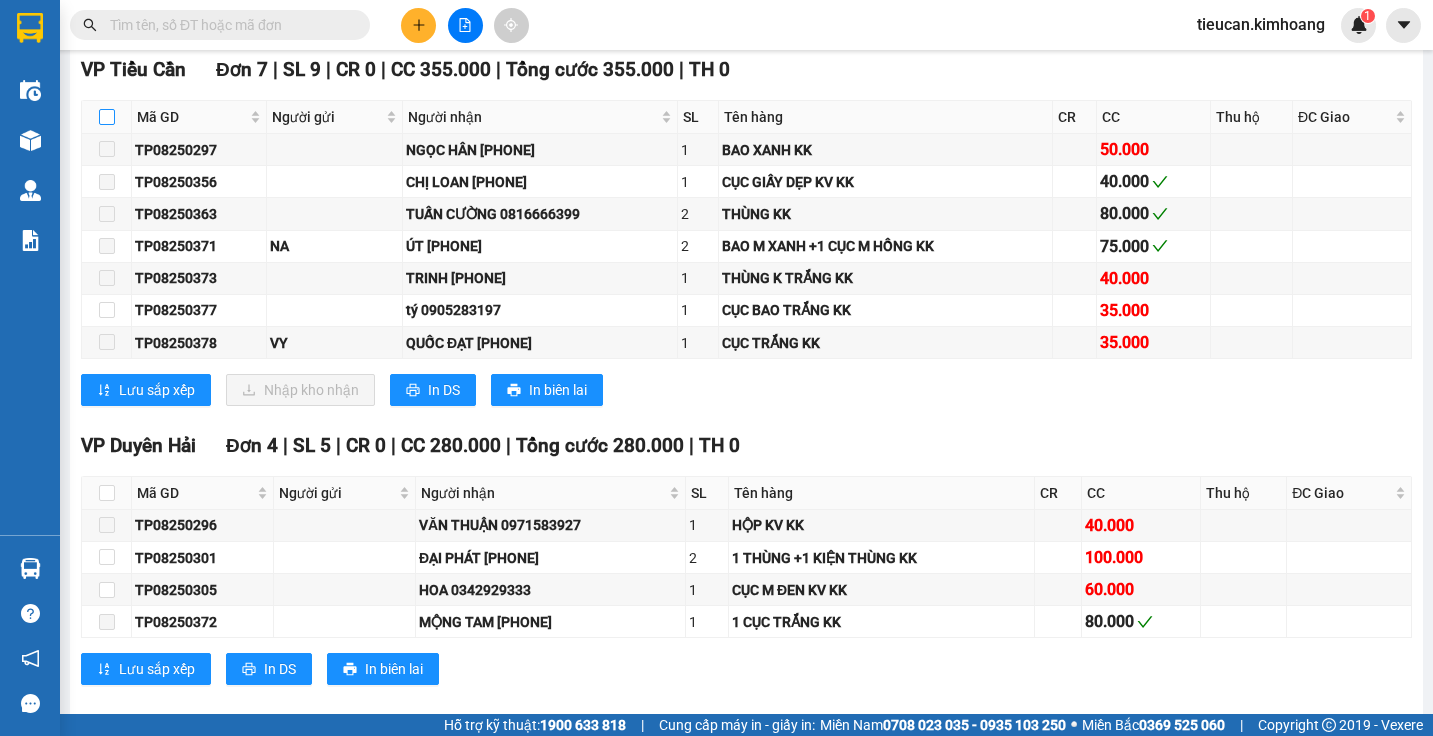 click at bounding box center [107, 117] 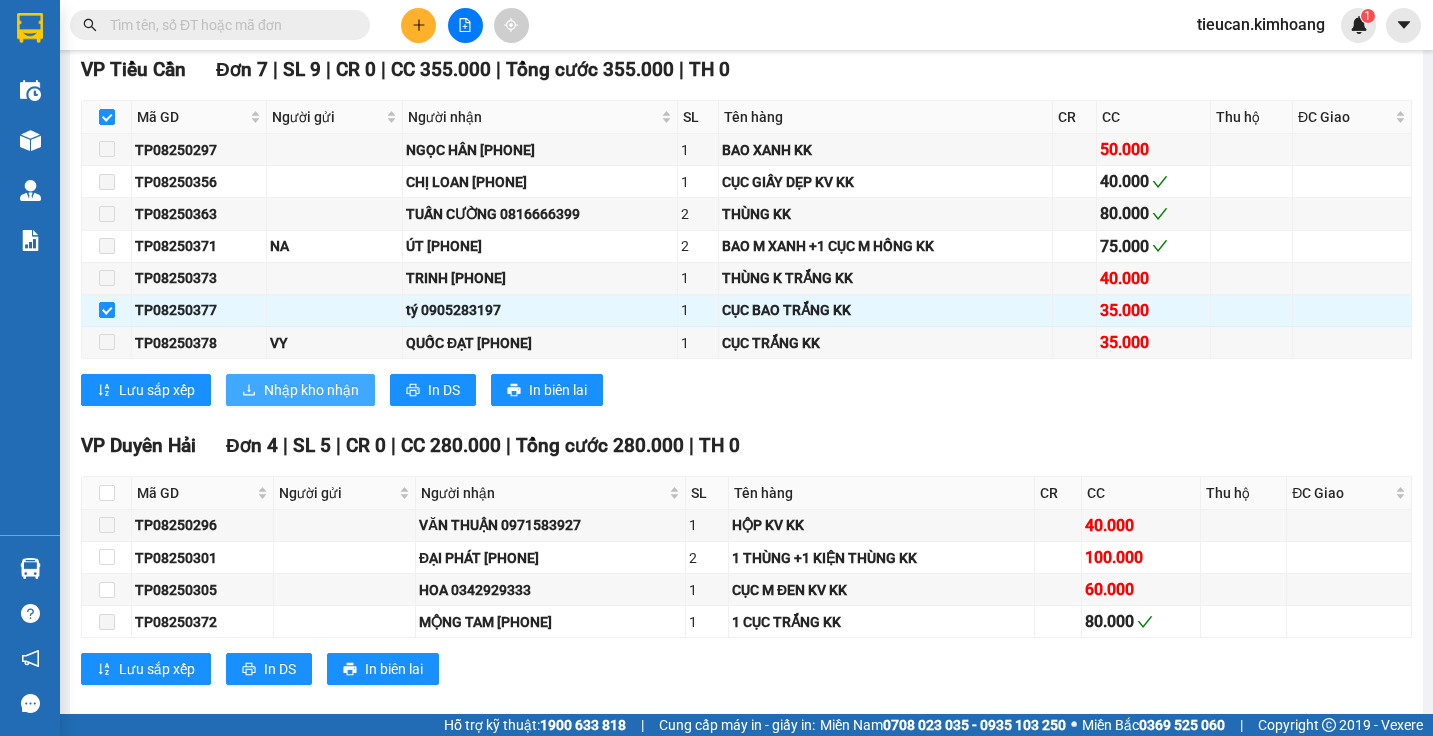 click on "Nhập kho nhận" at bounding box center [311, 390] 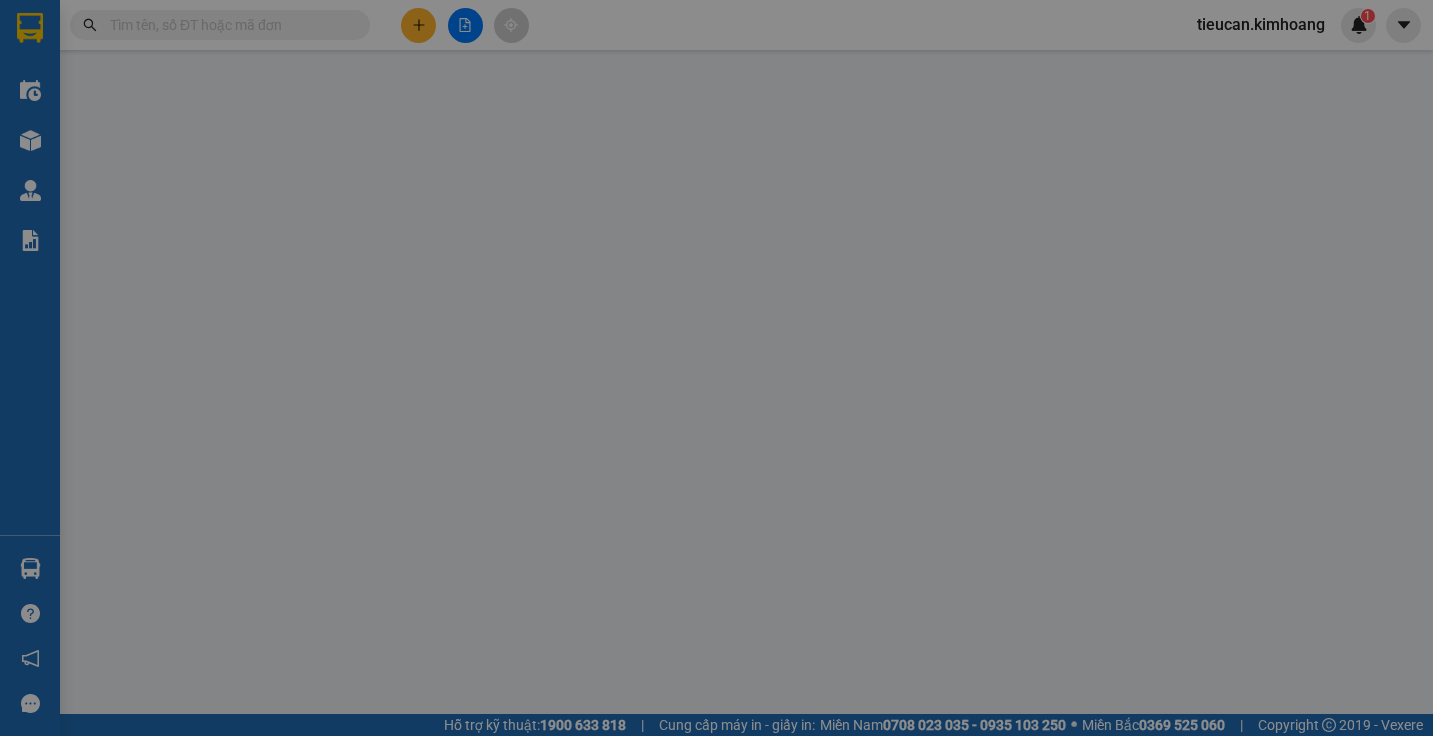 scroll, scrollTop: 0, scrollLeft: 0, axis: both 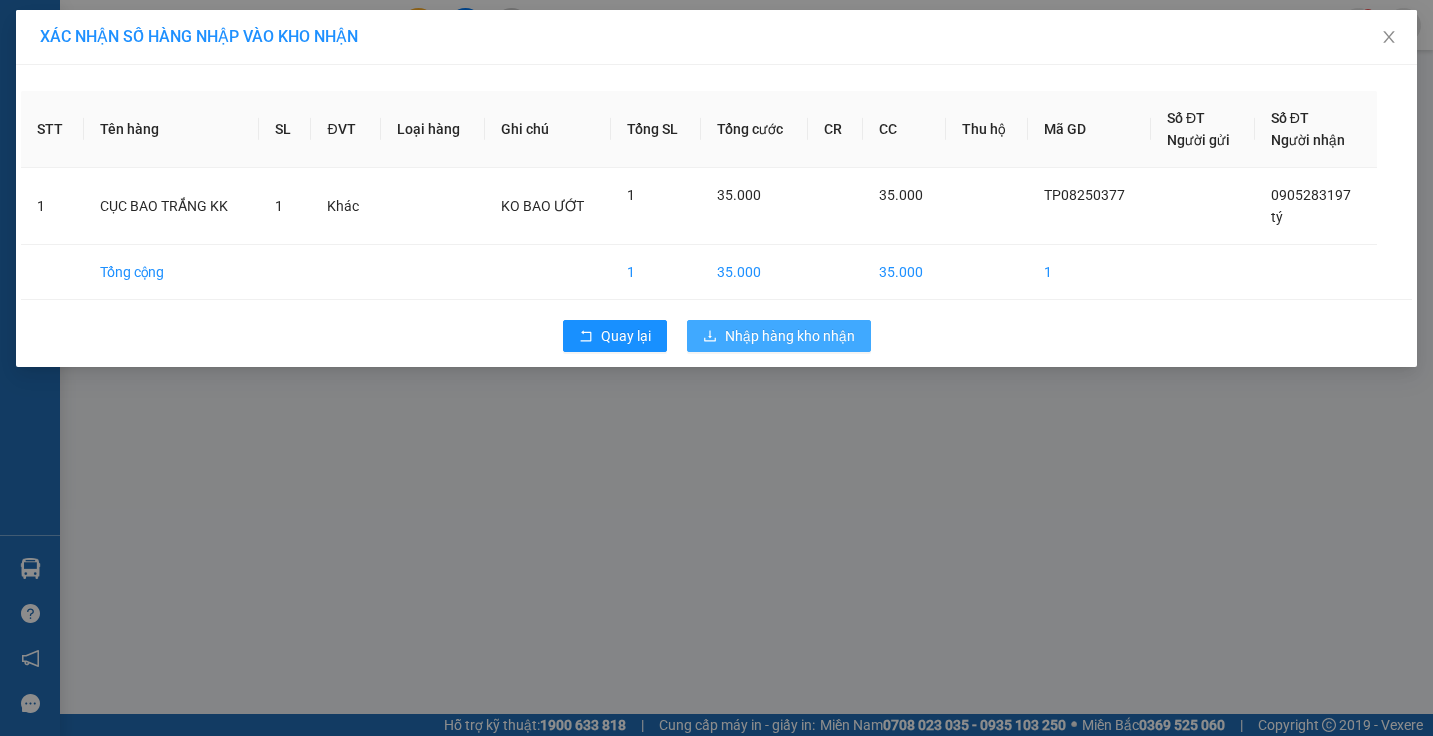 click on "Nhập hàng kho nhận" at bounding box center [790, 336] 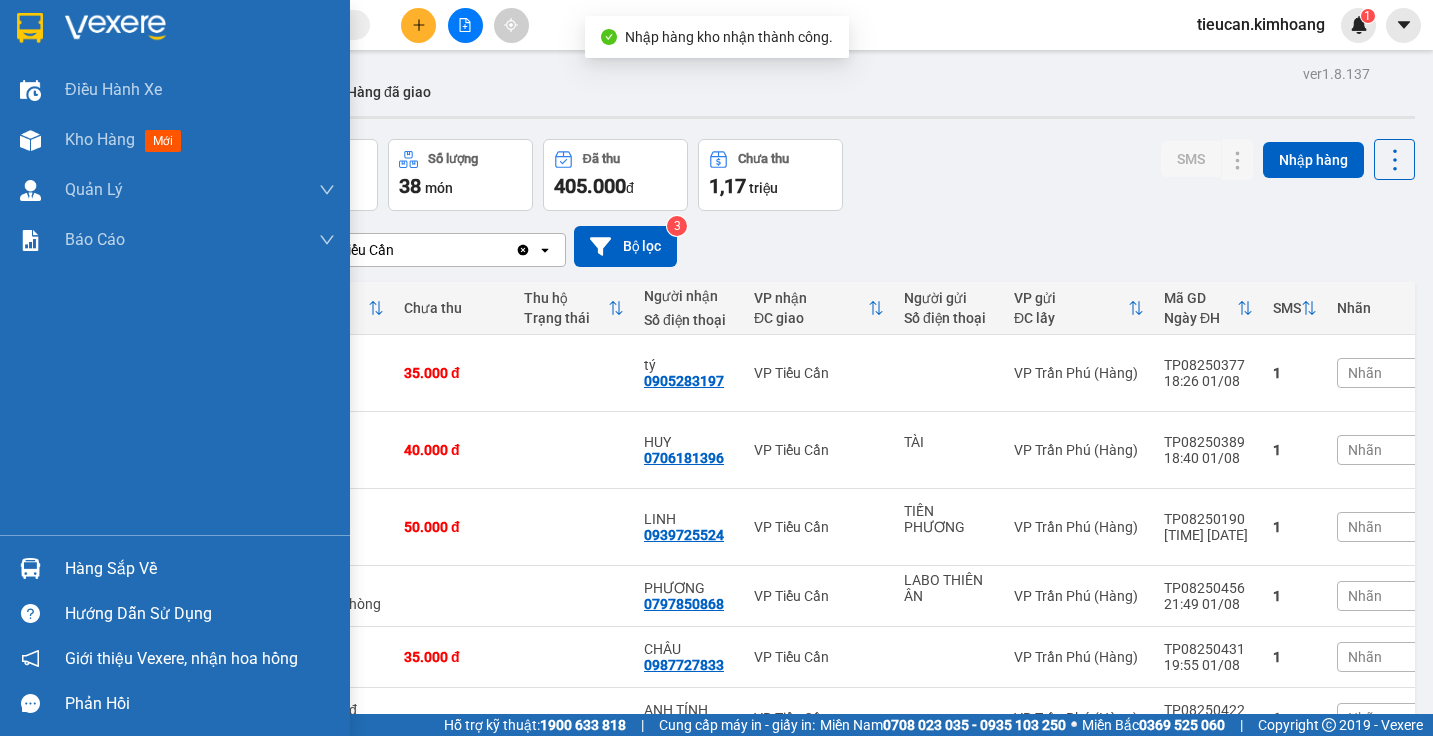 click at bounding box center (30, 568) 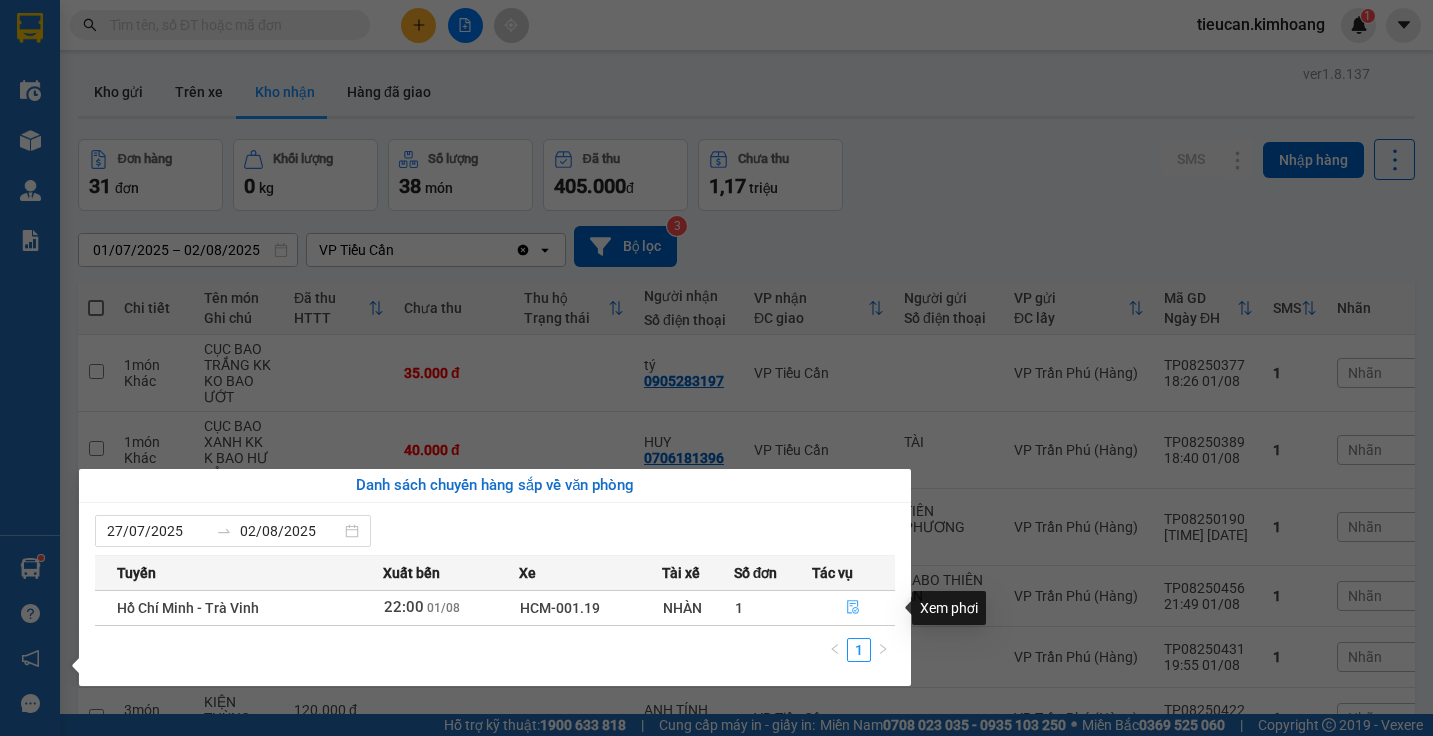 click 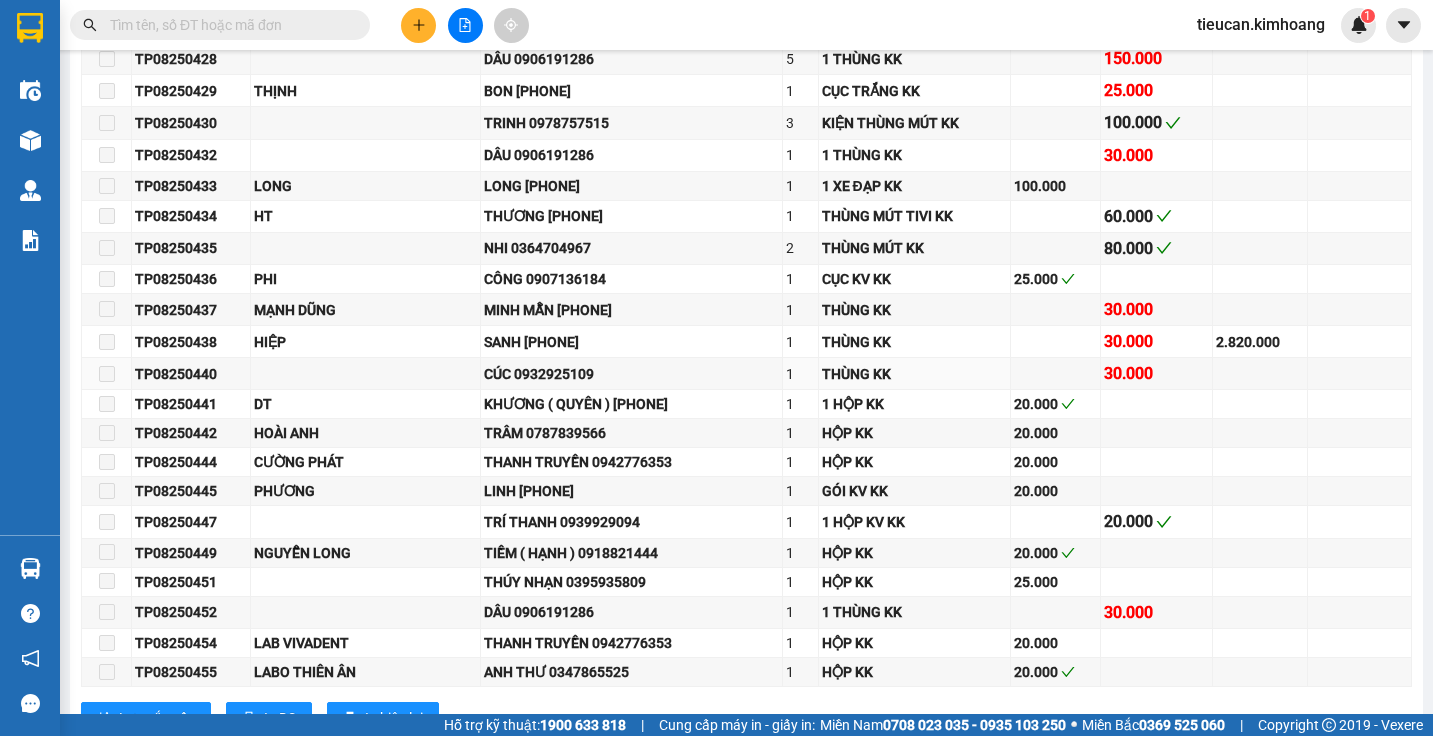 scroll, scrollTop: 2400, scrollLeft: 0, axis: vertical 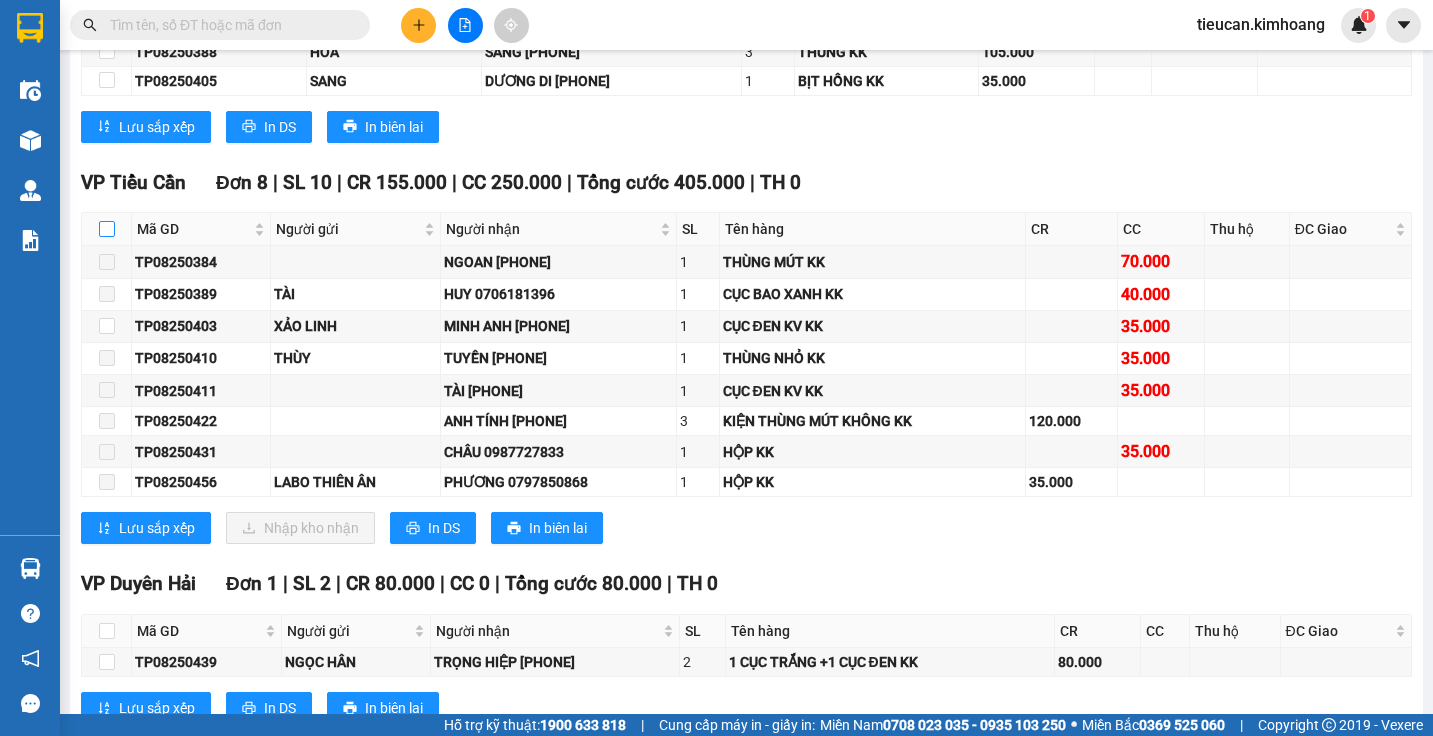 click at bounding box center (107, 229) 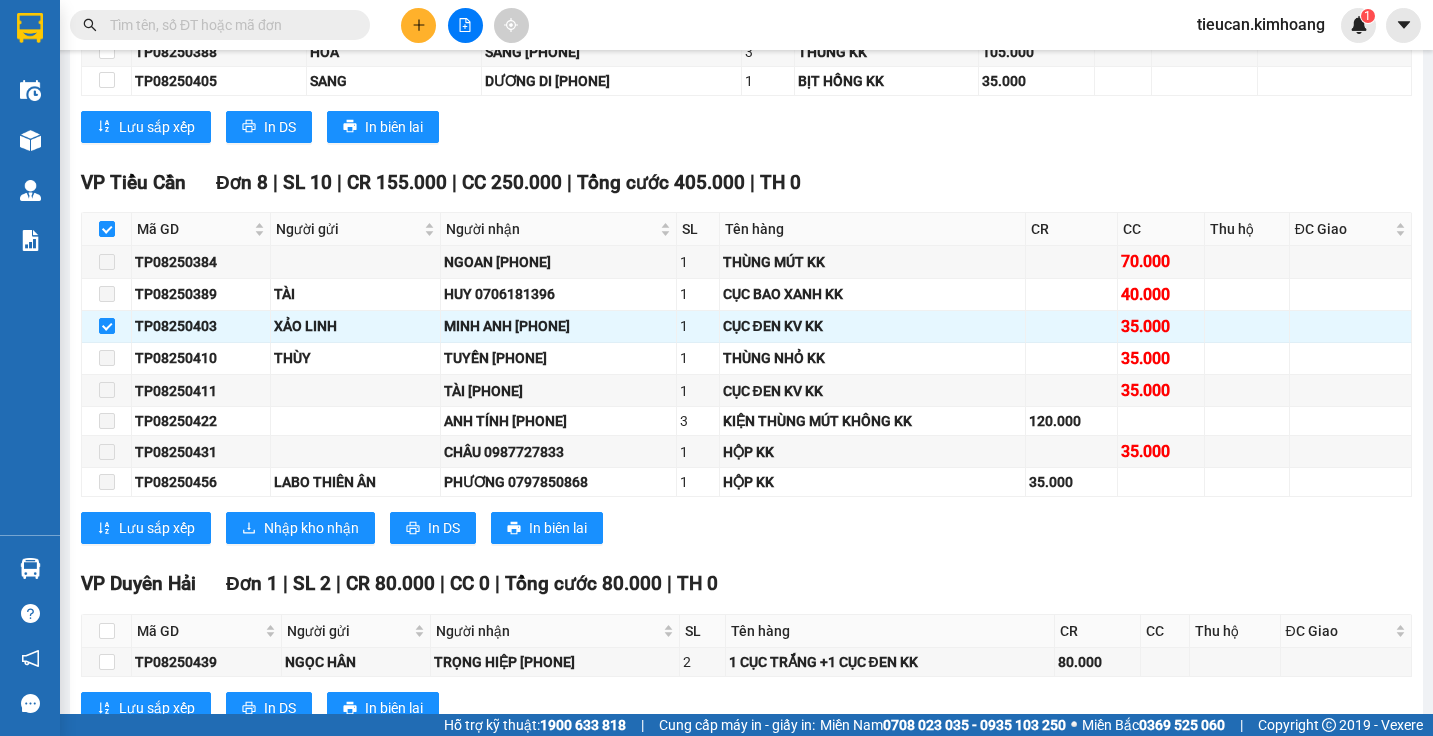 click on "TP08250384   NGOAN [PHONE] 1 THÙNG MÚT KK 70.000 TP08250389 TÀI  HUY  [PHONE] 1 CỤC BAO XANH KK  40.000 TP08250403 XẢO LINH   MINH ANH  [PHONE] 1 CỤC ĐEN KV KK 35.000 TP08250410 THÙY   TUYỀN  [PHONE] 1 THÙNG NHỎ KK  35.000 TP08250411   TÀI [PHONE] 1 CỤC ĐEN KV KK  35.000 TP08250422   ANH TÍNH [PHONE] 3 KIỆN THÙNG MÚT KHÔNG KK 120.000 TP08250431   CHÂU [PHONE] 1 HỘP KK 35.000 TP08250456 LABO THIÊN ÂN   PHƯƠNG  [PHONE] 1 HỘP KK 35.000 Lưu sắp xếp Nhập kho nhận In DS In biên lai Kim Hoàng   (08) 36024 295,   273 - 273B Trần Phú PHƠI HÀNG VP Tiểu Cần  -  10:14 - 02/08/2025 Tuyến:  Hồ Chí Minh - Trà Vinh Chuyến:   (22:00 - 01/08/2025) Tài xế:  NHÀN   Số xe:  HCM-001.19   Loại xe:  Limousine 34 phòng SL" at bounding box center (746, 364) 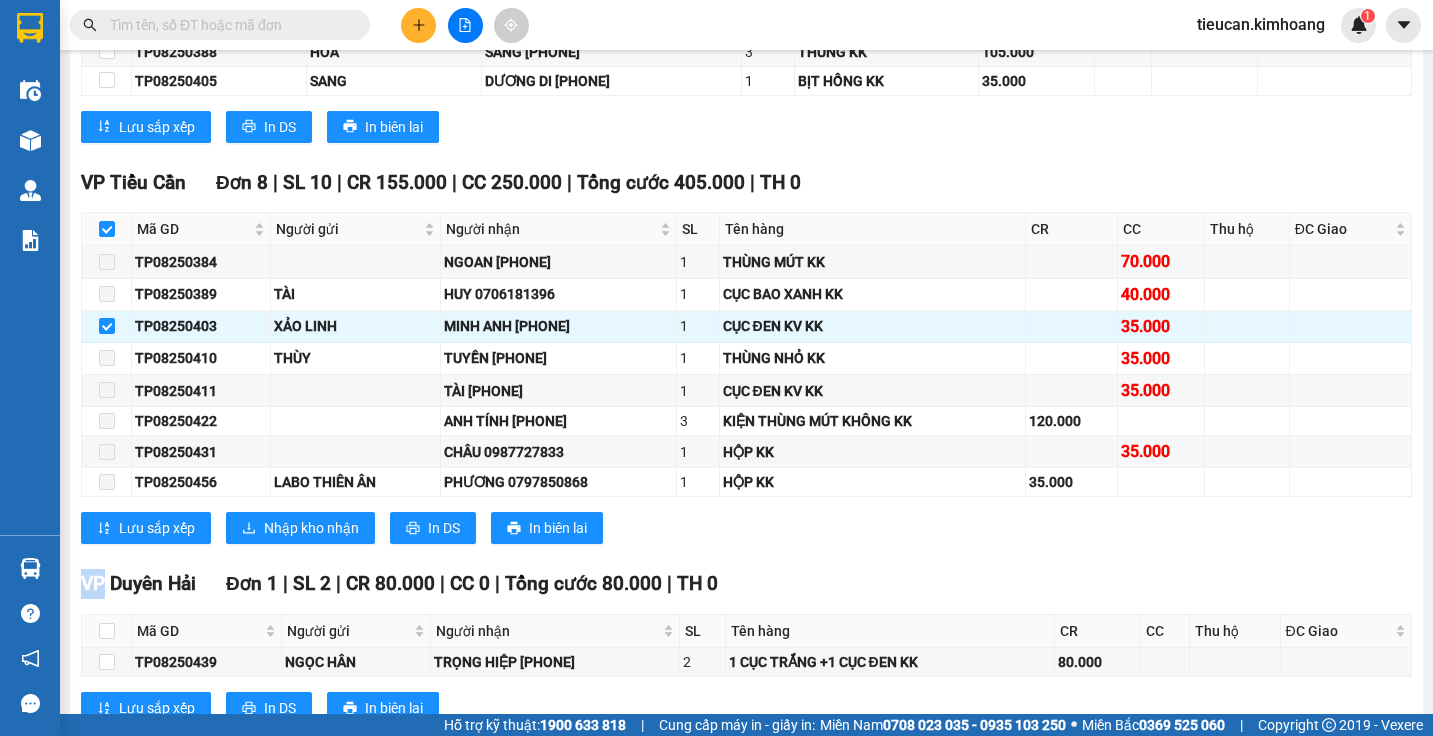click on "TP08250384   NGOAN [PHONE] 1 THÙNG MÚT KK 70.000 TP08250389 TÀI  HUY  [PHONE] 1 CỤC BAO XANH KK  40.000 TP08250403 XẢO LINH   MINH ANH  [PHONE] 1 CỤC ĐEN KV KK 35.000 TP08250410 THÙY   TUYỀN  [PHONE] 1 THÙNG NHỎ KK  35.000 TP08250411   TÀI [PHONE] 1 CỤC ĐEN KV KK  35.000 TP08250422   ANH TÍNH [PHONE] 3 KIỆN THÙNG MÚT KHÔNG KK 120.000 TP08250431   CHÂU [PHONE] 1 HỘP KK 35.000 TP08250456 LABO THIÊN ÂN   PHƯƠNG  [PHONE] 1 HỘP KK 35.000 Lưu sắp xếp Nhập kho nhận In DS In biên lai Kim Hoàng   (08) 36024 295,   273 - 273B Trần Phú PHƠI HÀNG VP Tiểu Cần  -  10:14 - 02/08/2025 Tuyến:  Hồ Chí Minh - Trà Vinh Chuyến:   (22:00 - 01/08/2025) Tài xế:  NHÀN   Số xe:  HCM-001.19   Loại xe:  Limousine 34 phòng SL" at bounding box center [746, 364] 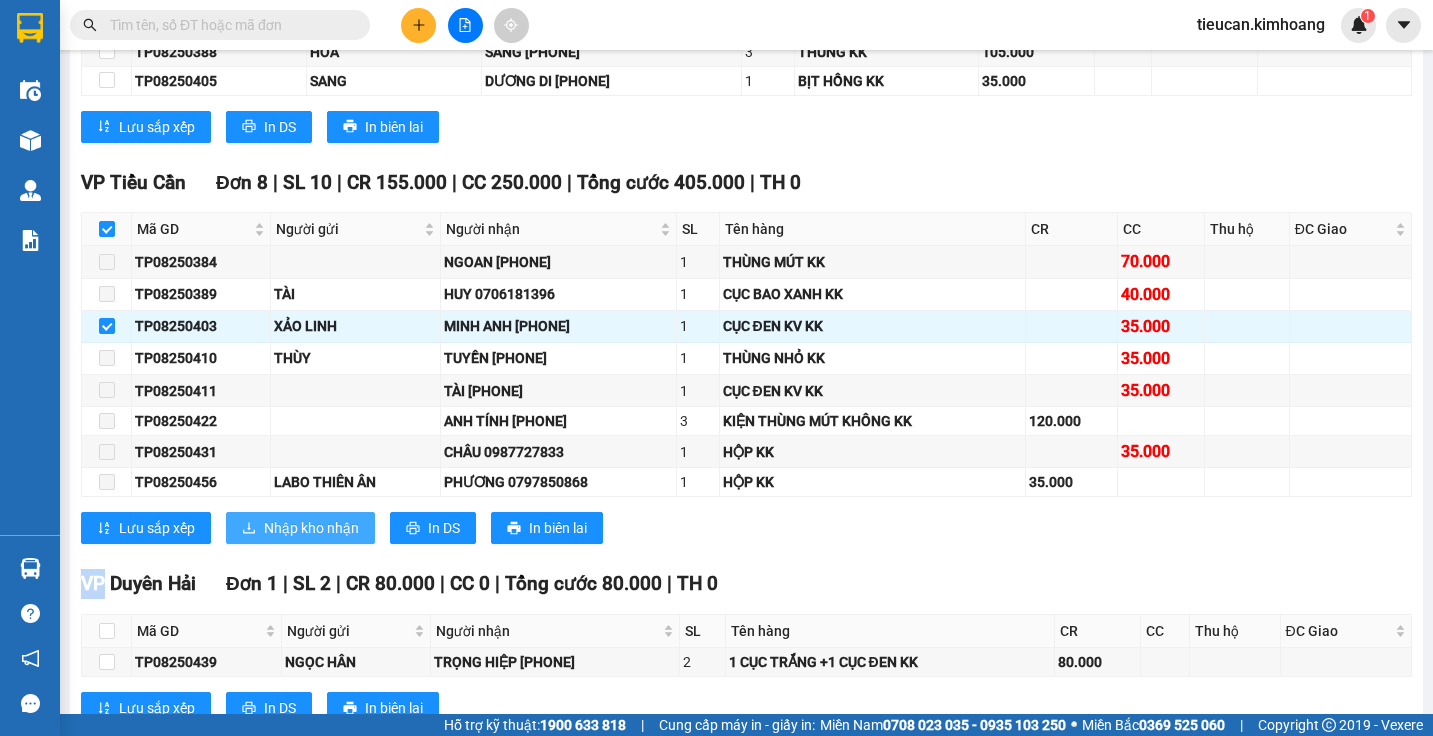 click on "Nhập kho nhận" at bounding box center [300, 528] 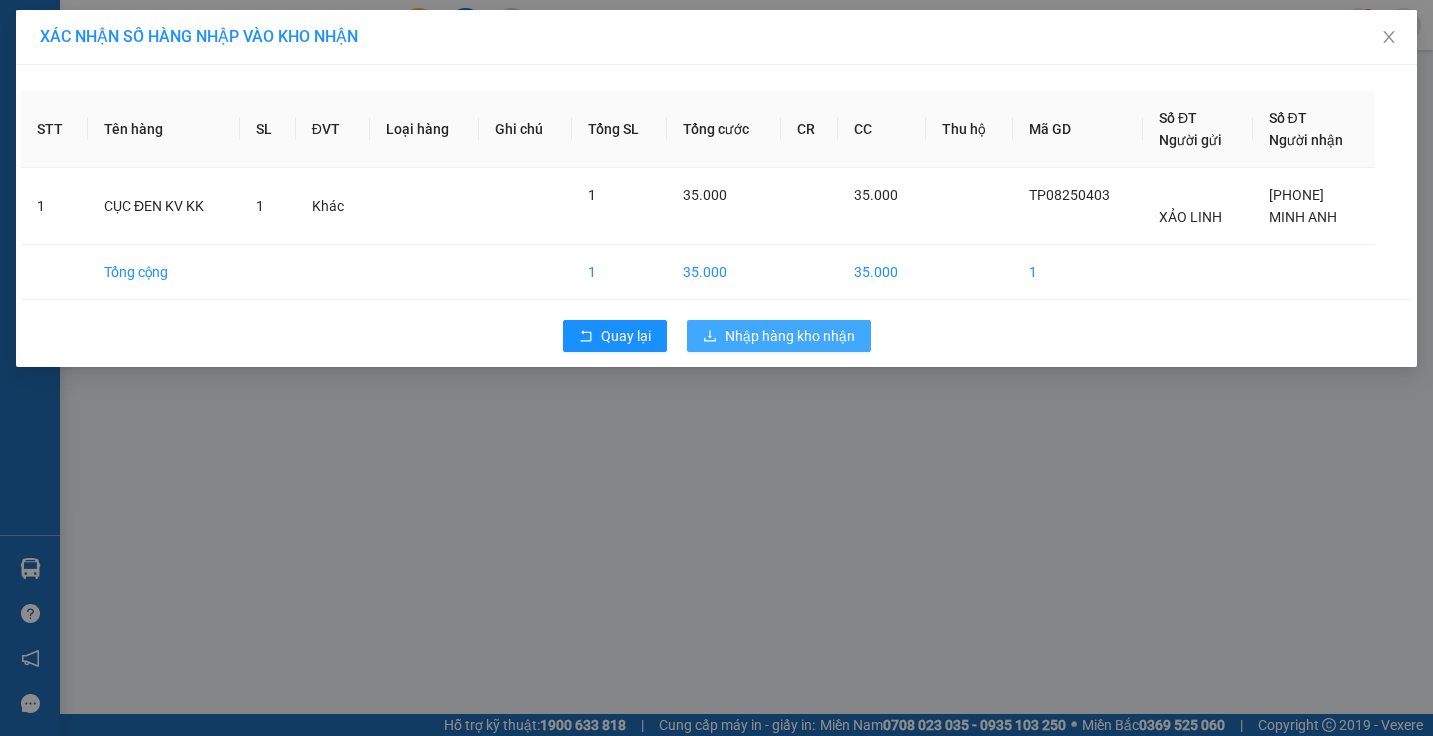 click on "Nhập hàng kho nhận" at bounding box center (790, 336) 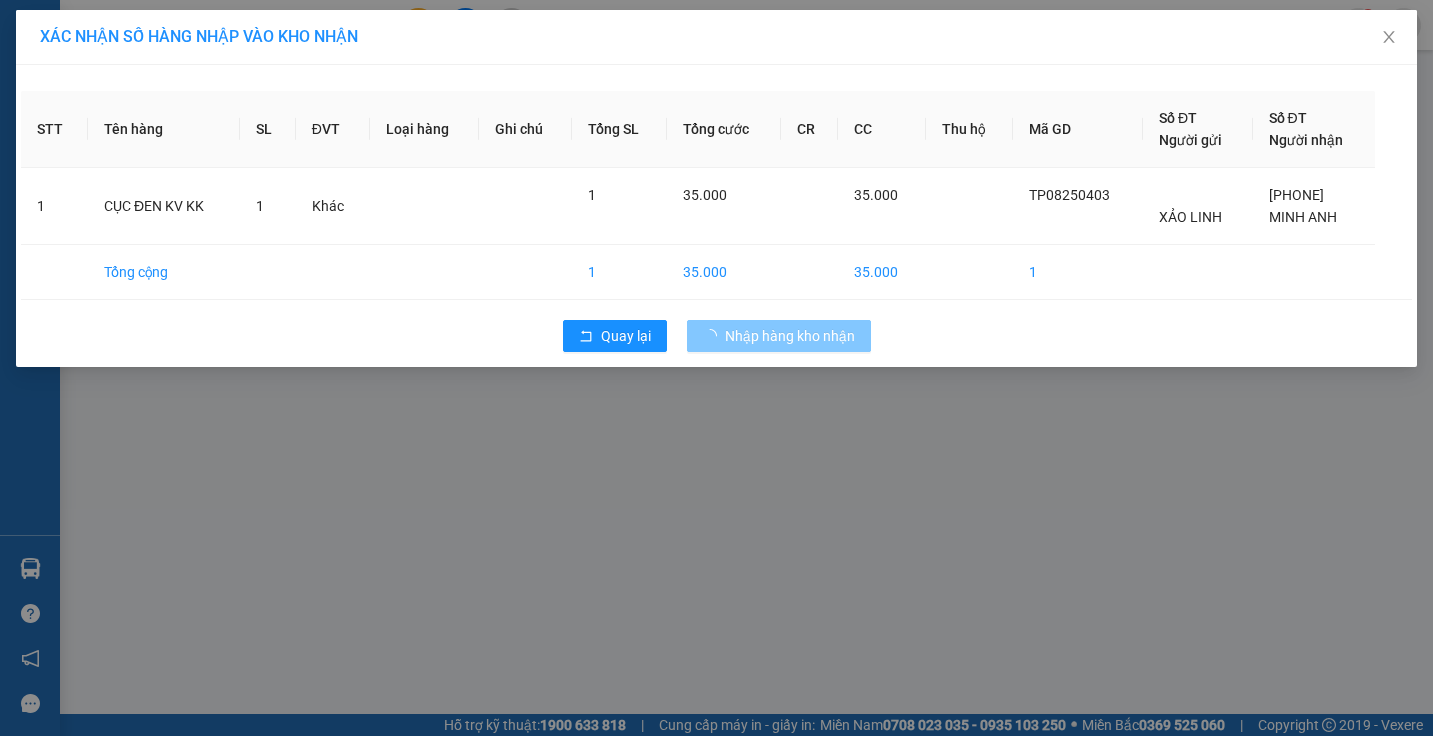 click on "Nhập hàng kho nhận" at bounding box center [790, 336] 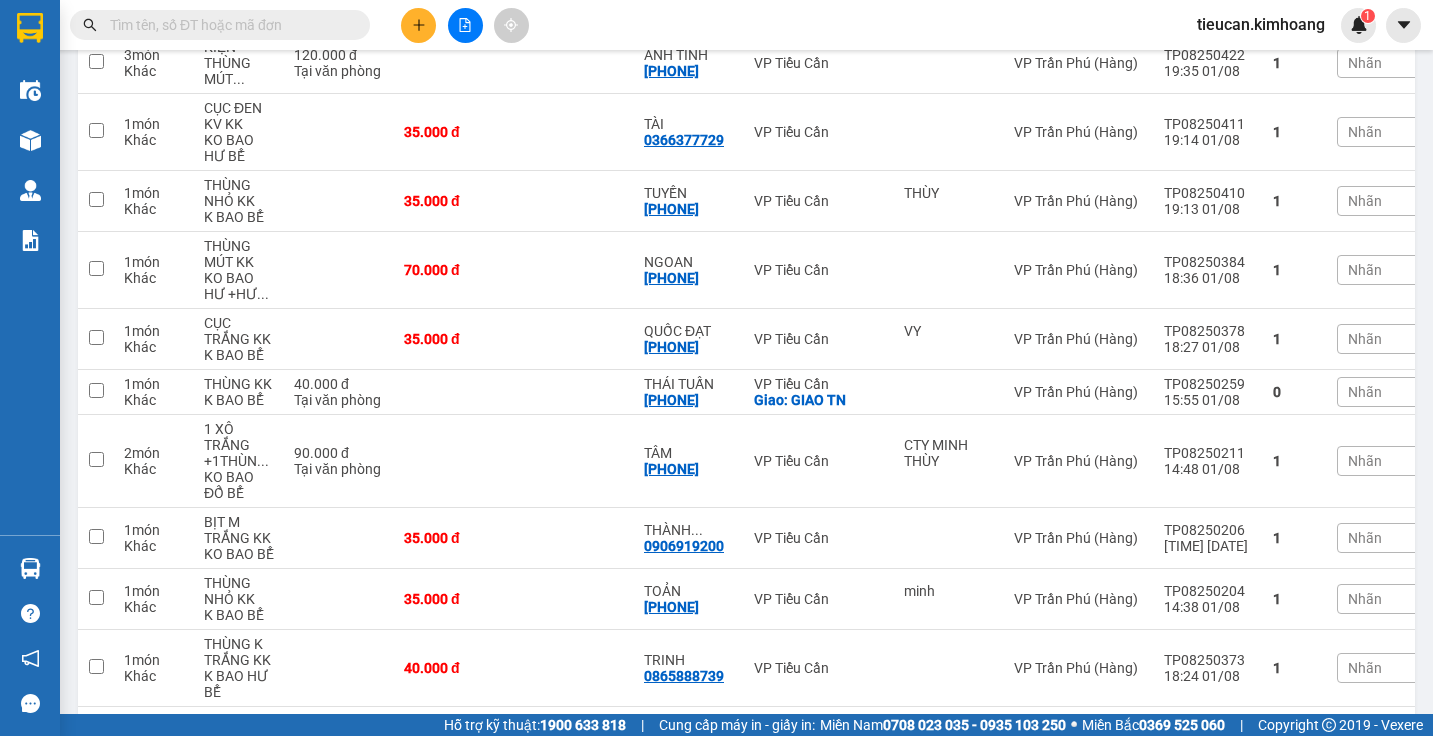 scroll, scrollTop: 1200, scrollLeft: 0, axis: vertical 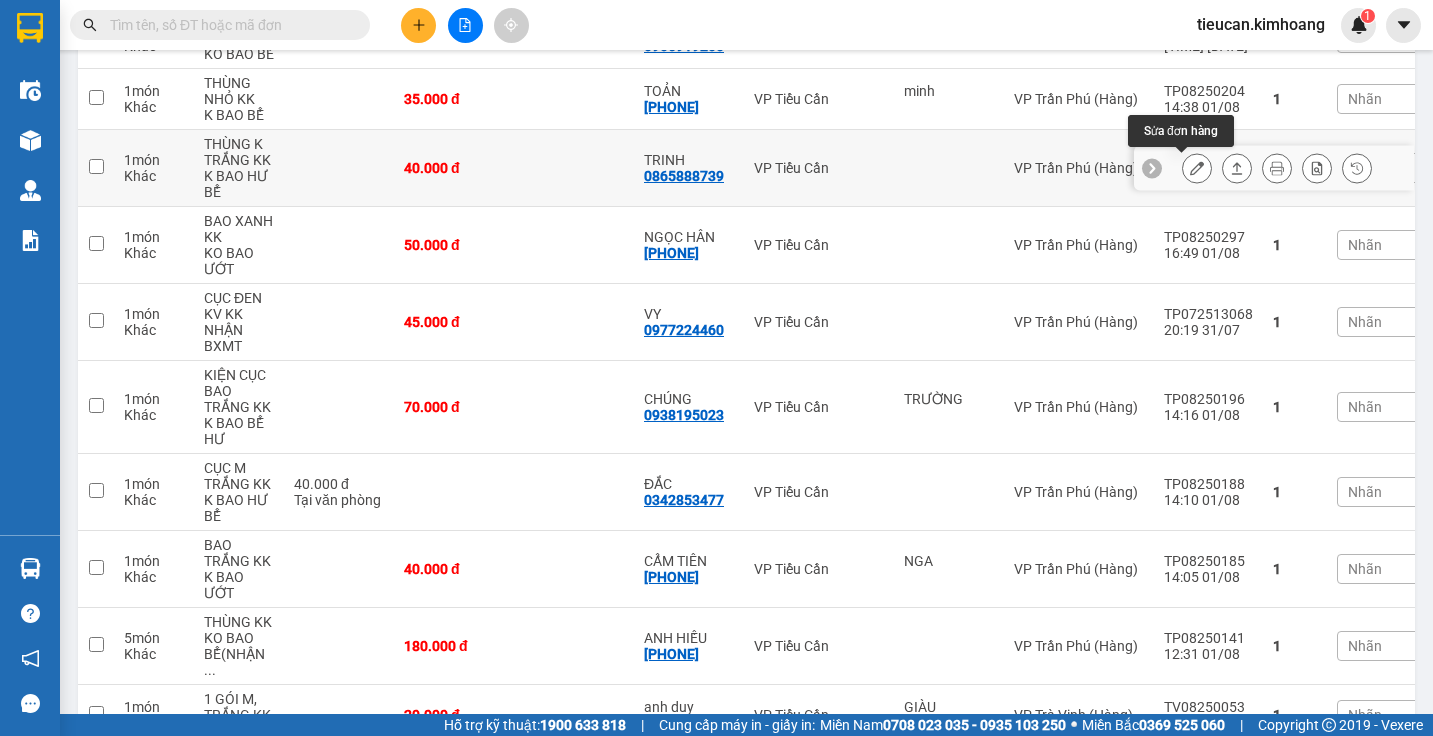 click 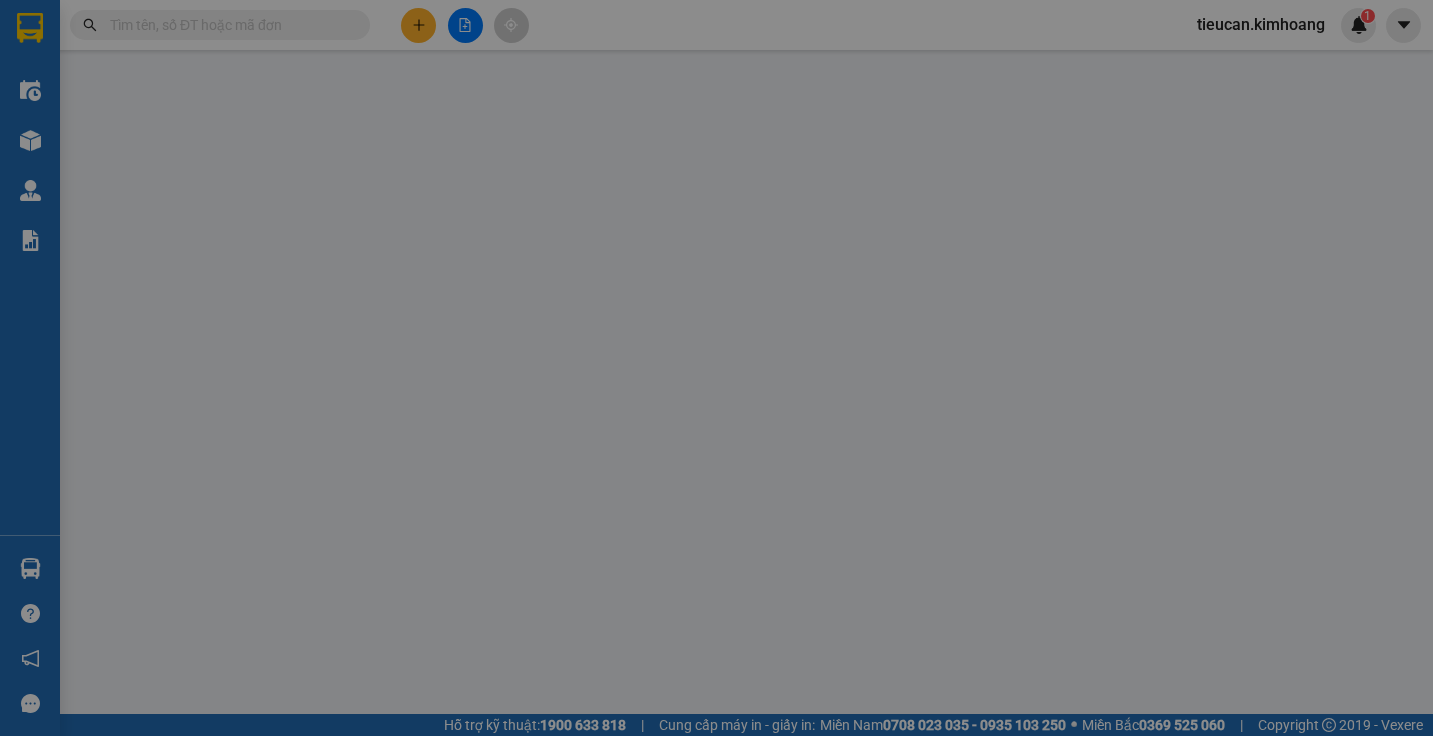 scroll, scrollTop: 0, scrollLeft: 0, axis: both 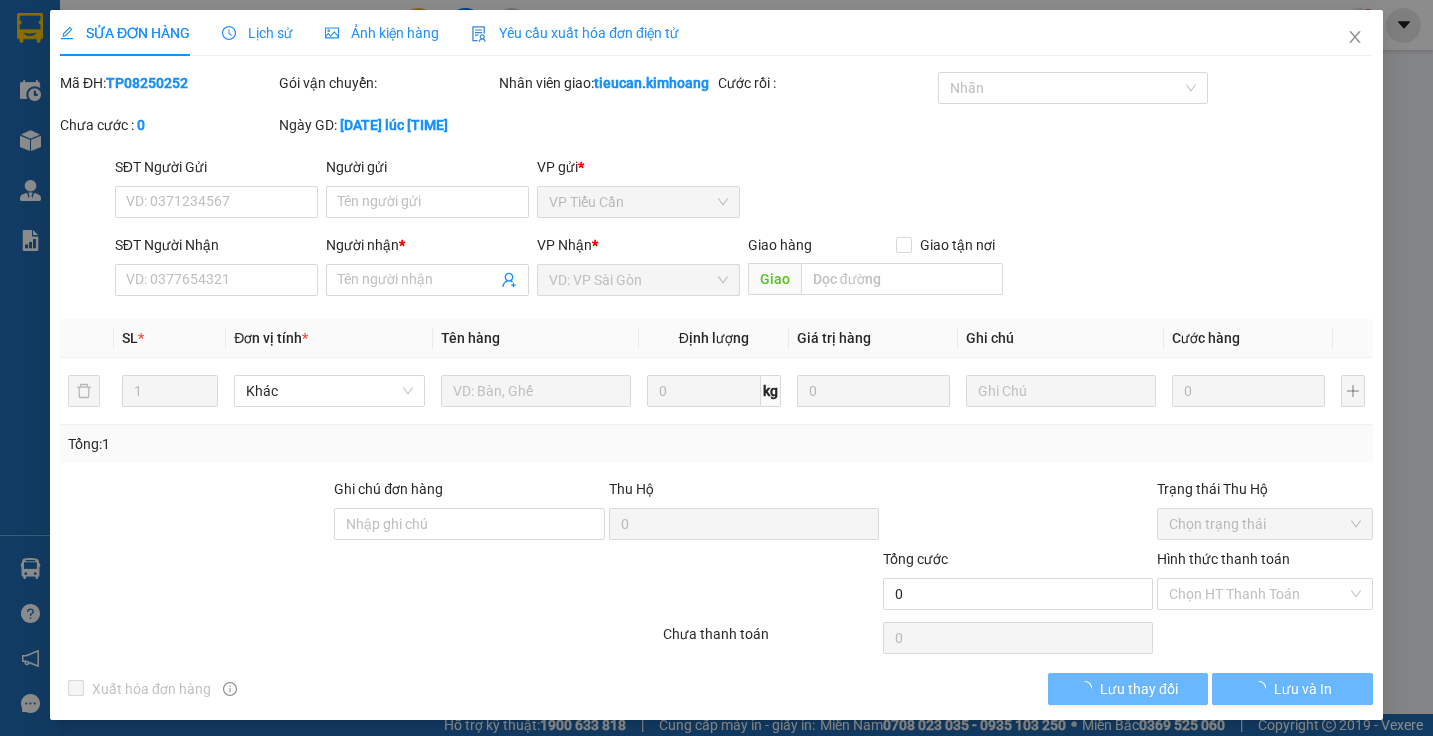 type on "0865888739" 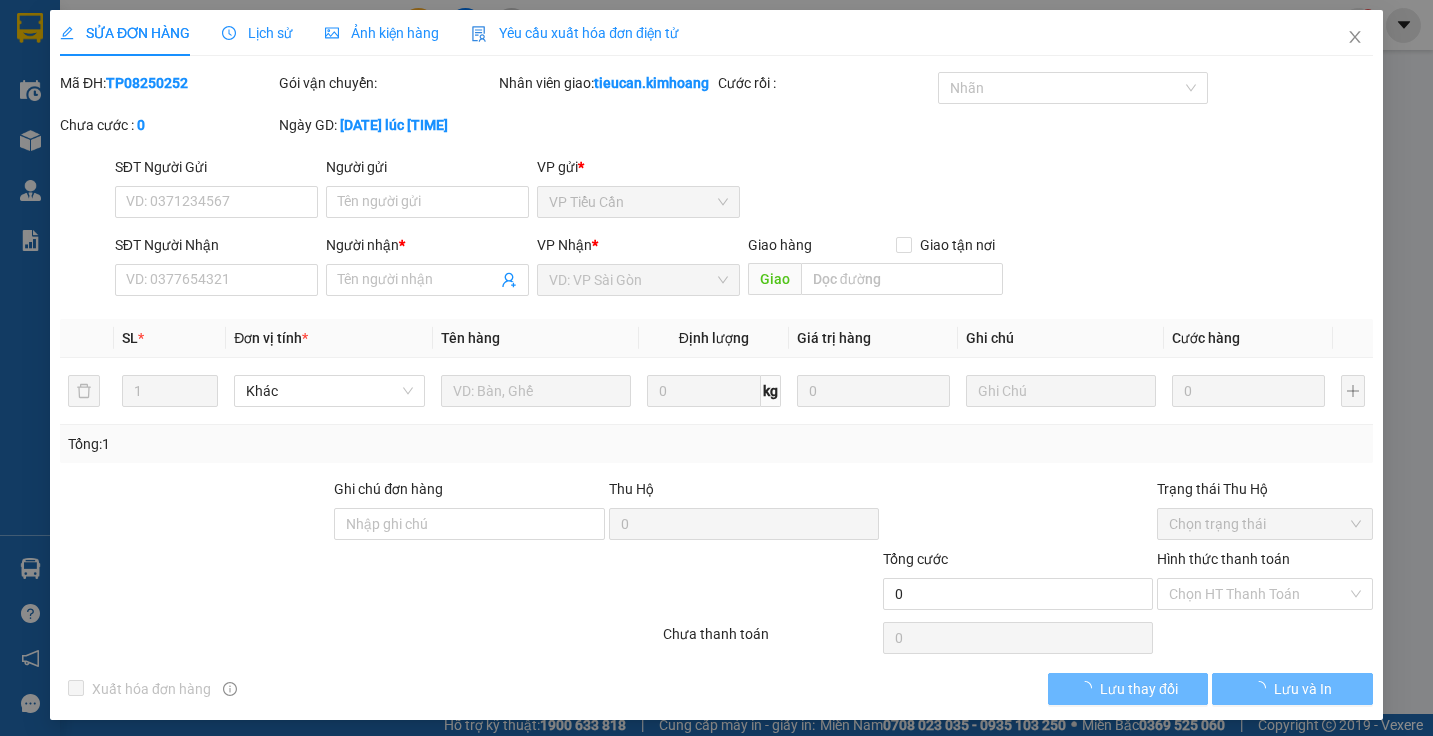 type on "TRINH" 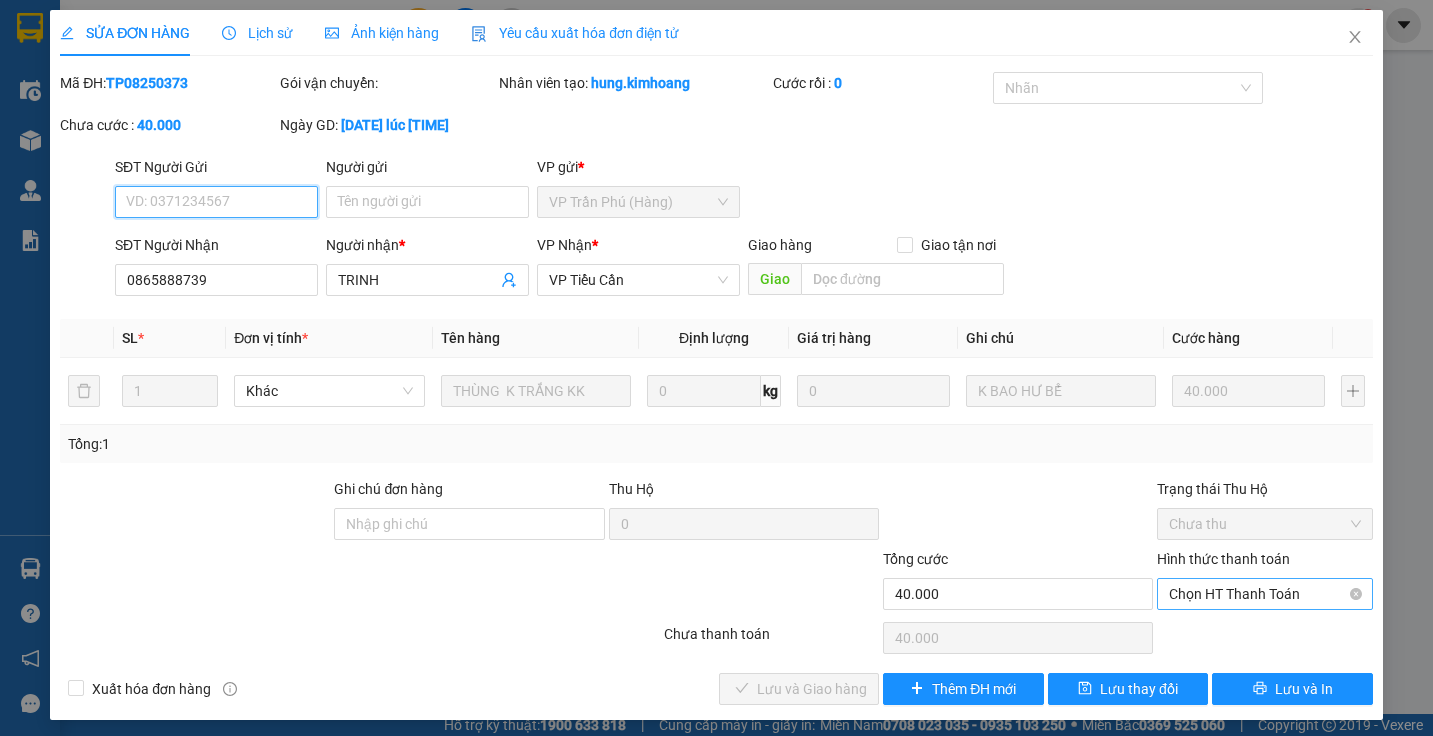 click on "Chọn HT Thanh Toán" at bounding box center [1264, 594] 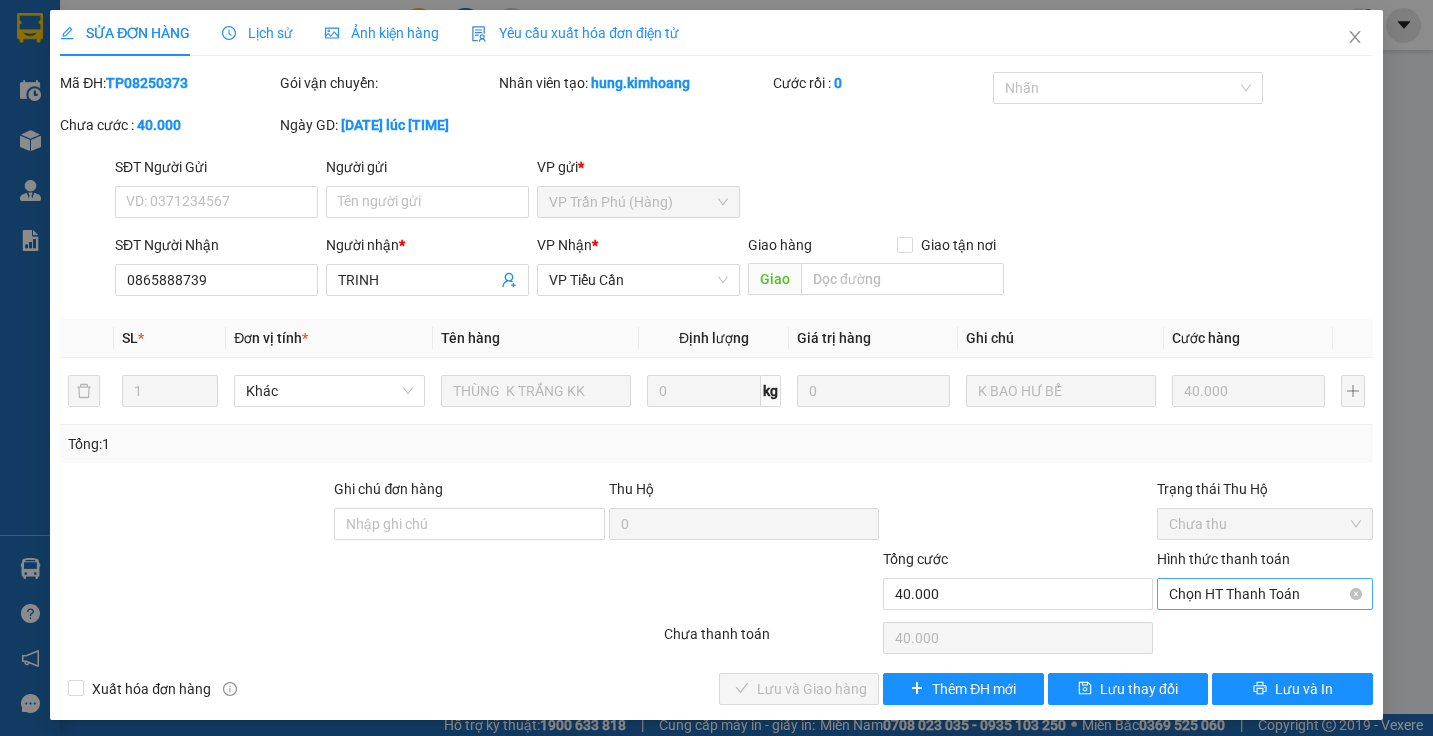 click on "Chọn HT Thanh Toán" at bounding box center (1264, 594) 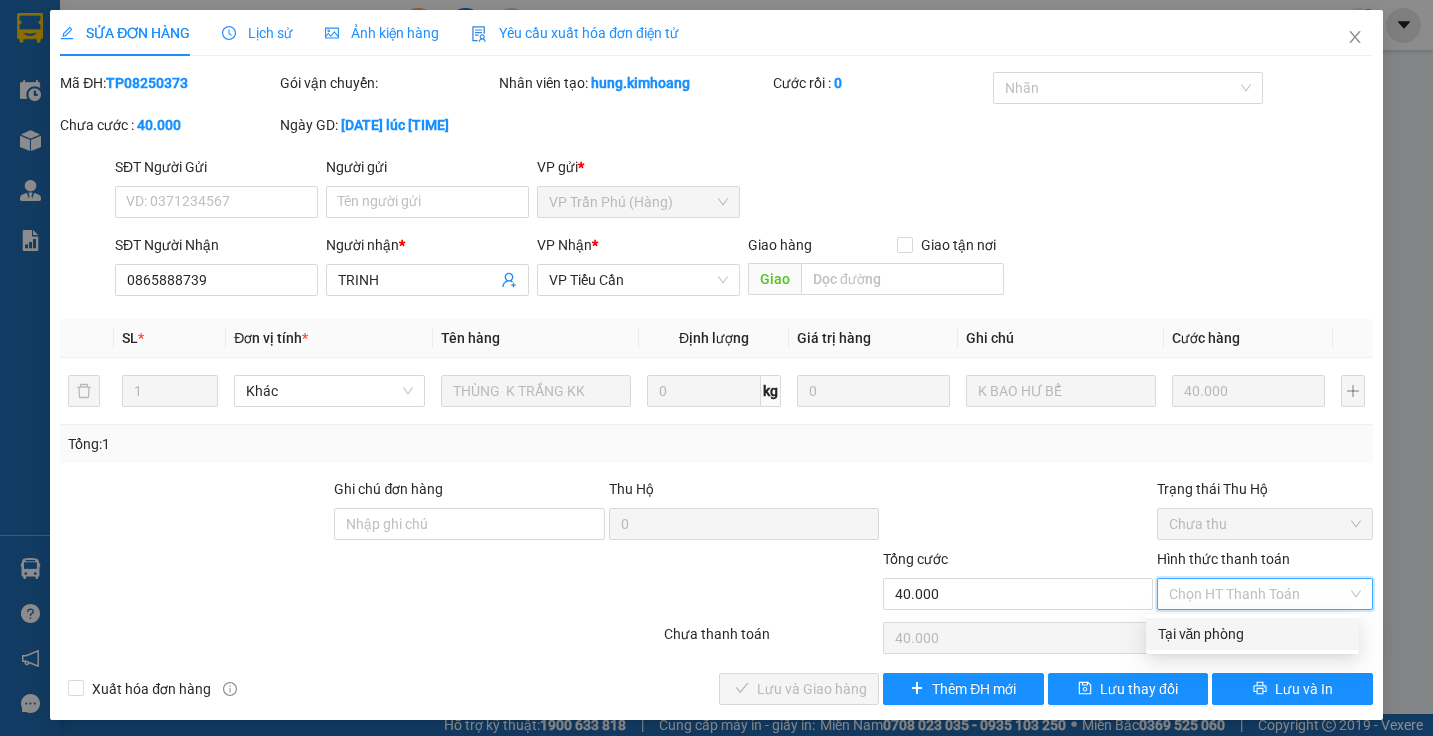 click on "Tại văn phòng" at bounding box center (1252, 634) 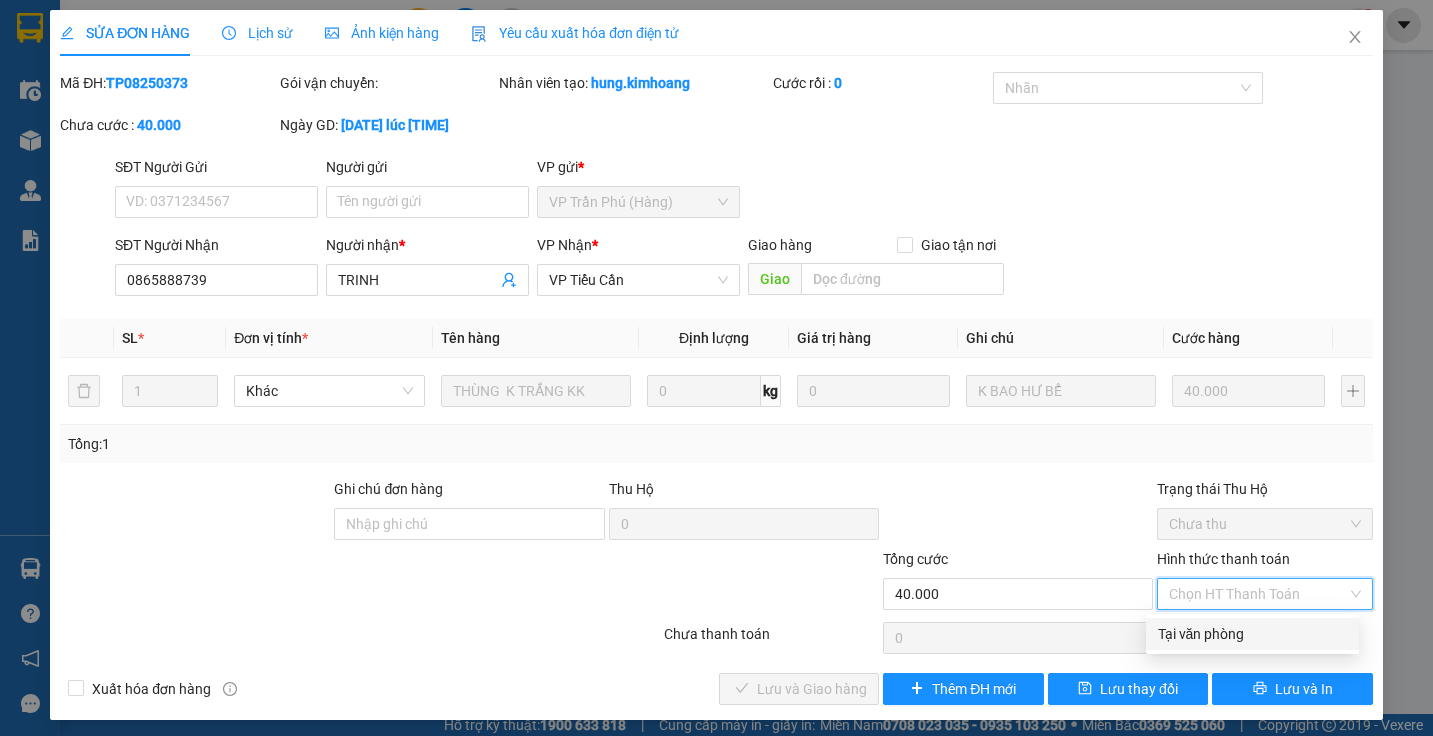click on "Chọn HT Thanh Toán" at bounding box center [1264, 638] 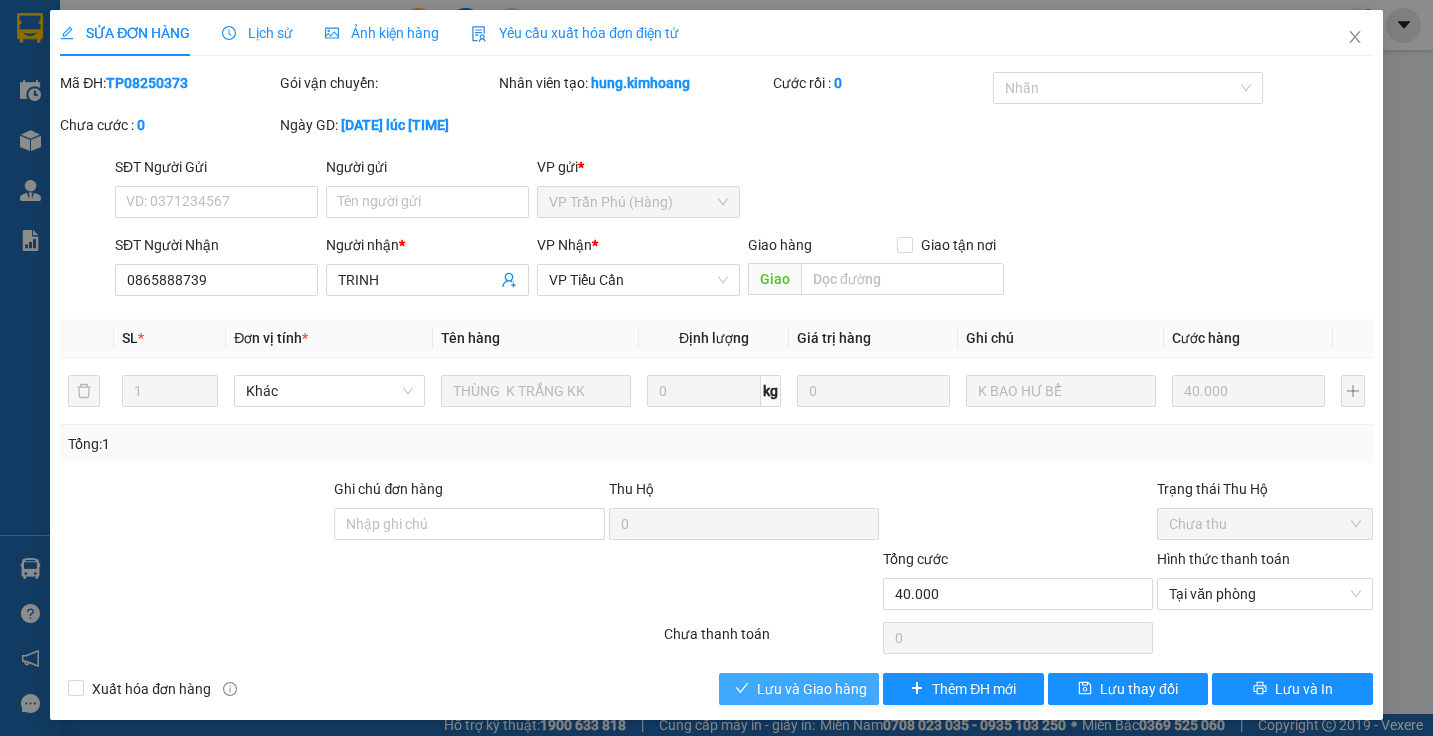 click on "Lưu và Giao hàng" at bounding box center (812, 689) 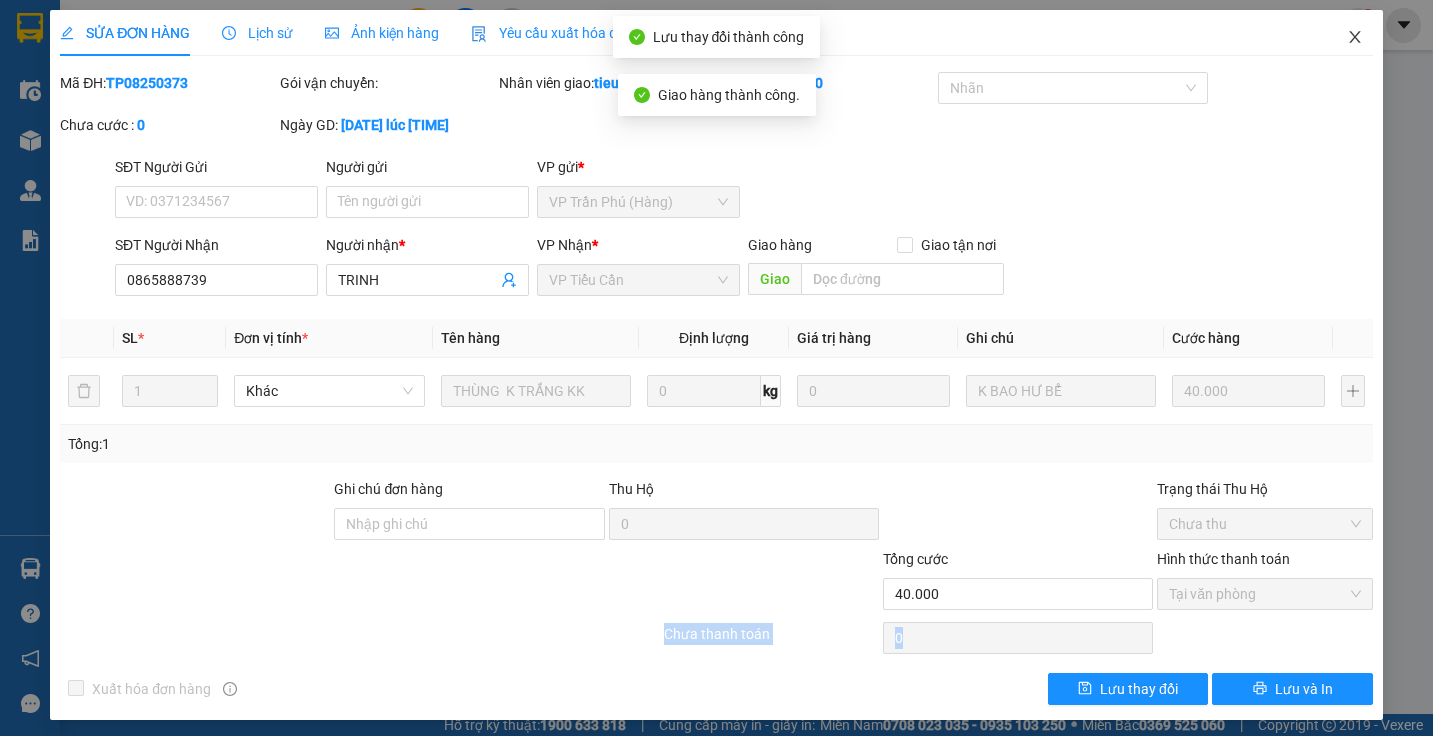 click 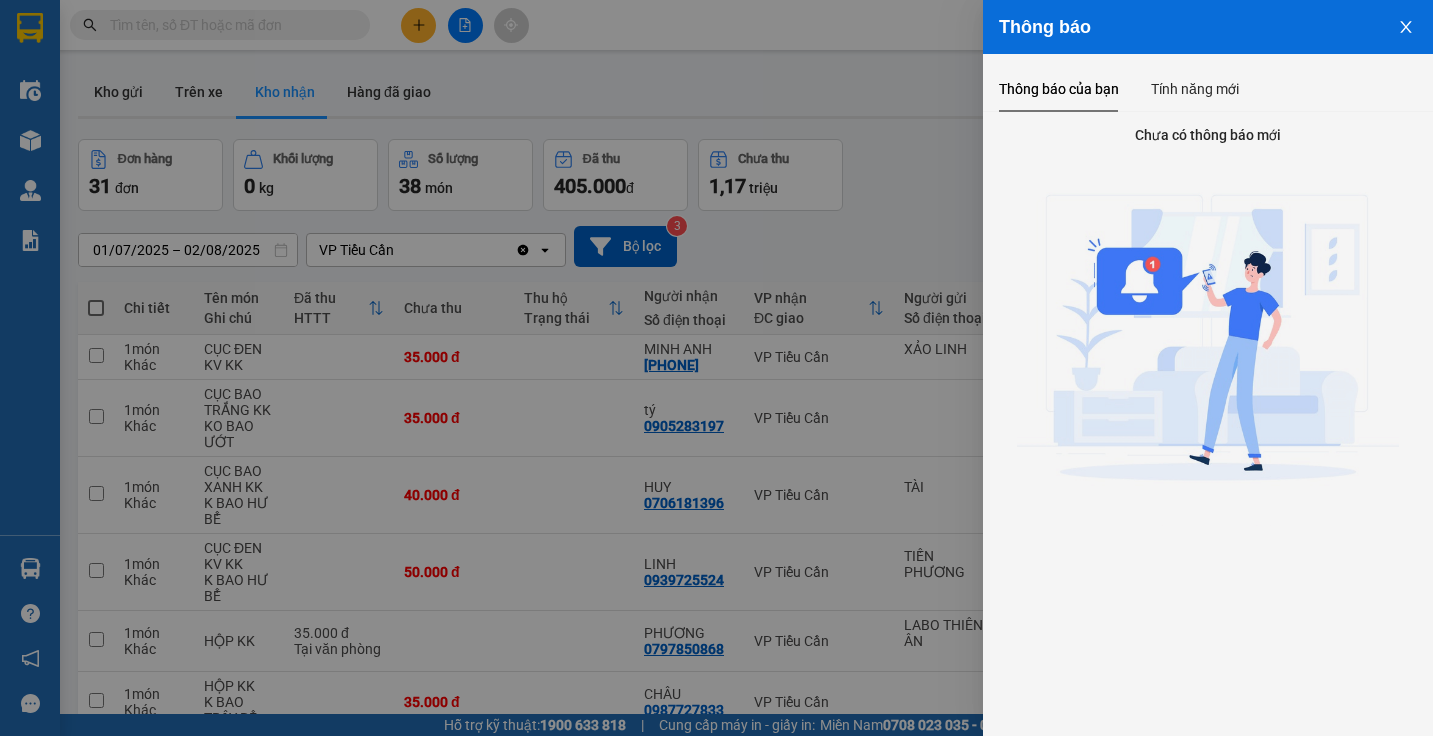 click at bounding box center [1406, 25] 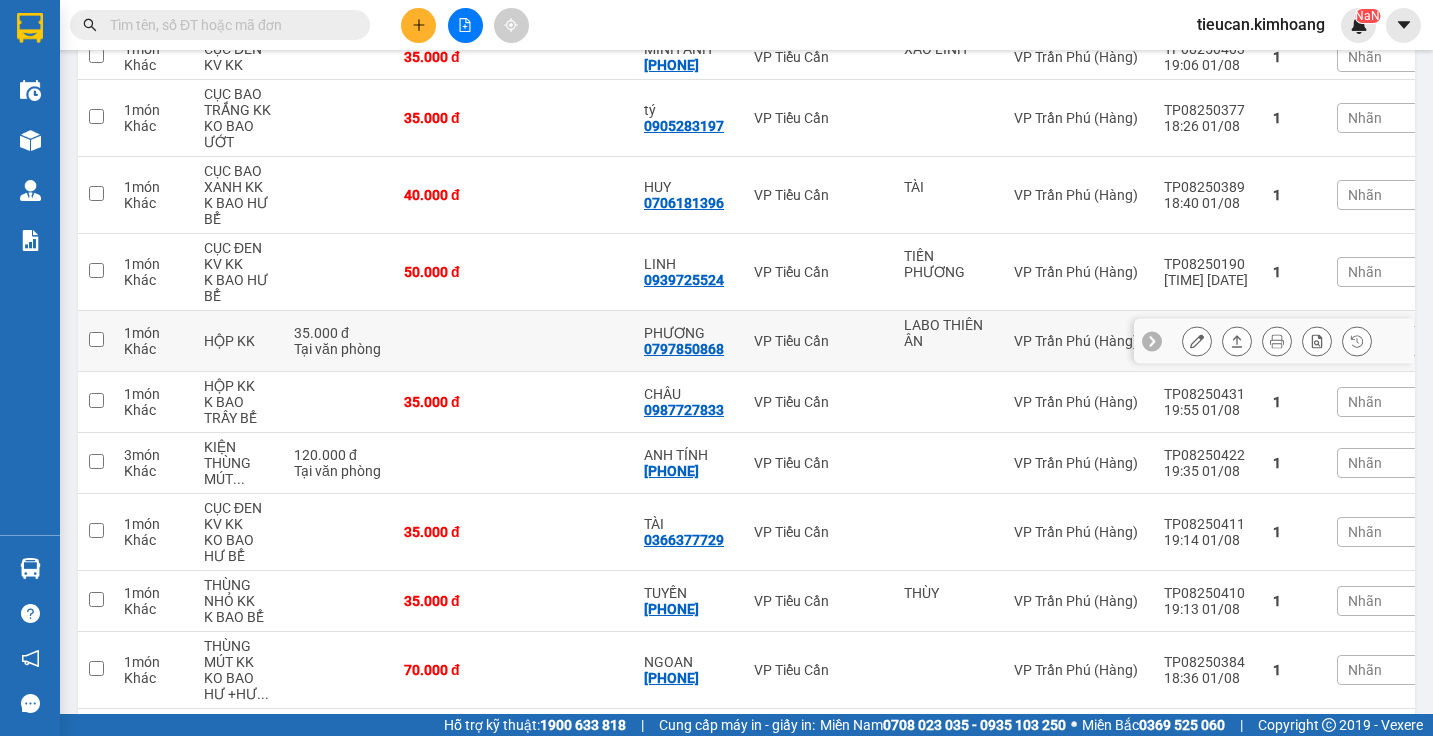 scroll, scrollTop: 400, scrollLeft: 0, axis: vertical 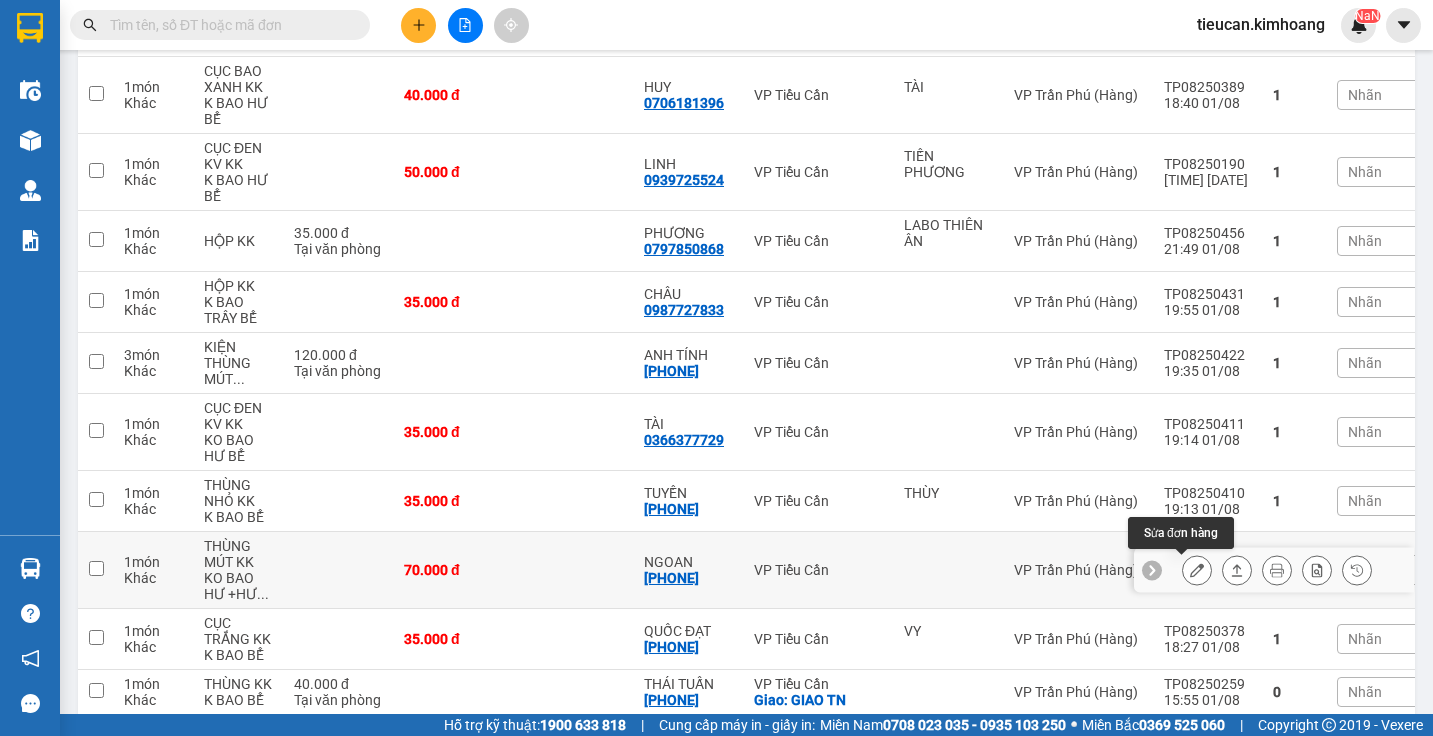 click 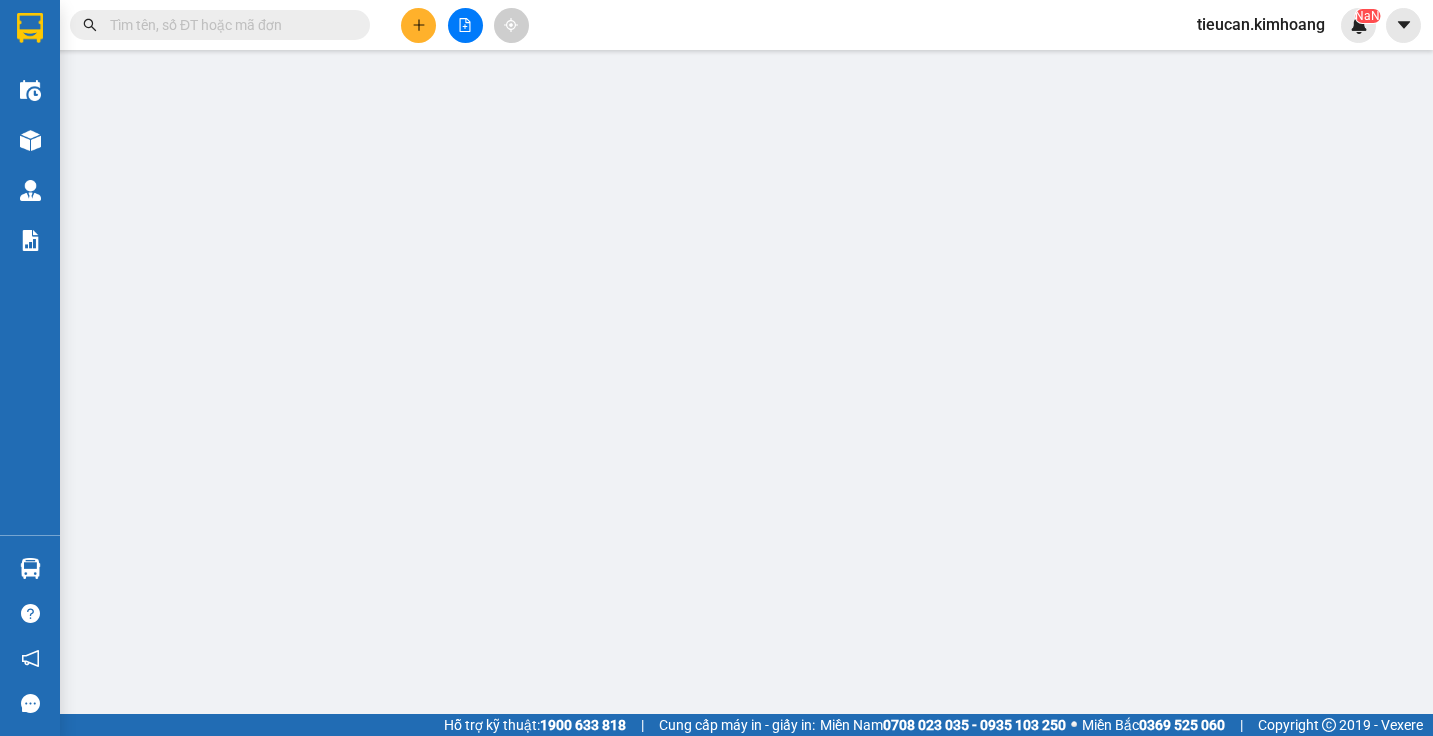 type on "[PHONE]" 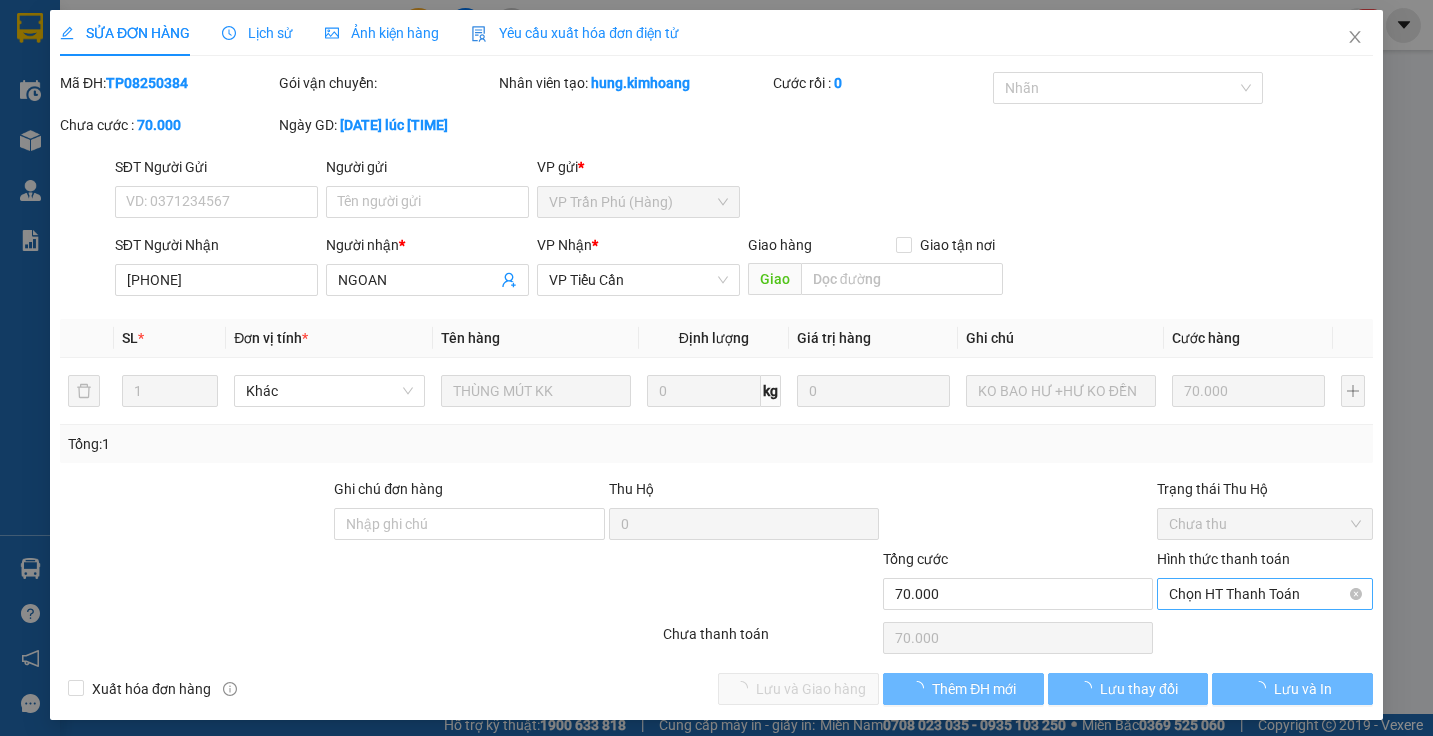 scroll, scrollTop: 0, scrollLeft: 0, axis: both 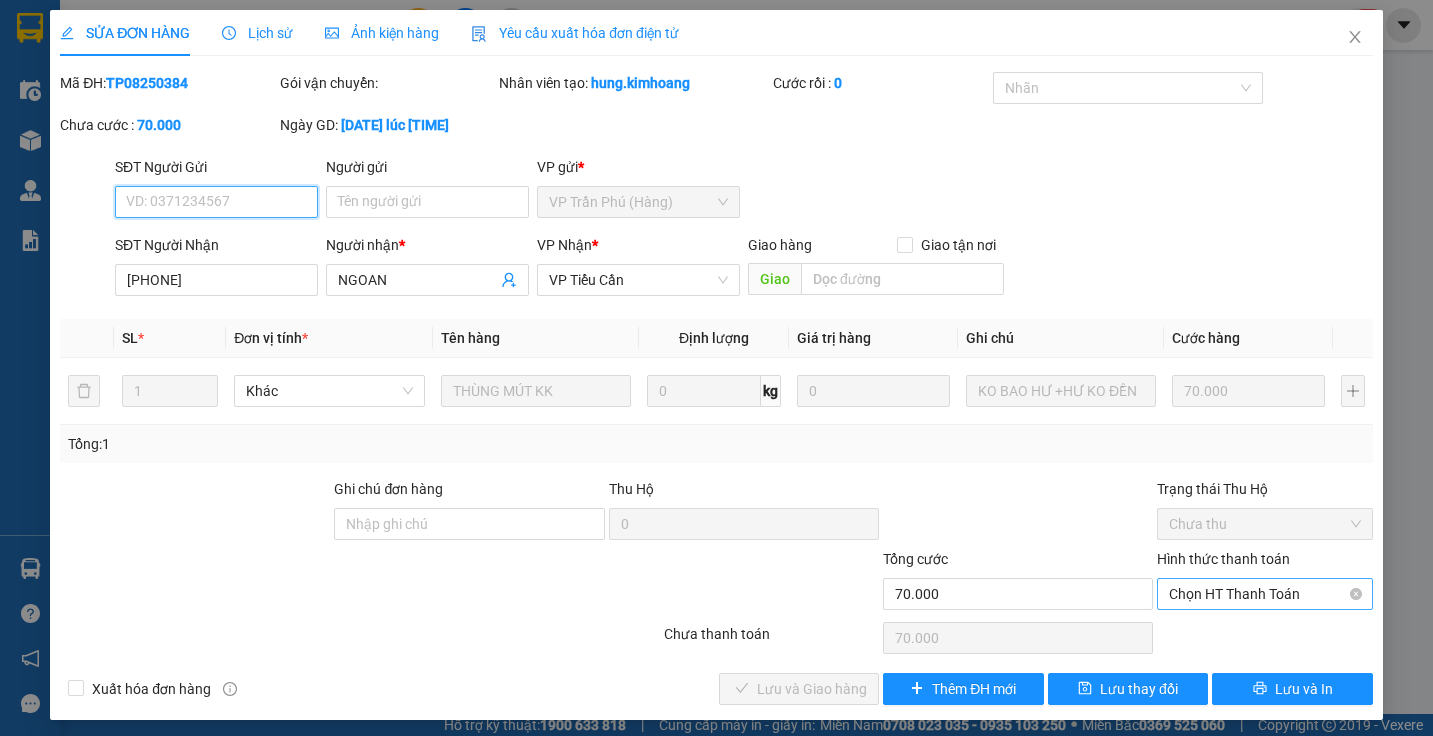 click on "Chọn HT Thanh Toán" at bounding box center [1264, 594] 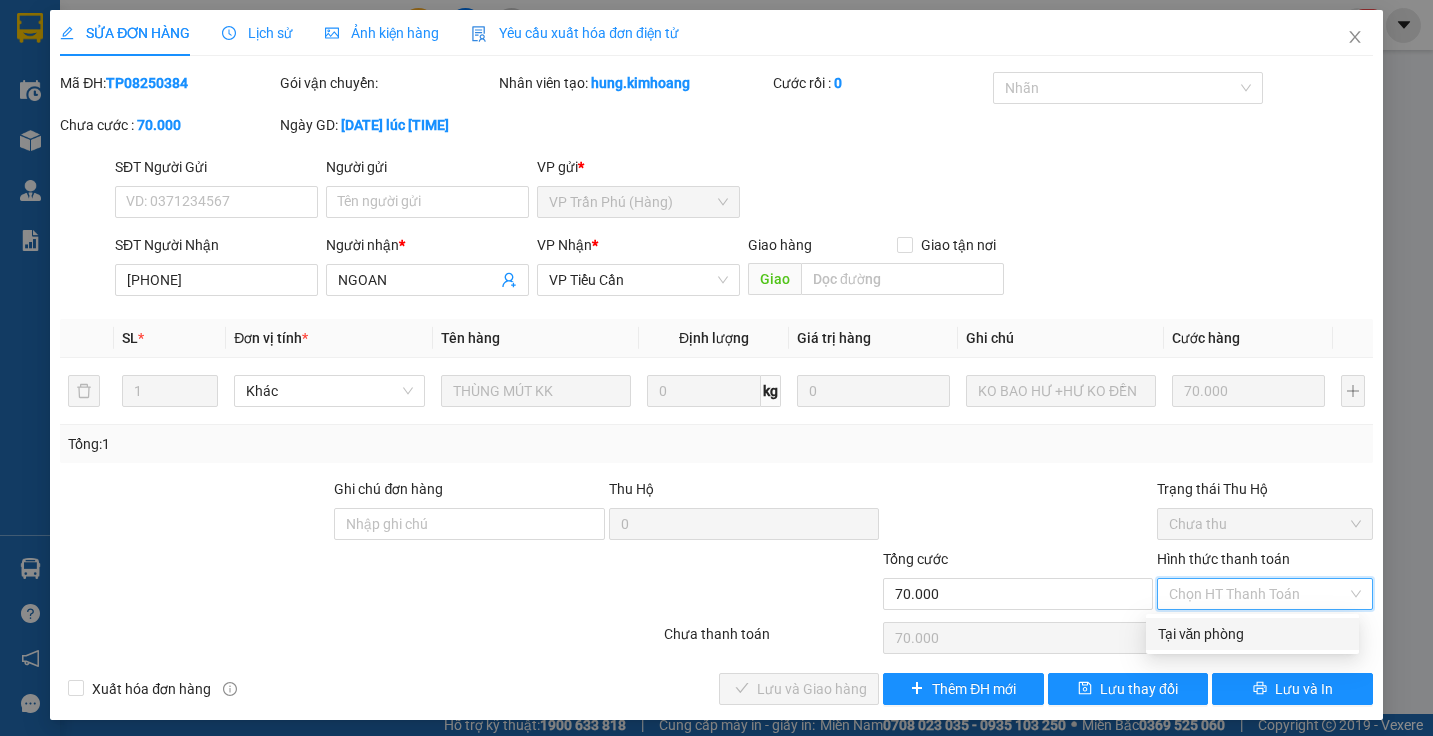 click on "Tại văn phòng" at bounding box center (1252, 634) 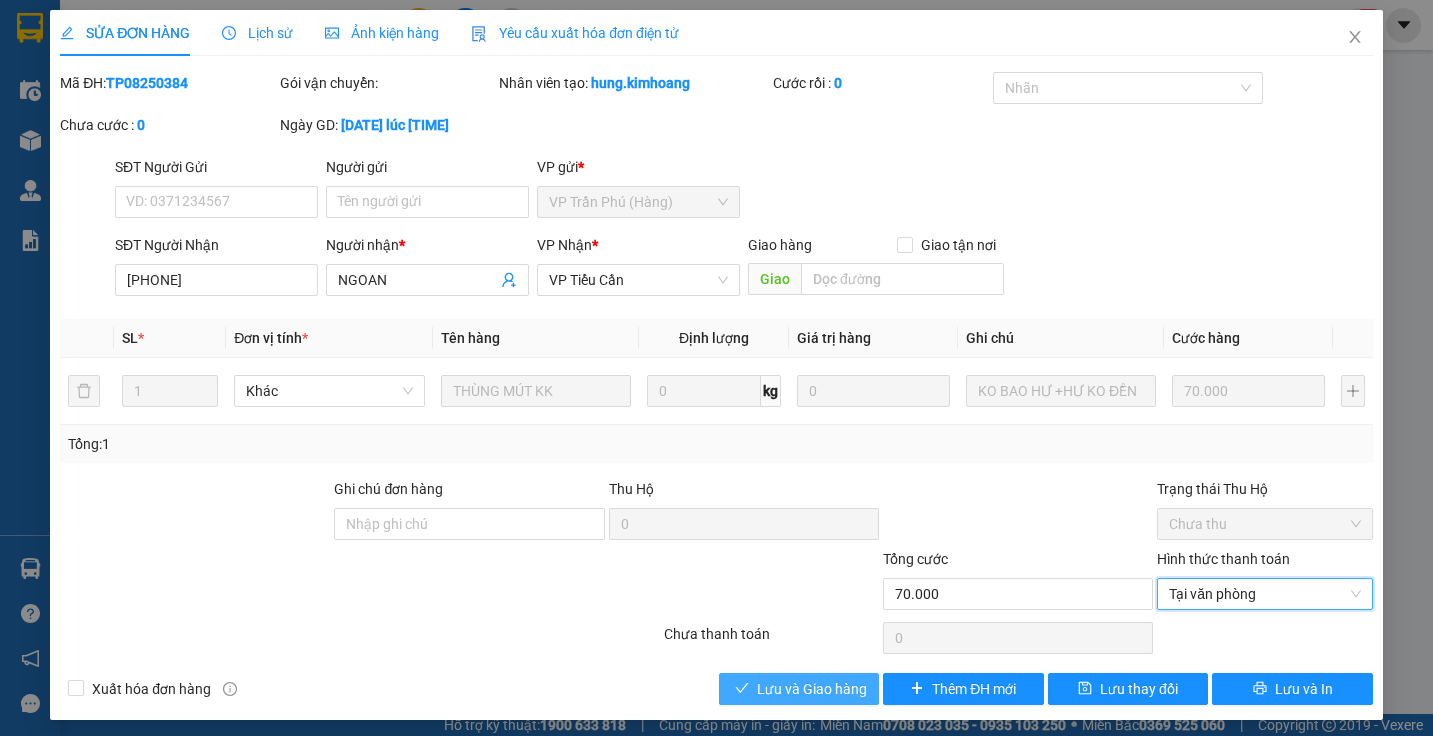 click on "Lưu và Giao hàng" at bounding box center [812, 689] 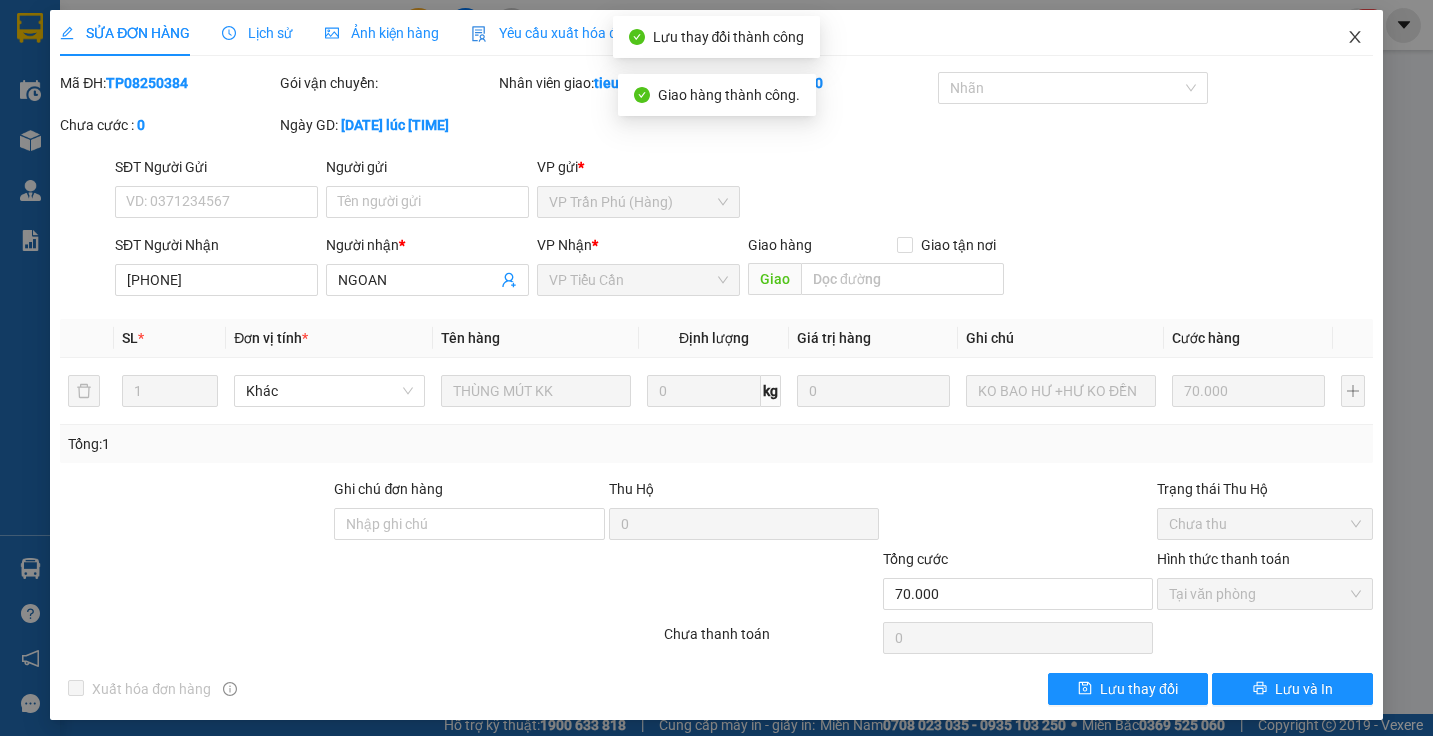 click 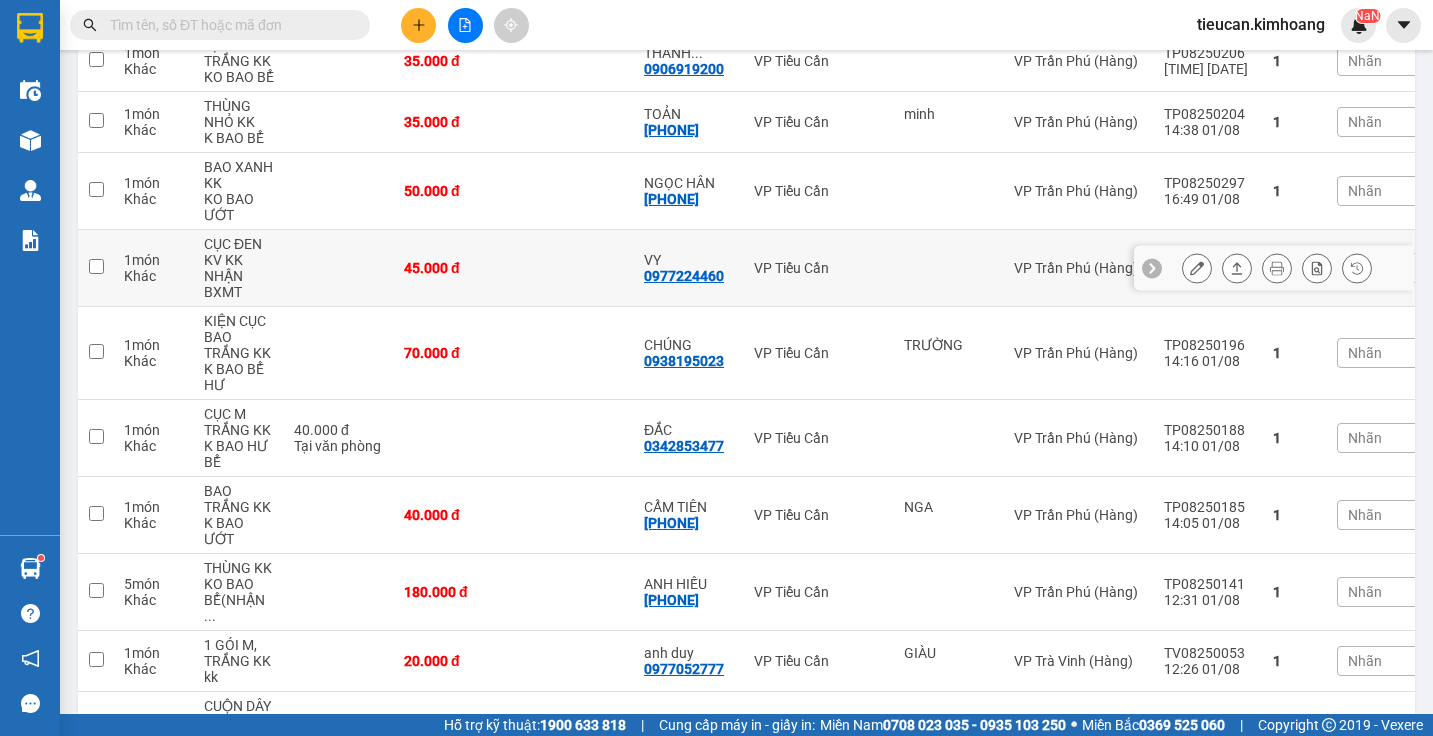 scroll, scrollTop: 1300, scrollLeft: 0, axis: vertical 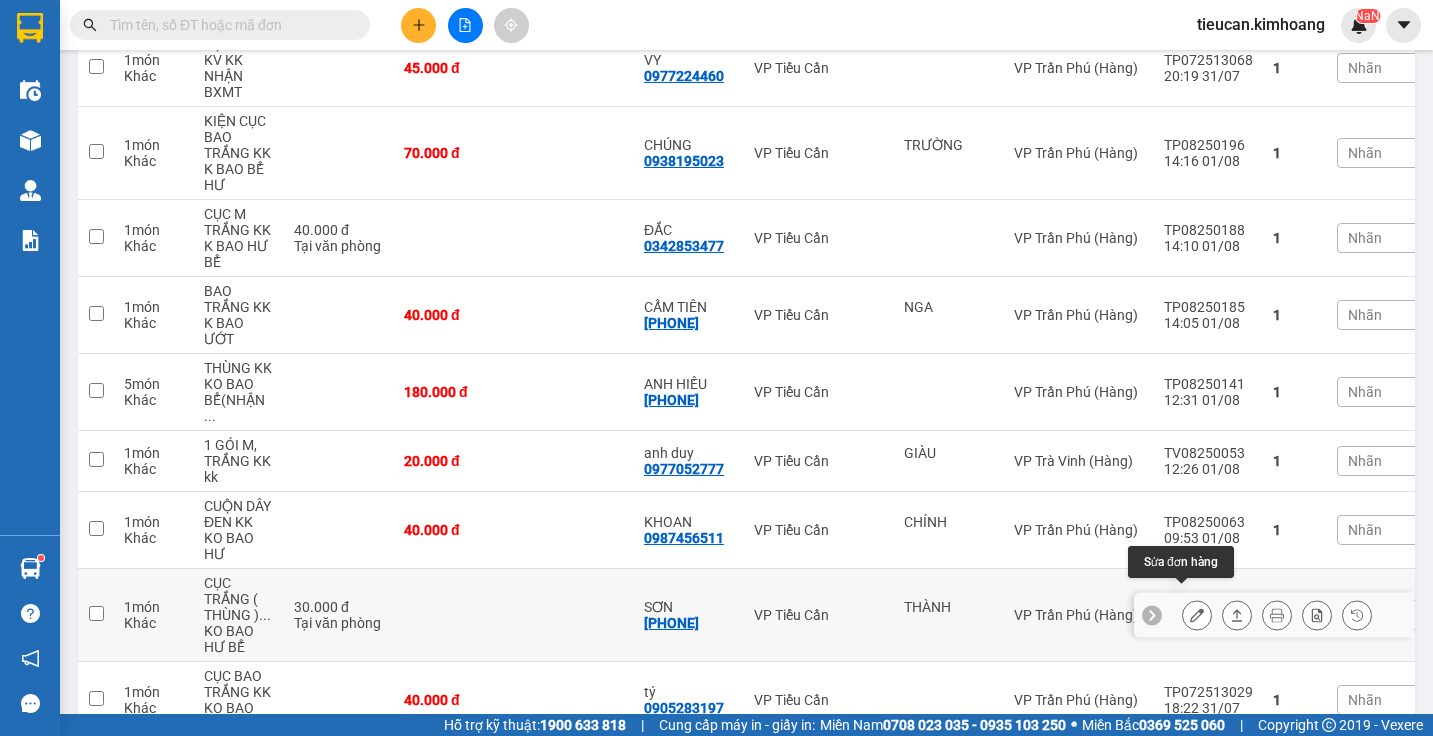 click 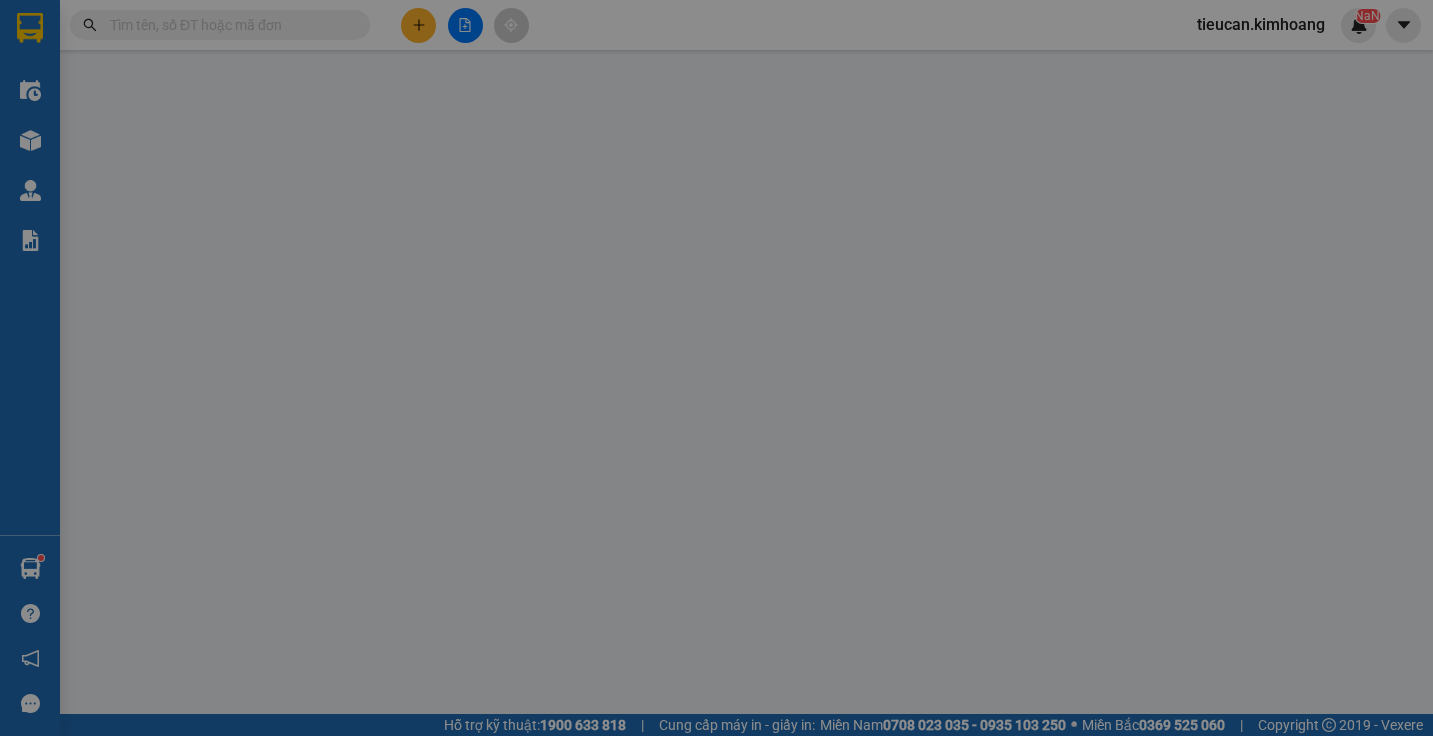 scroll, scrollTop: 0, scrollLeft: 0, axis: both 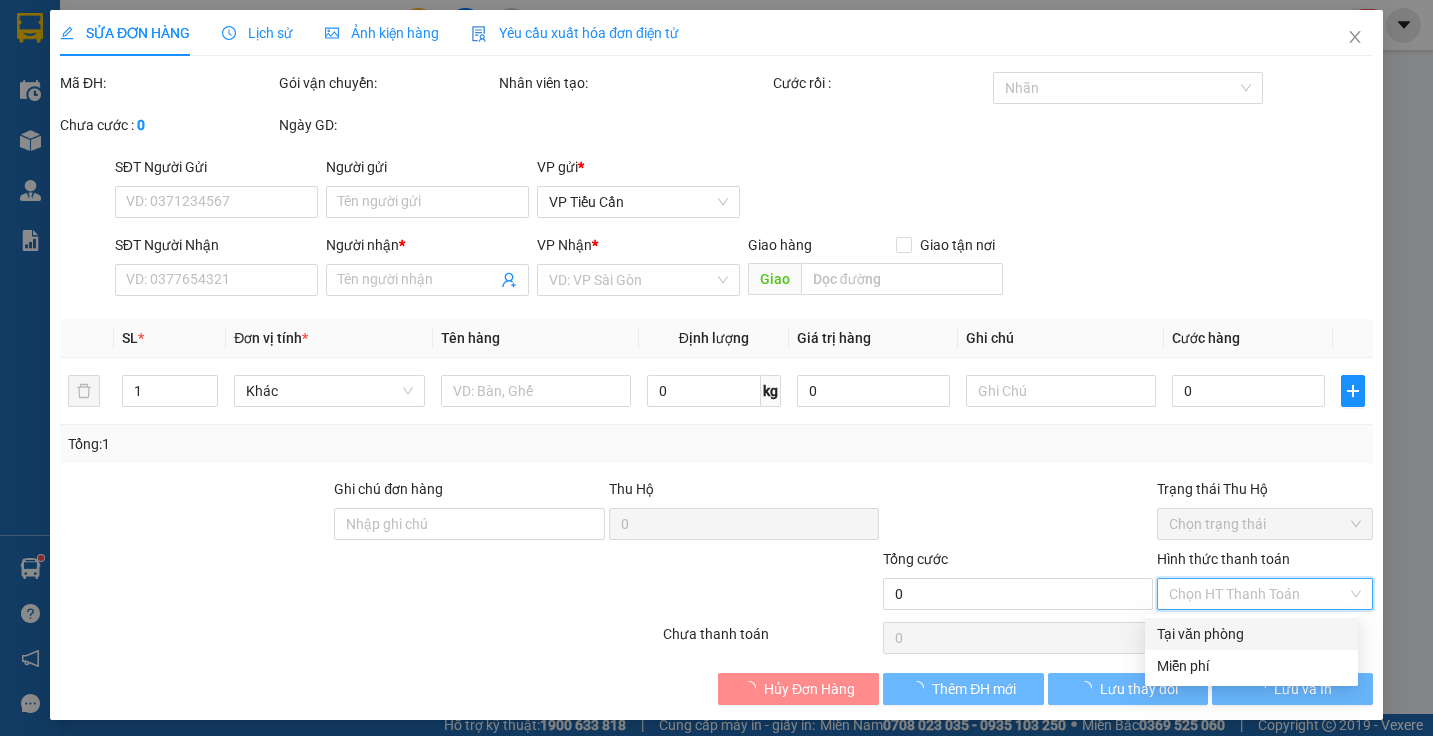 type on "THÀNH" 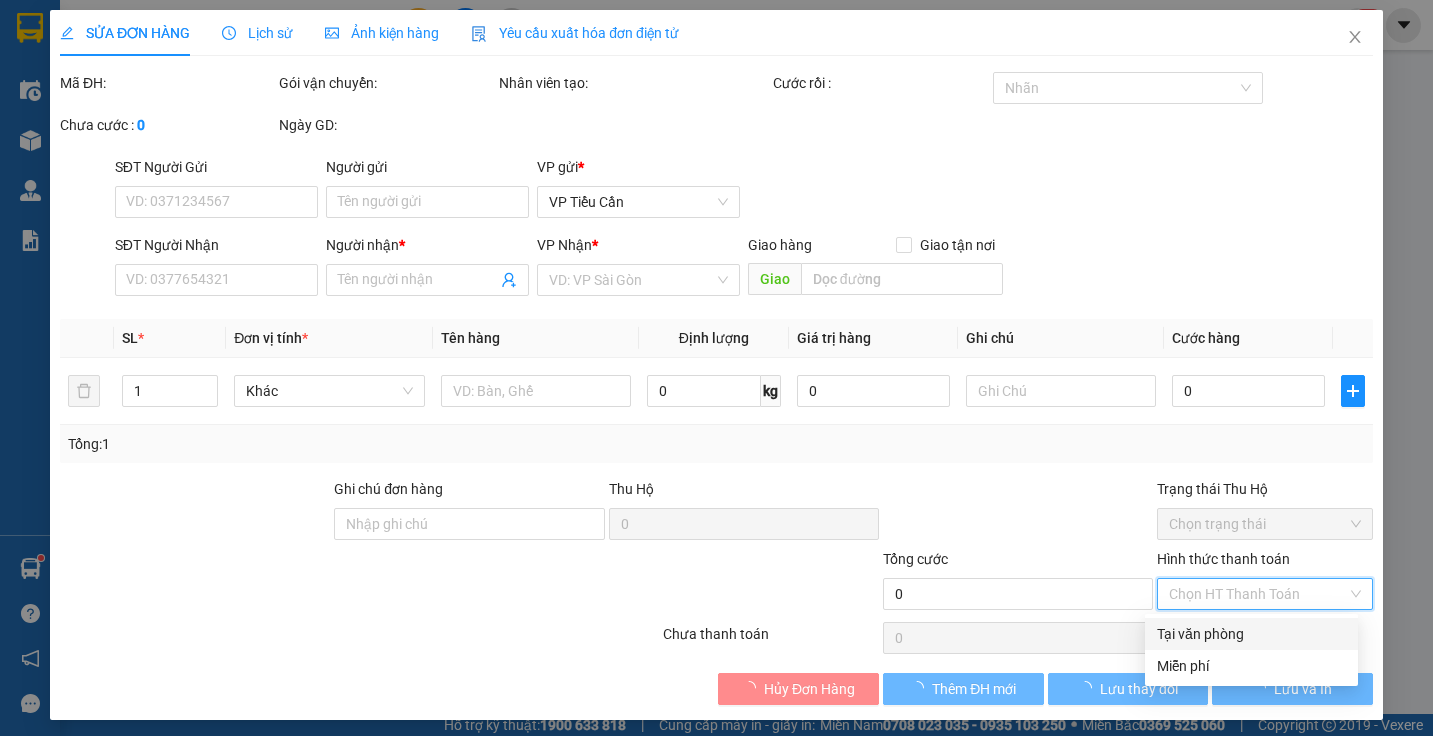 type on "[PHONE]" 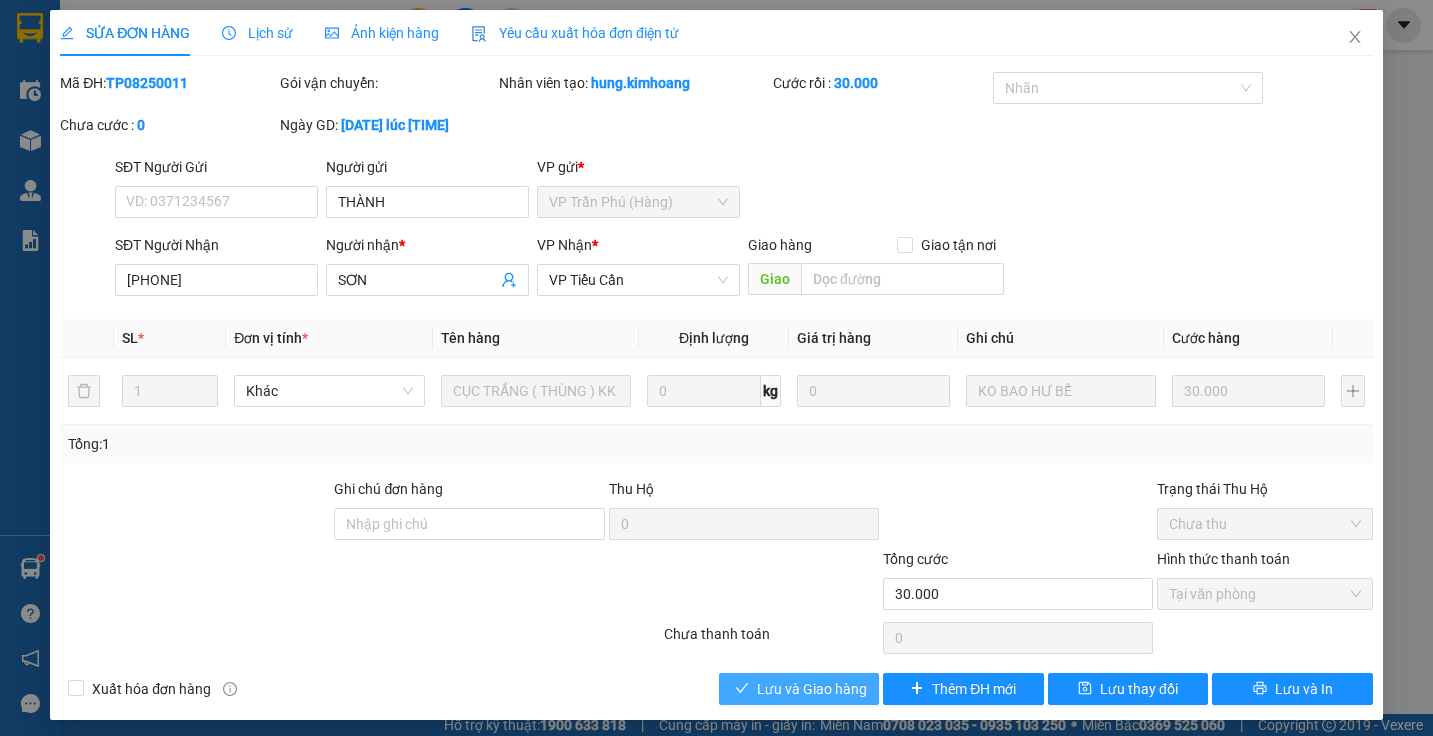 click on "Lưu và Giao hàng" at bounding box center [812, 689] 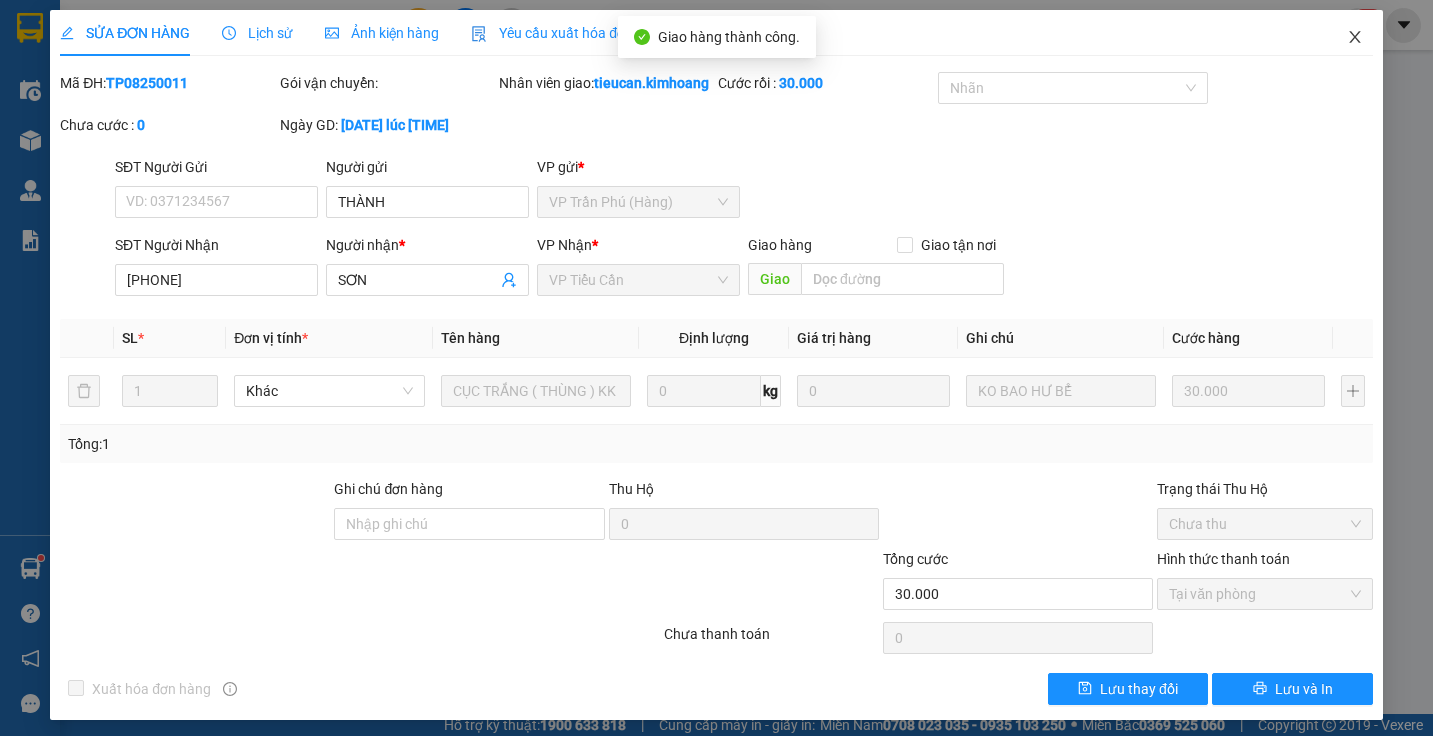 click 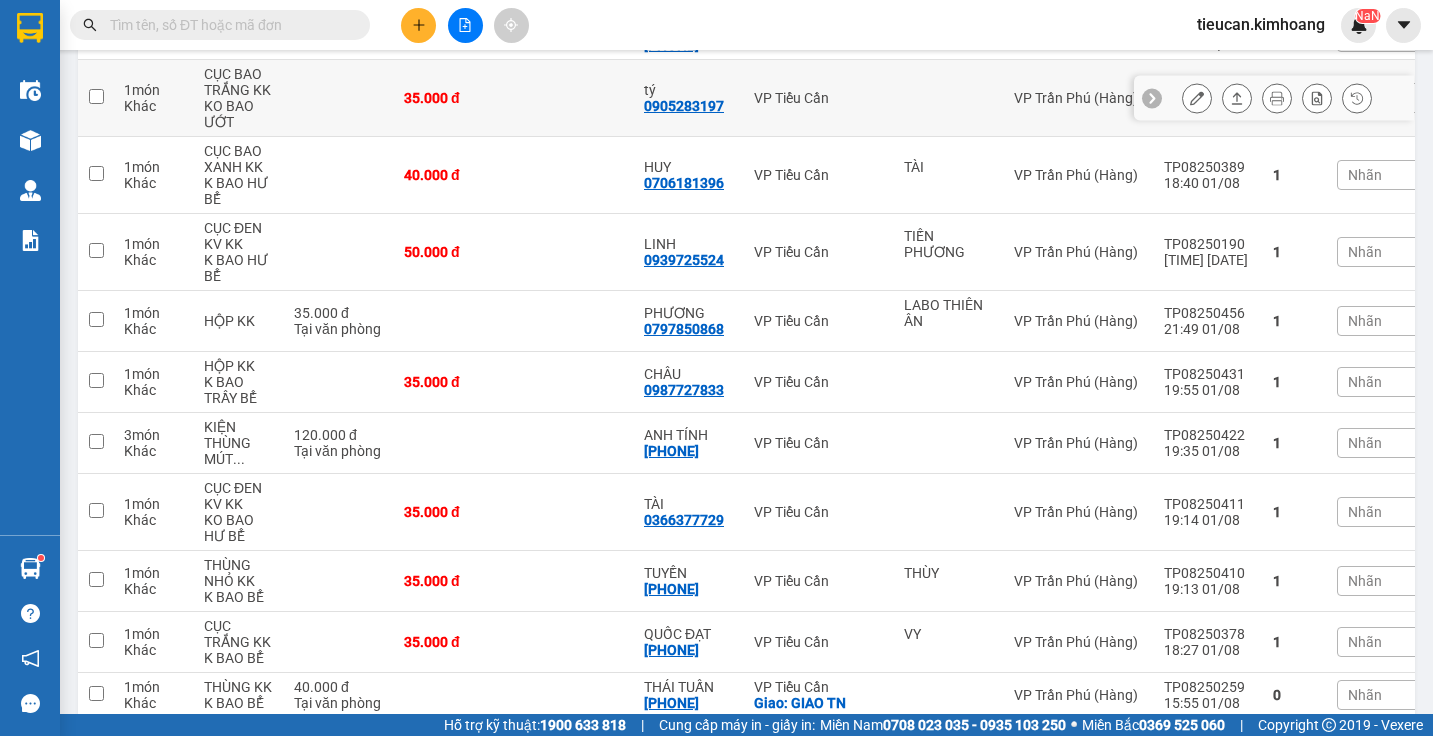 scroll, scrollTop: 20, scrollLeft: 0, axis: vertical 